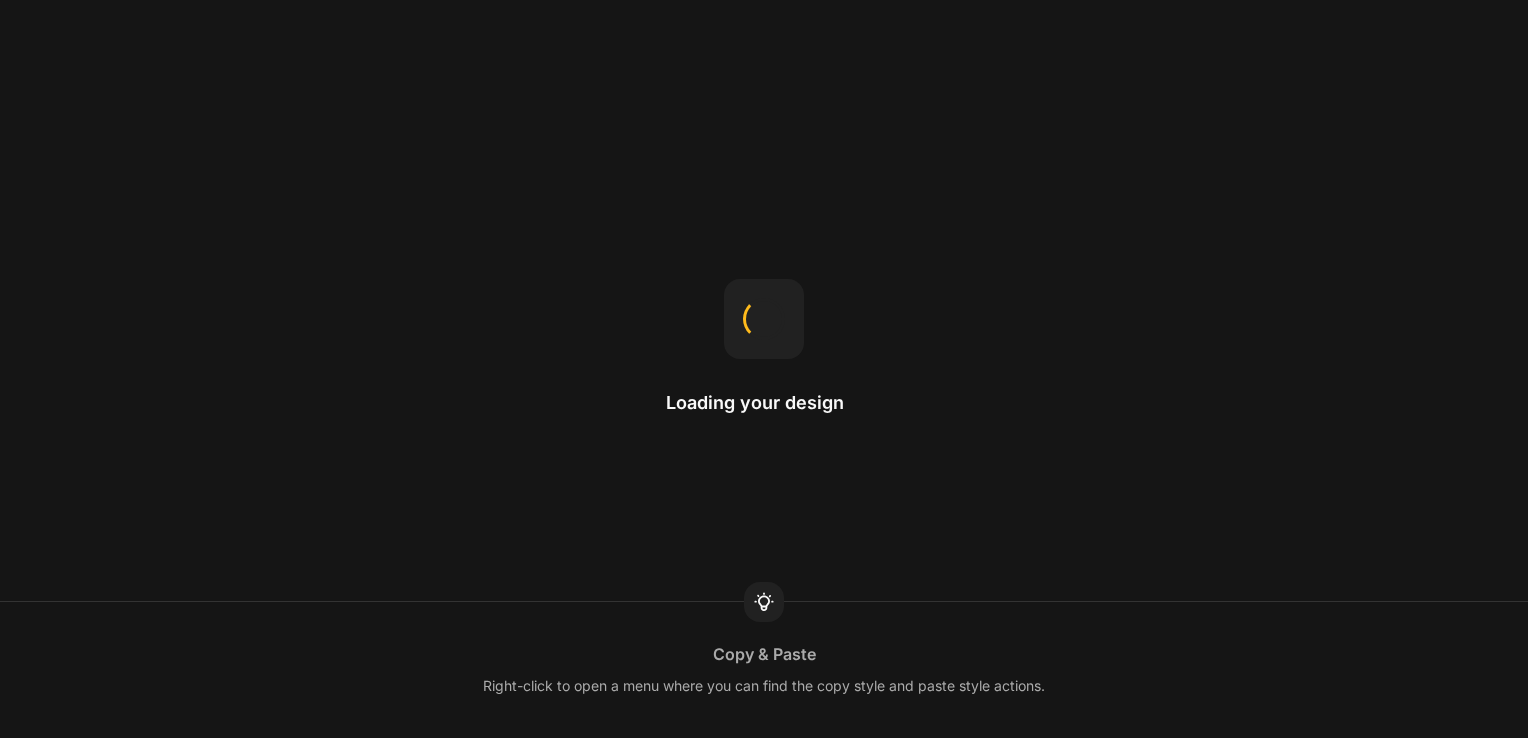 scroll, scrollTop: 0, scrollLeft: 0, axis: both 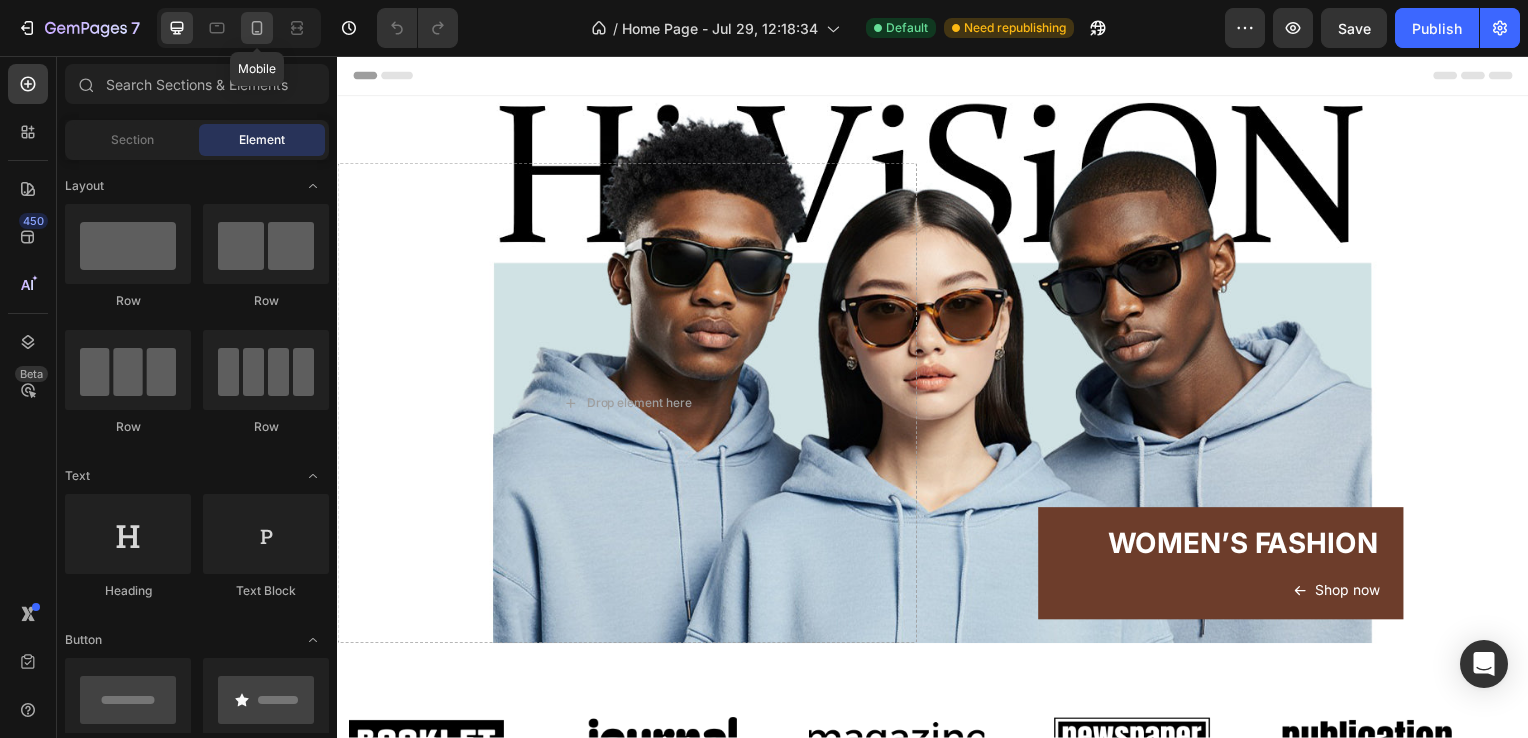 click 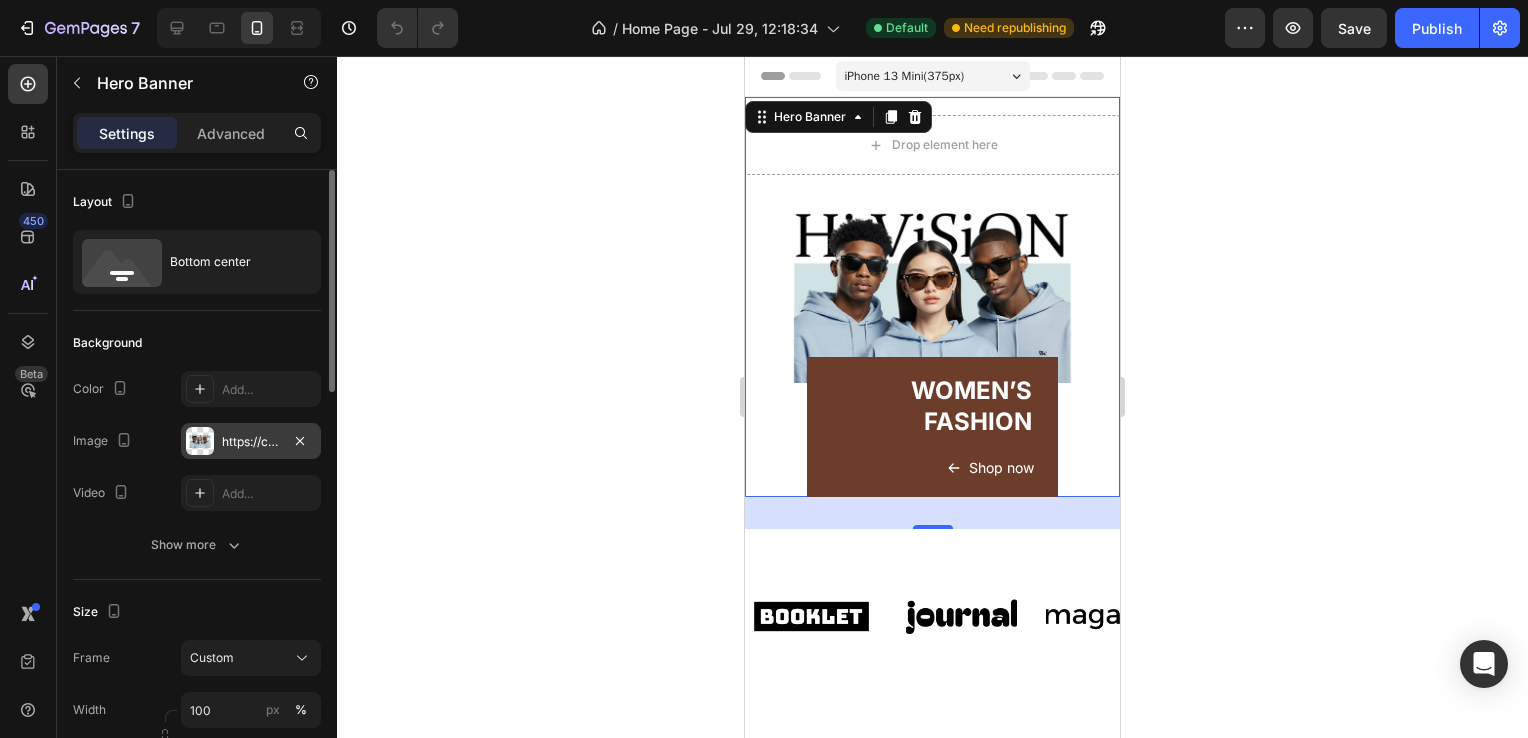 click on "https://cdn.shopify.com/s/files/1/0634/2810/0209/files/gempages_577556491356078630-1b8c2a7a-f4f4-4f2c-85c3-9c731a93a673.jpg" at bounding box center (251, 442) 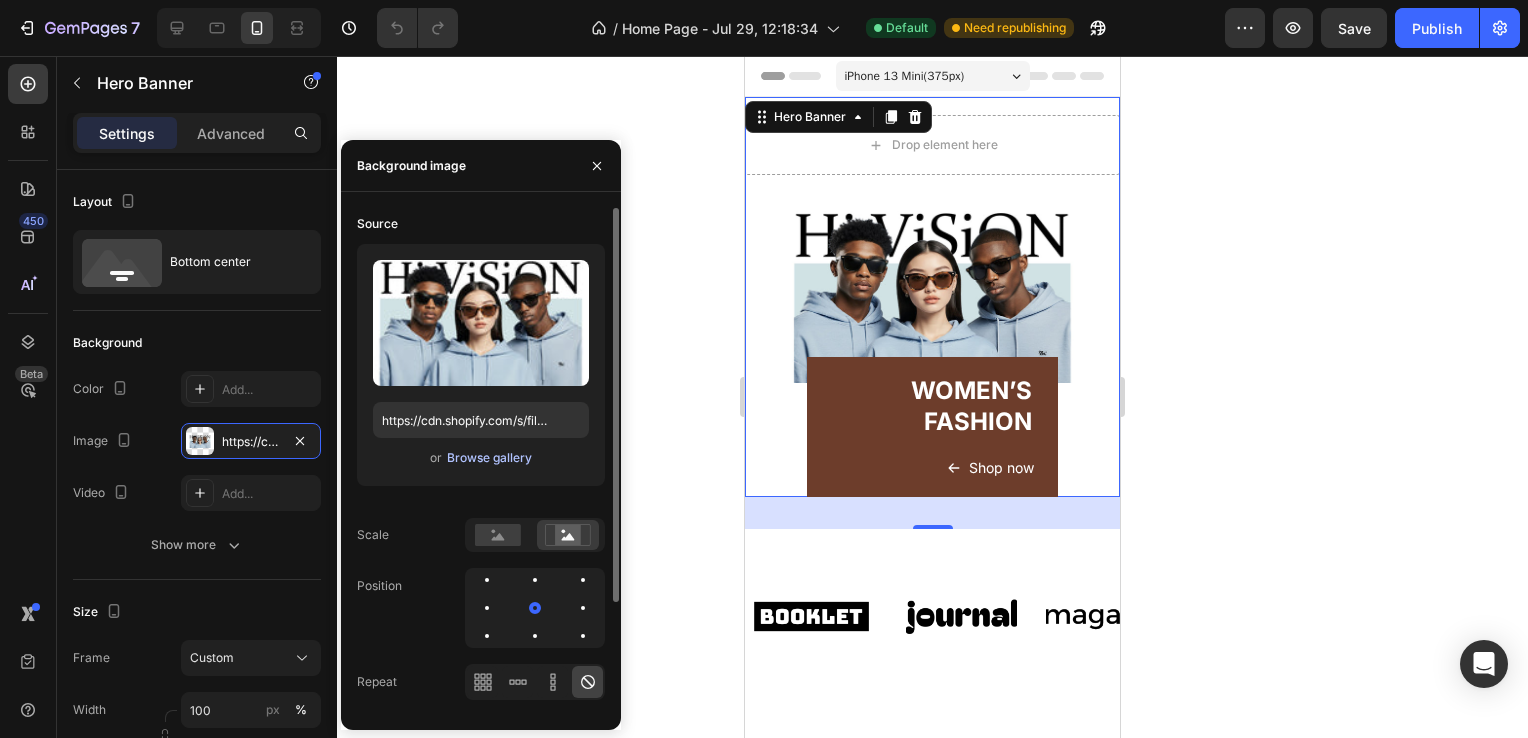 click on "Browse gallery" at bounding box center [489, 458] 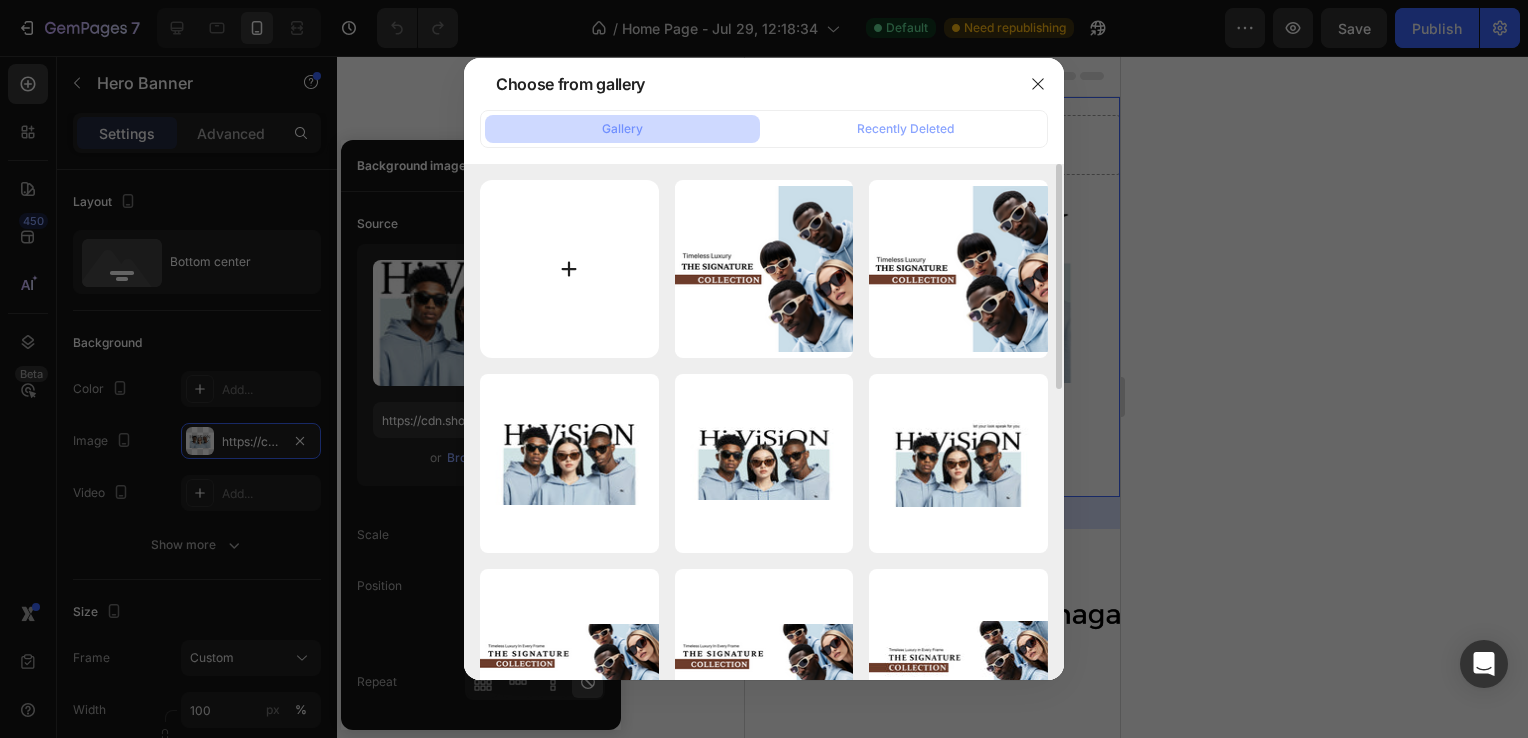 click at bounding box center (569, 269) 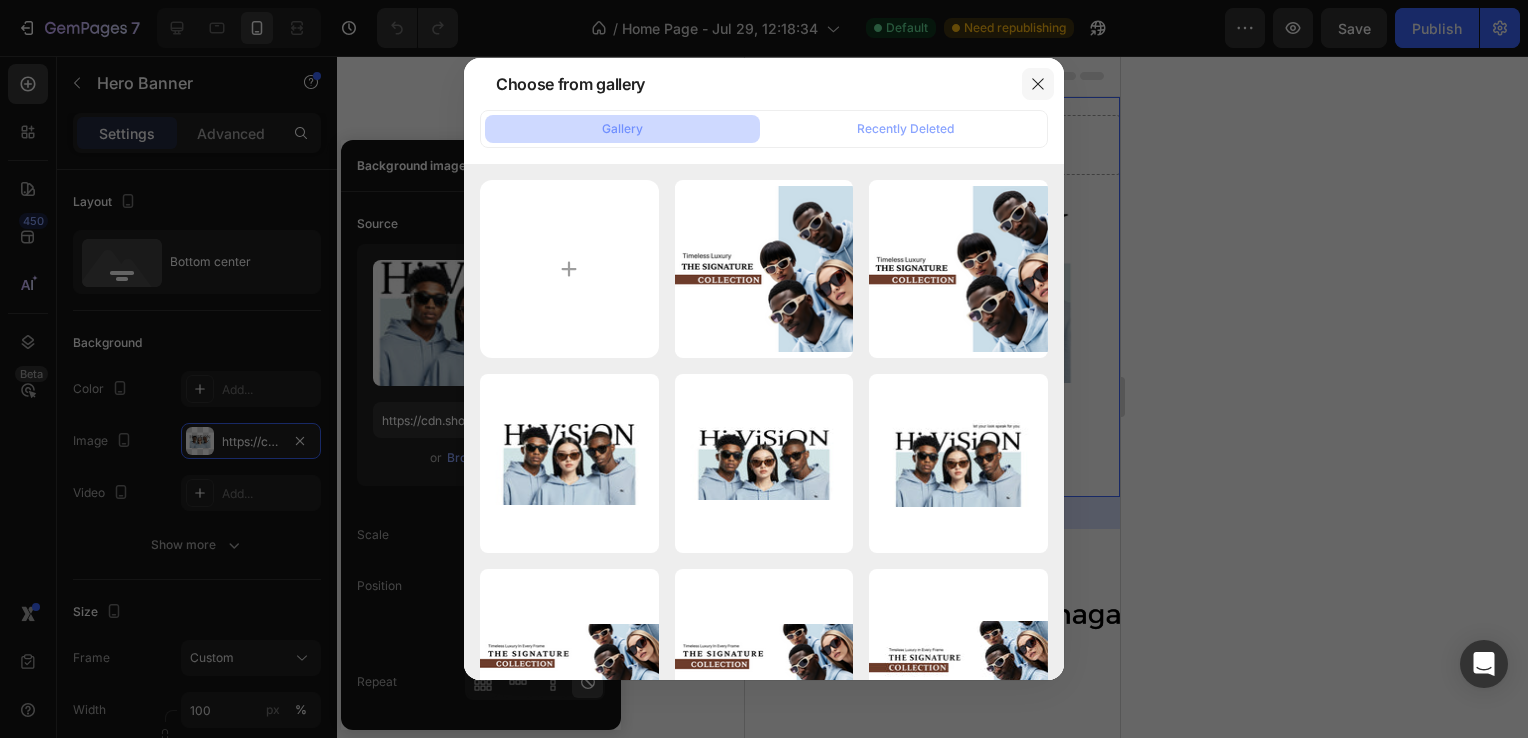 click at bounding box center [1038, 84] 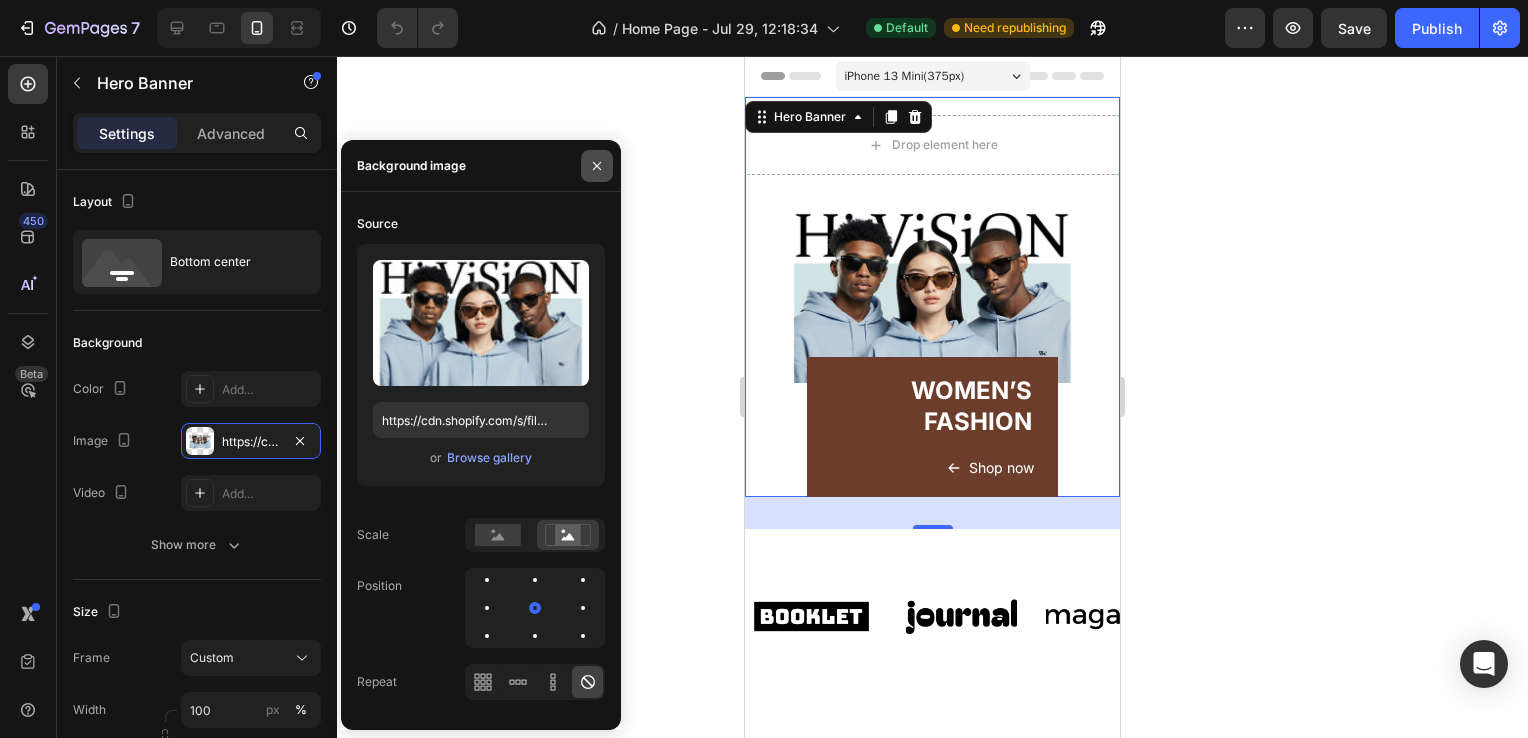 click 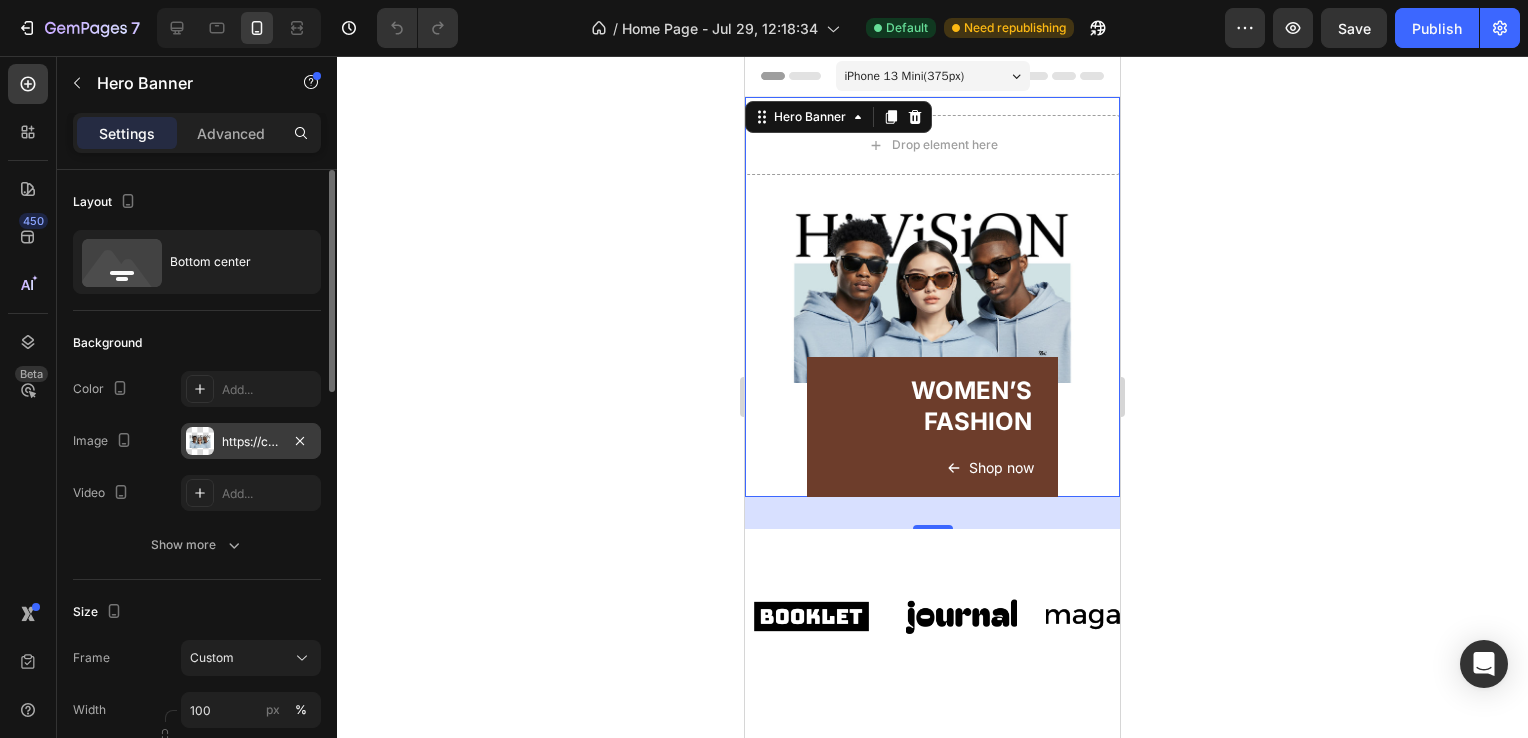 click on "https://cdn.shopify.com/s/files/1/0634/2810/0209/files/gempages_577556491356078630-1b8c2a7a-f4f4-4f2c-85c3-9c731a93a673.jpg" at bounding box center [251, 442] 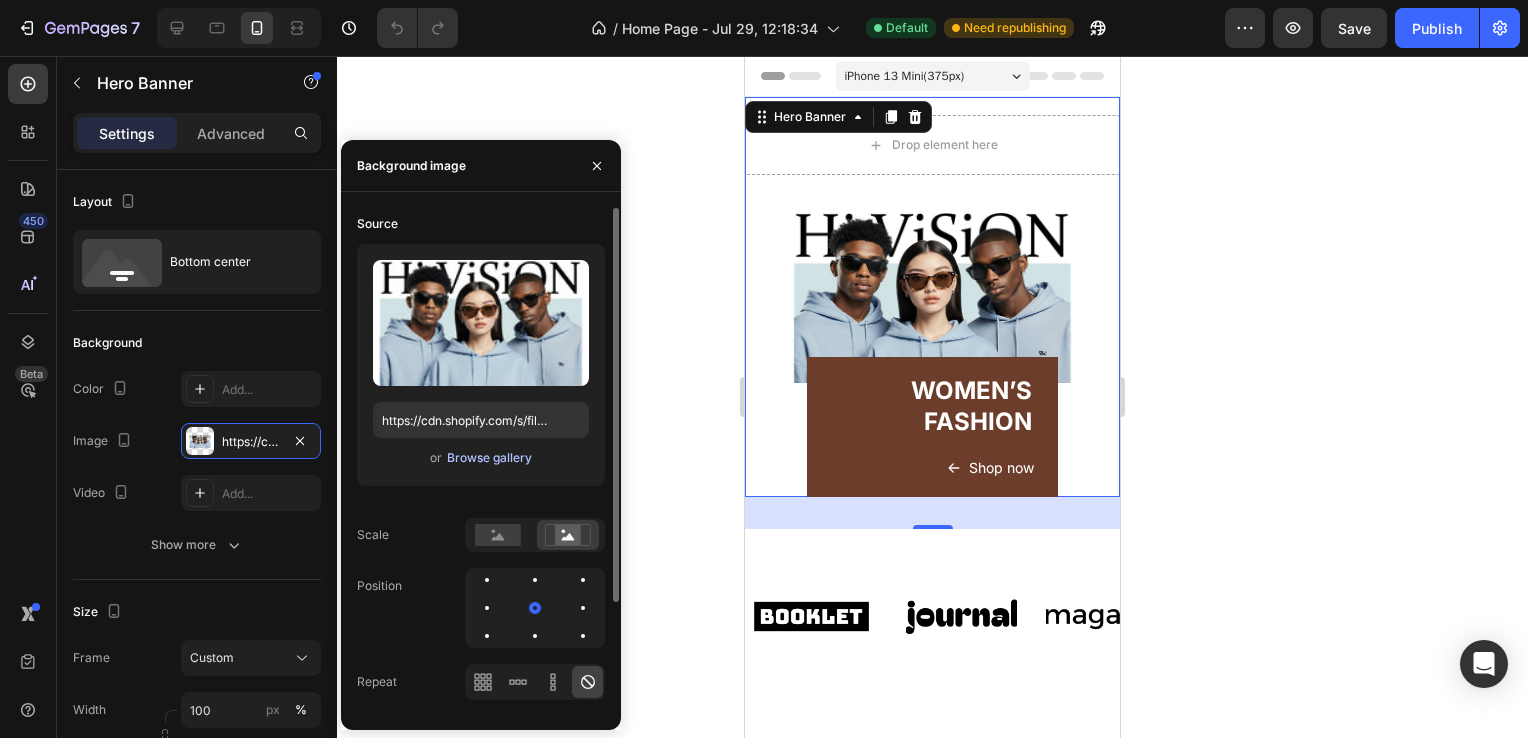 click on "Browse gallery" at bounding box center [489, 458] 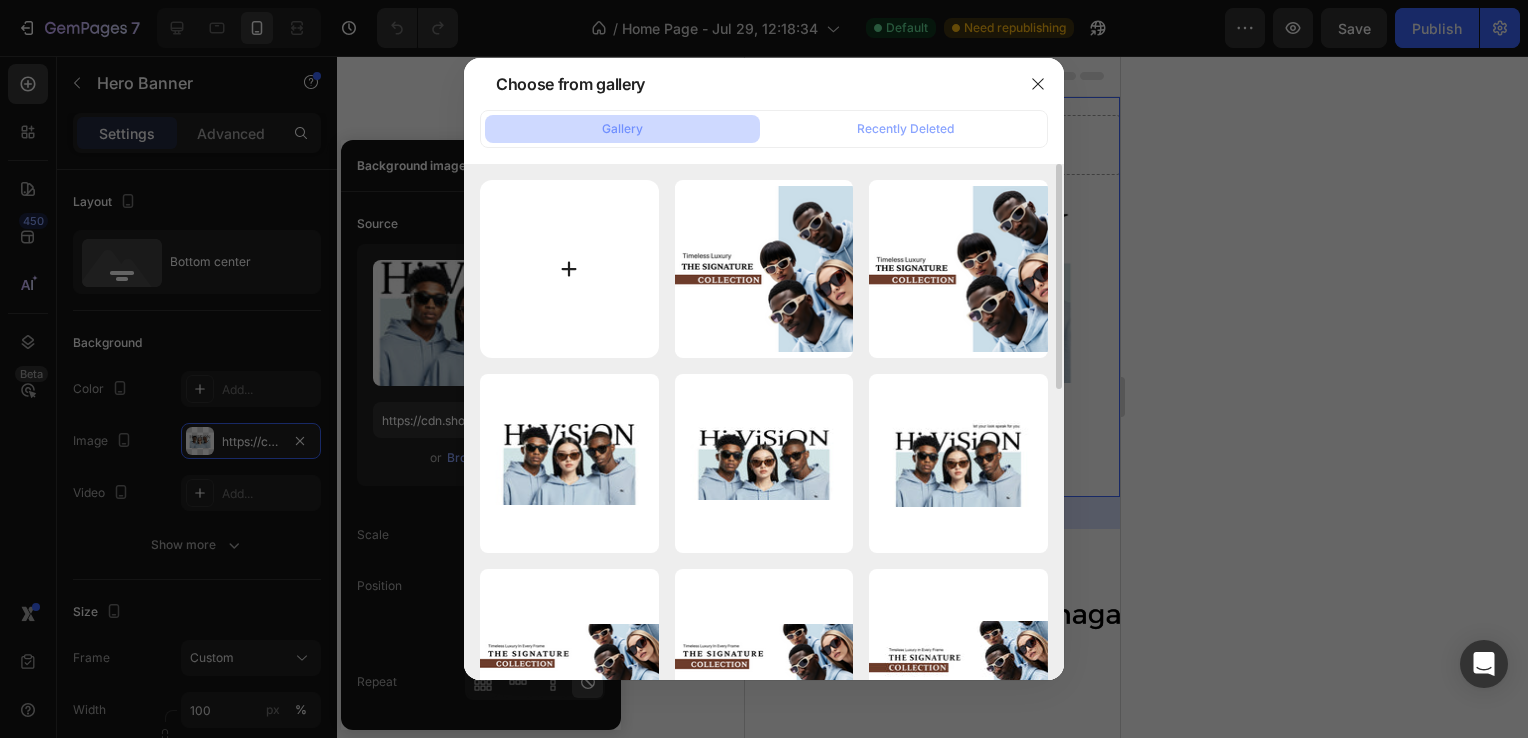 click at bounding box center (569, 269) 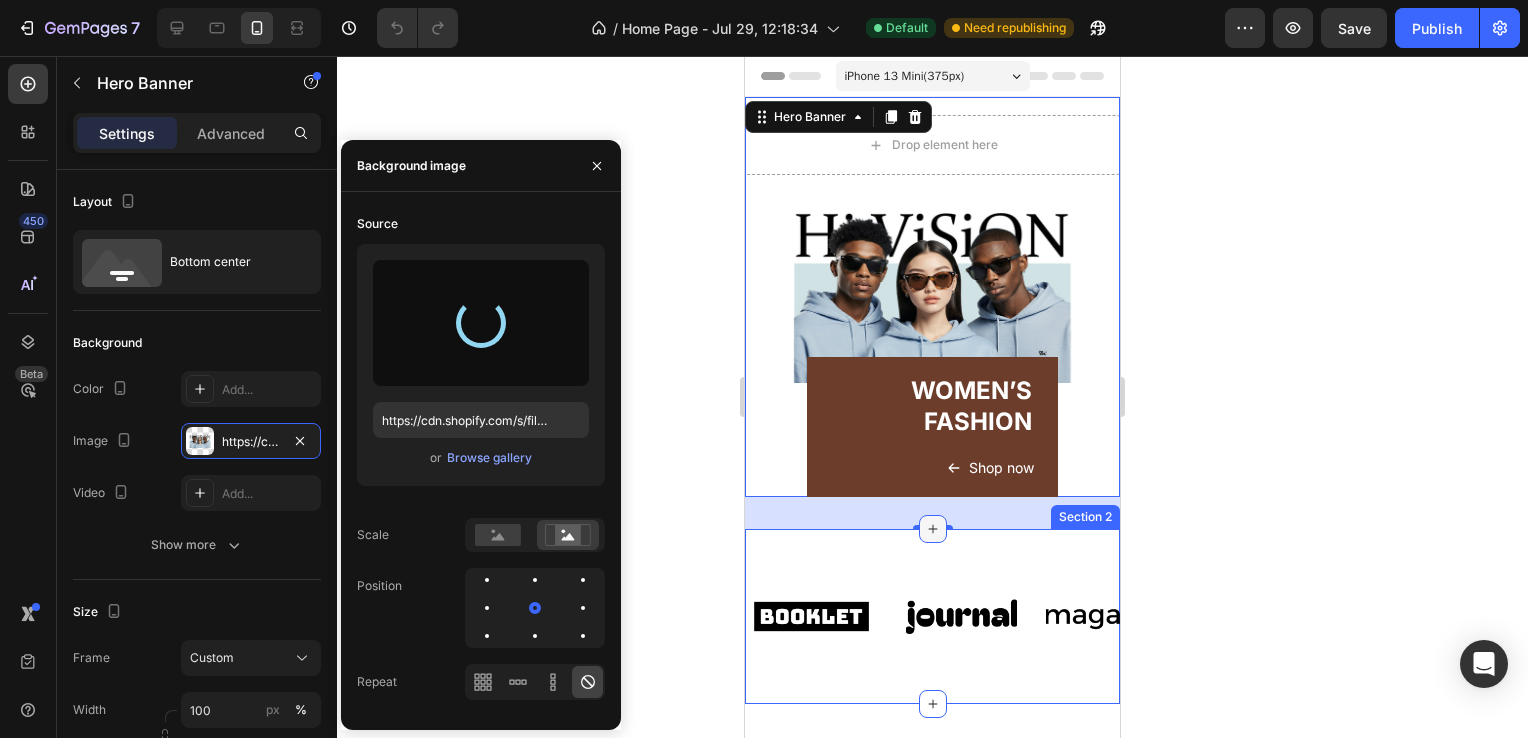 type on "https://cdn.shopify.com/s/files/1/0634/2810/0209/files/gempages_577556491356078630-2cafe0fd-49ef-4c33-a13f-1ac9ec73264d.jpg" 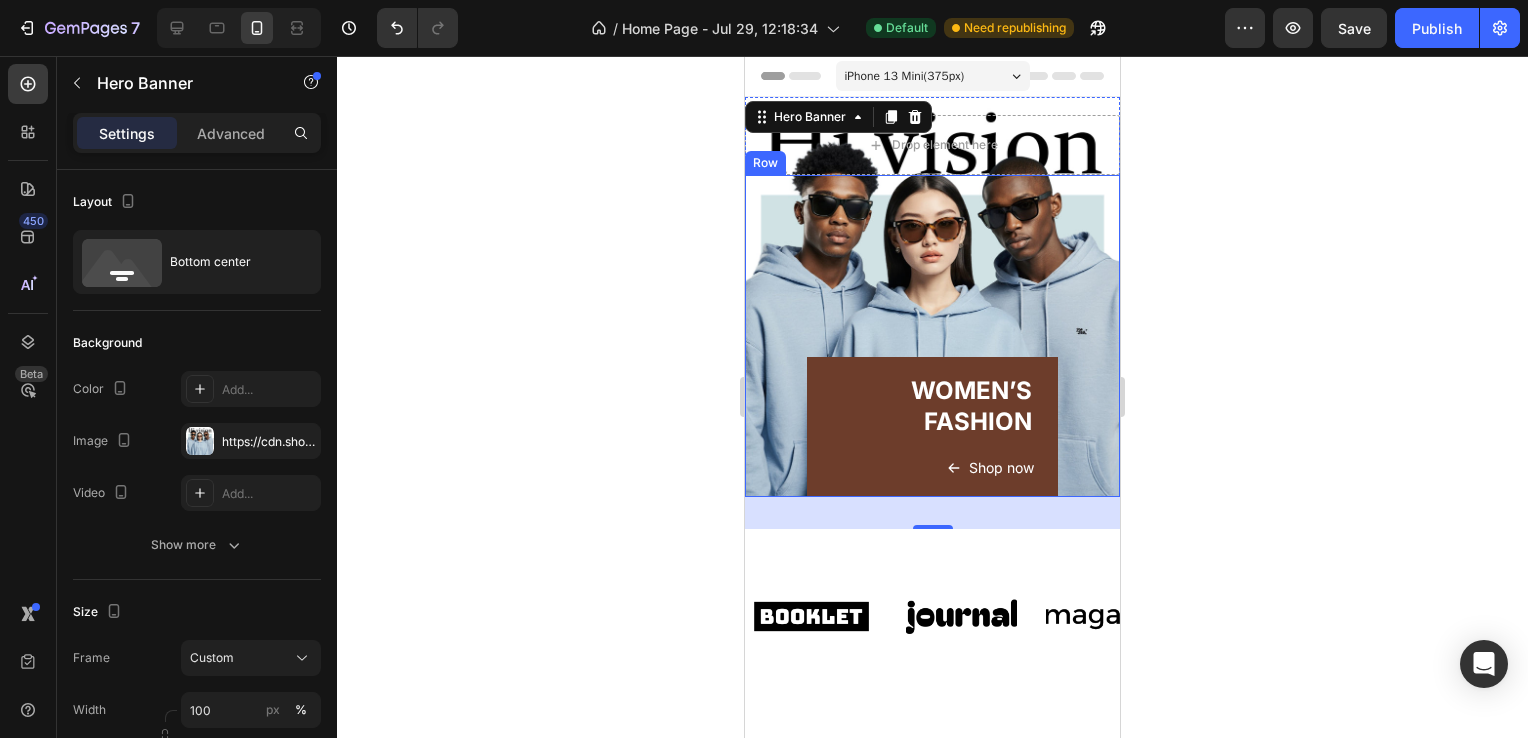 drag, startPoint x: 932, startPoint y: 520, endPoint x: 934, endPoint y: 486, distance: 34.058773 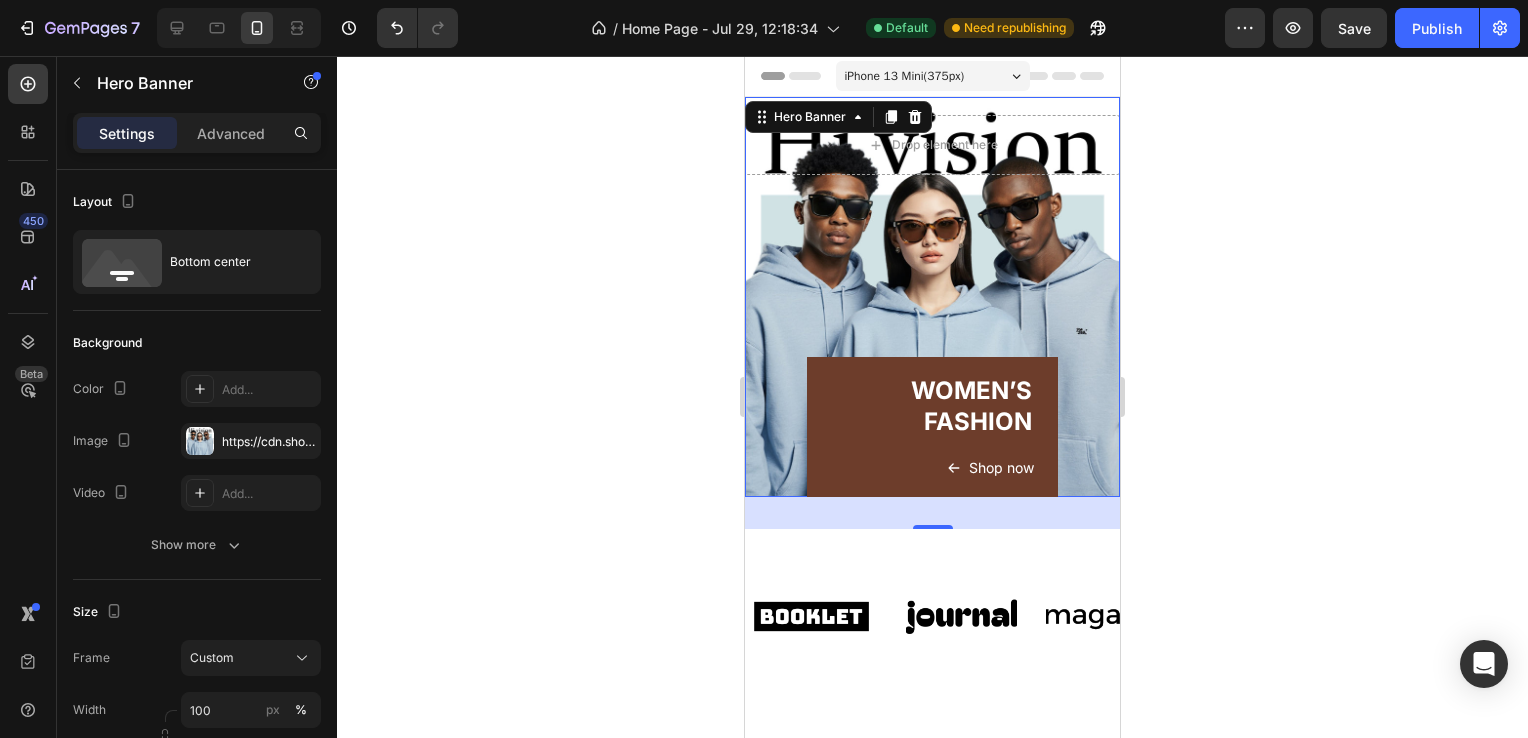 drag, startPoint x: 999, startPoint y: 522, endPoint x: 1007, endPoint y: 510, distance: 14.422205 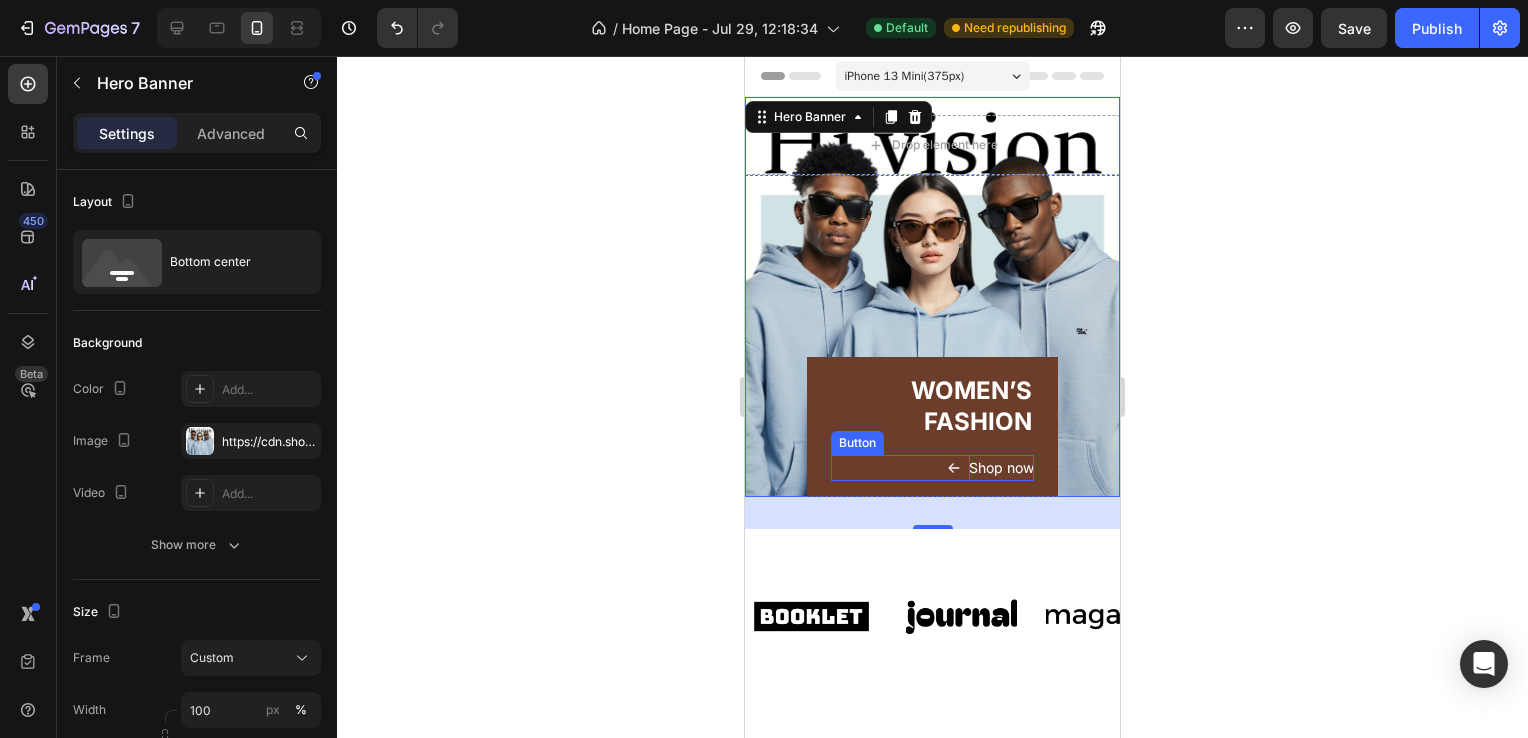 drag, startPoint x: 1007, startPoint y: 510, endPoint x: 1017, endPoint y: 464, distance: 47.07441 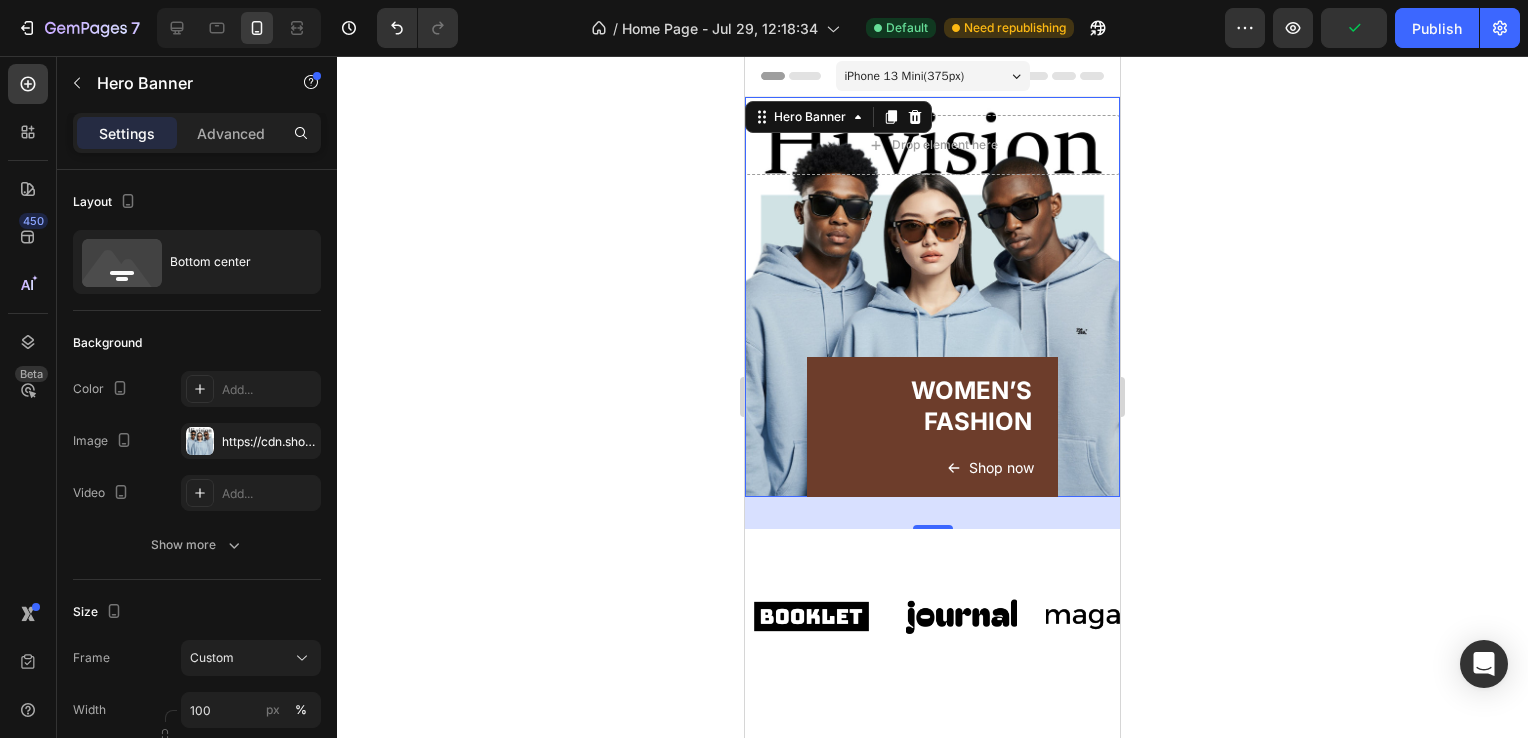 click 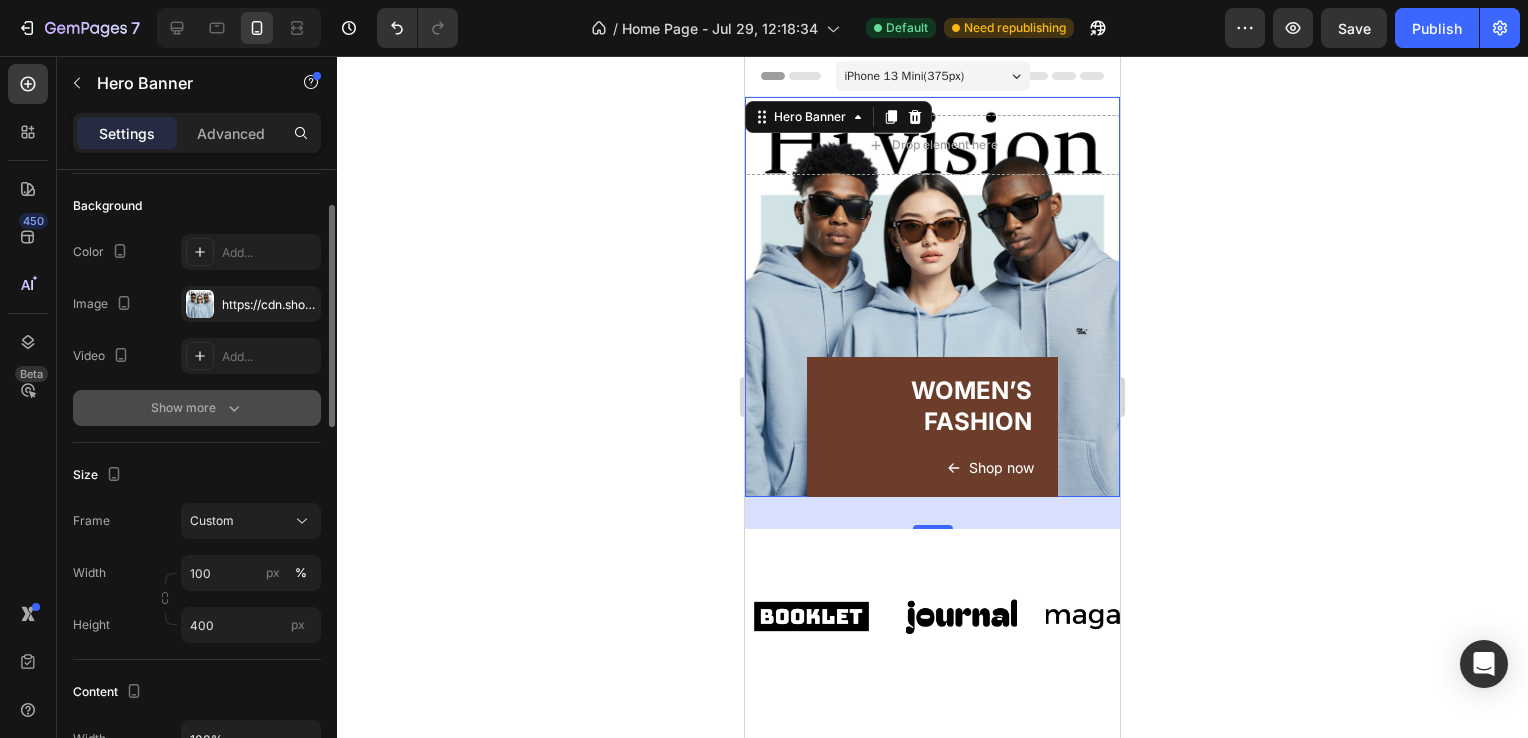 scroll, scrollTop: 142, scrollLeft: 0, axis: vertical 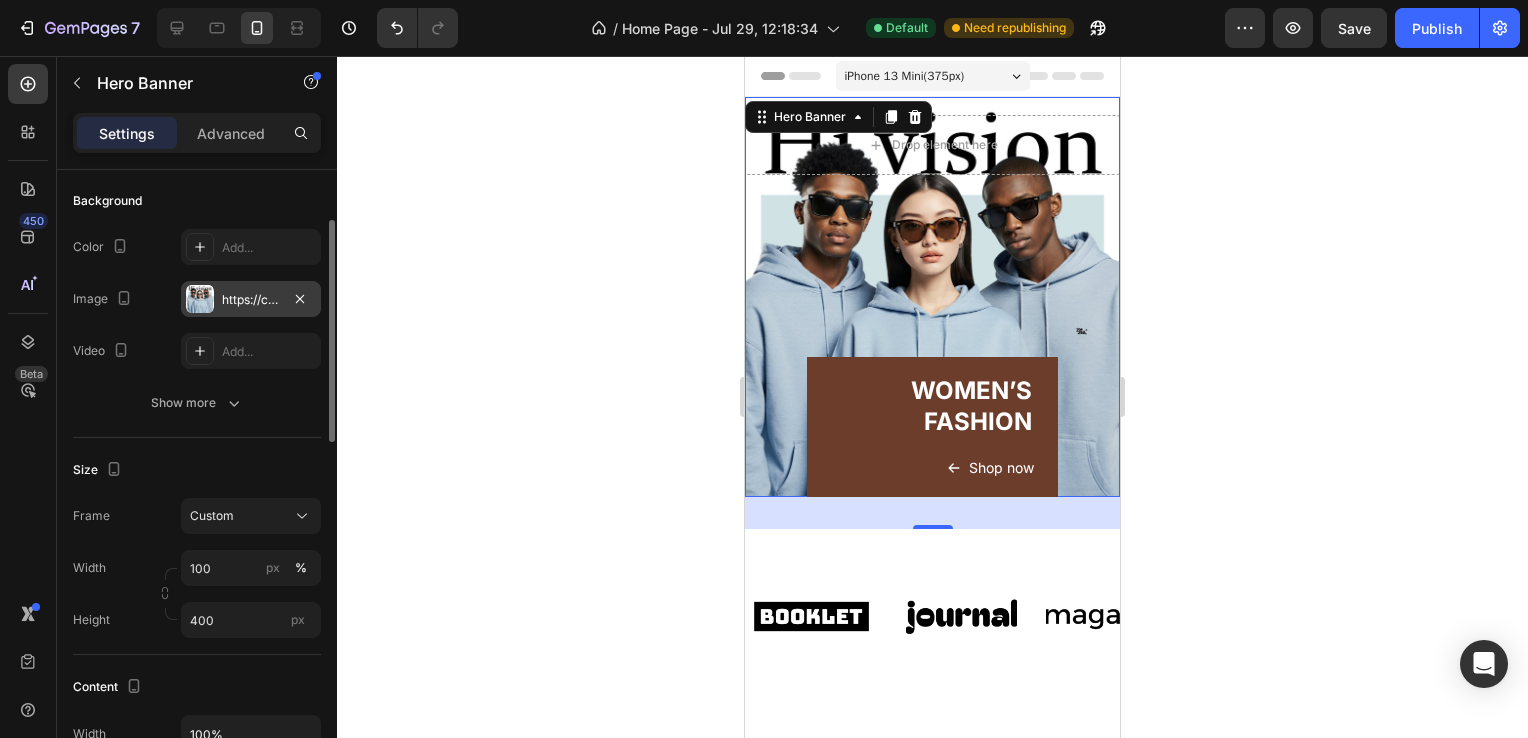 click on "https://cdn.shopify.com/s/files/1/0634/2810/0209/files/gempages_577556491356078630-2cafe0fd-49ef-4c33-a13f-1ac9ec73264d.jpg" at bounding box center (251, 300) 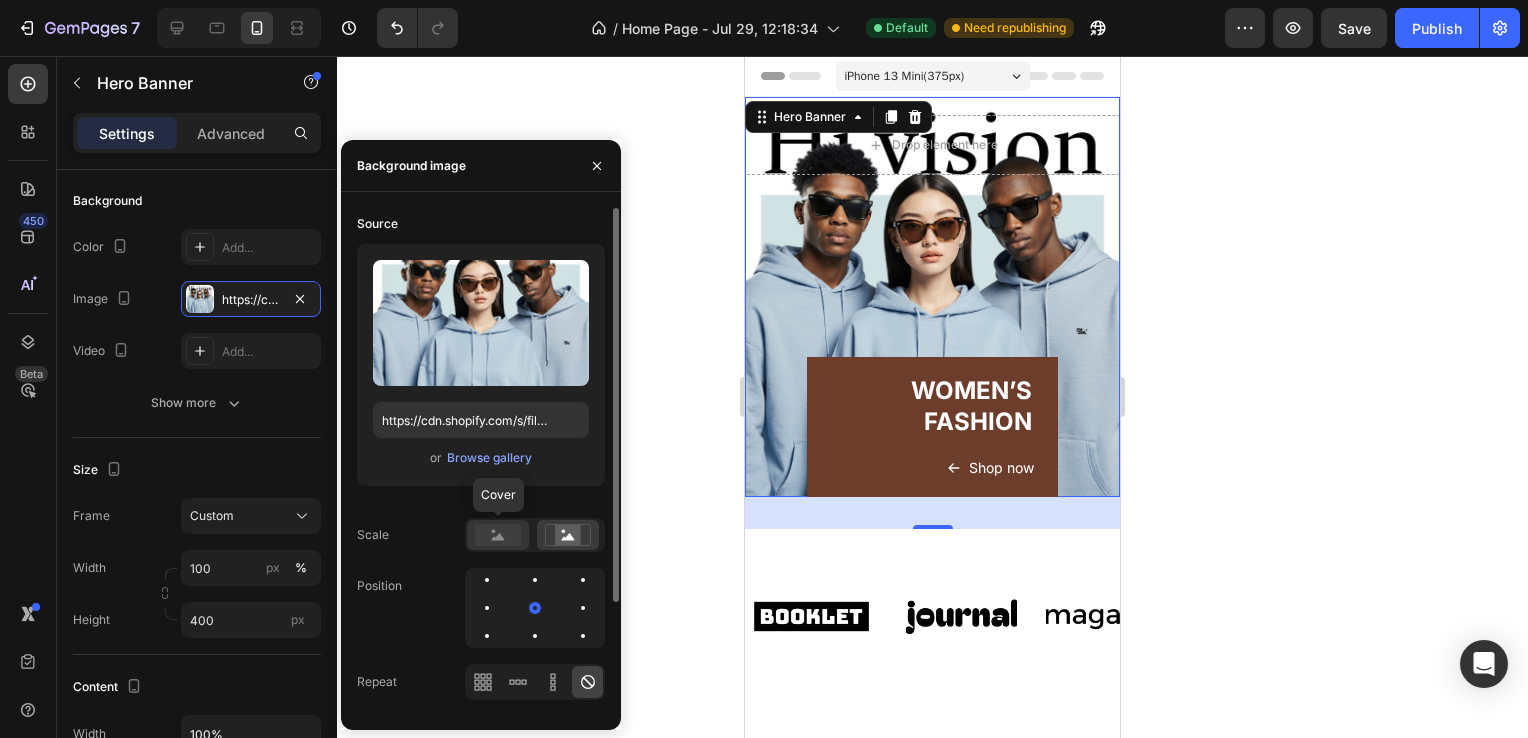 click 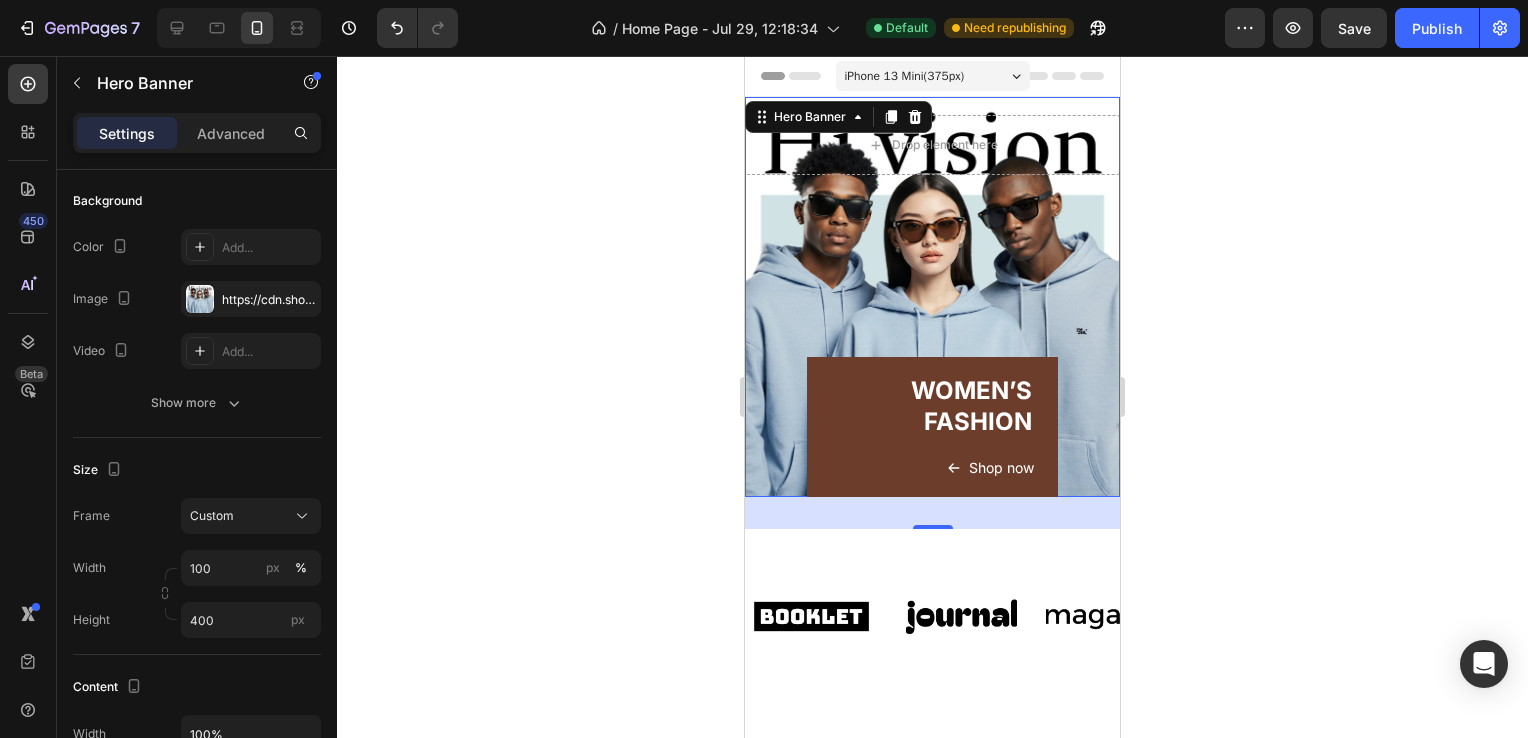 click 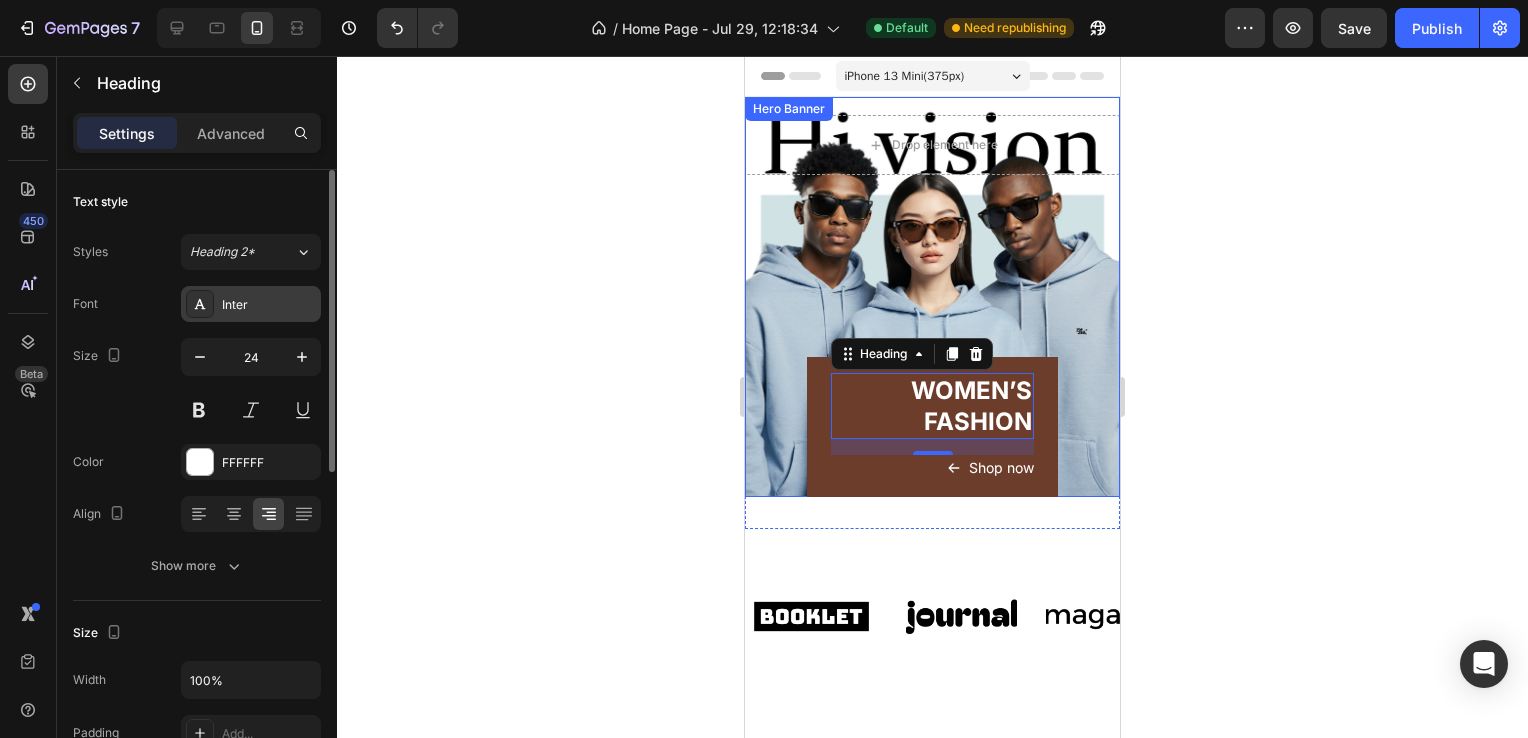 click on "Inter" at bounding box center (251, 304) 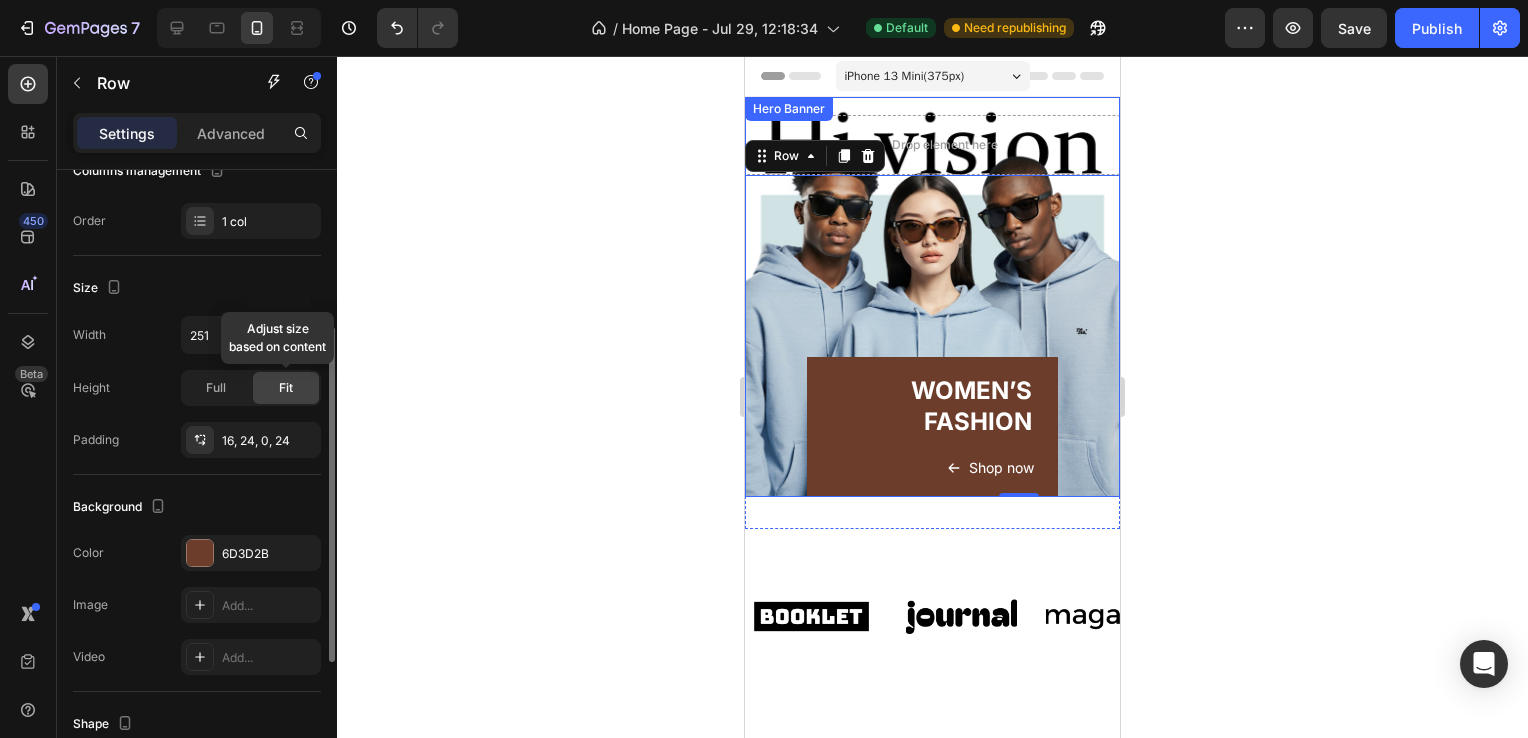 scroll, scrollTop: 294, scrollLeft: 0, axis: vertical 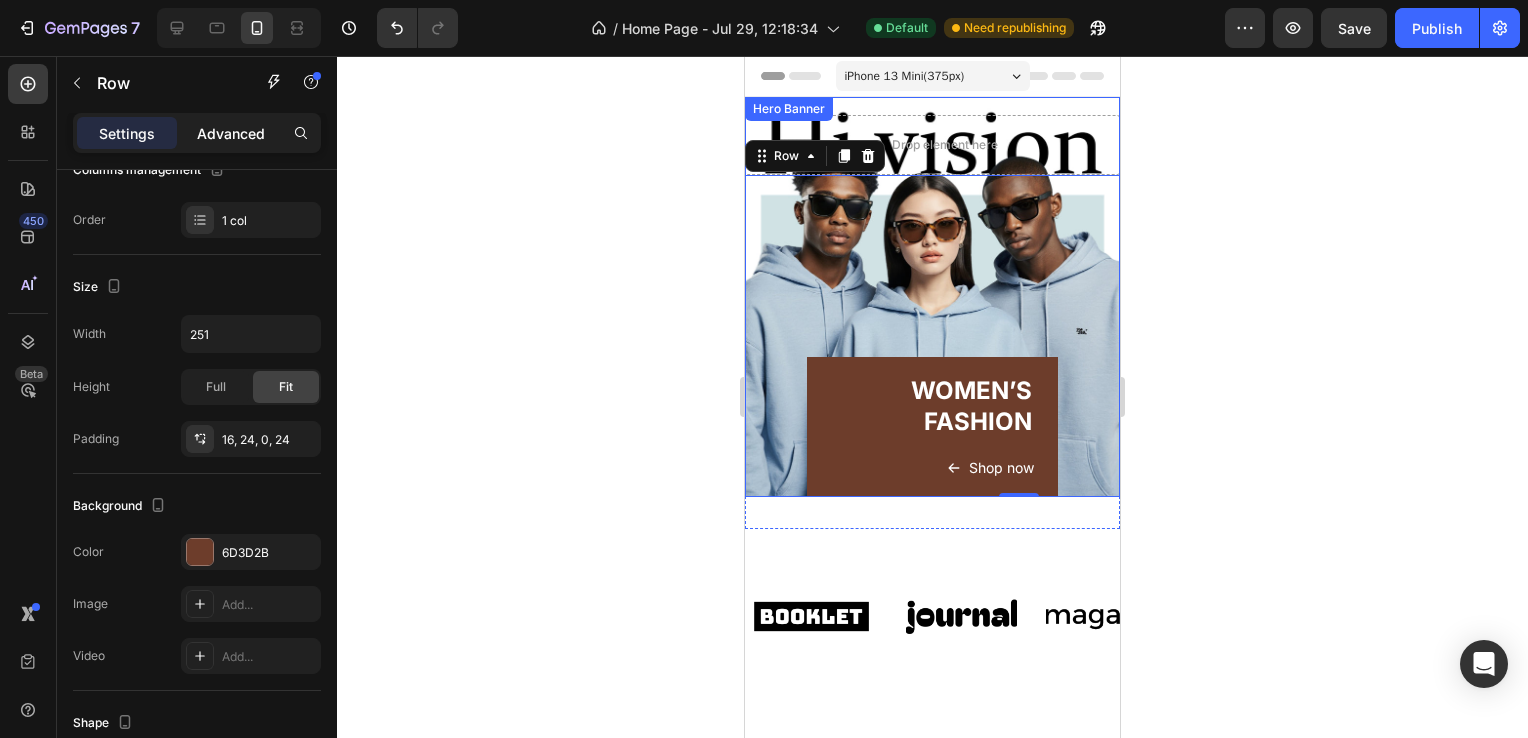 click on "Advanced" at bounding box center [231, 133] 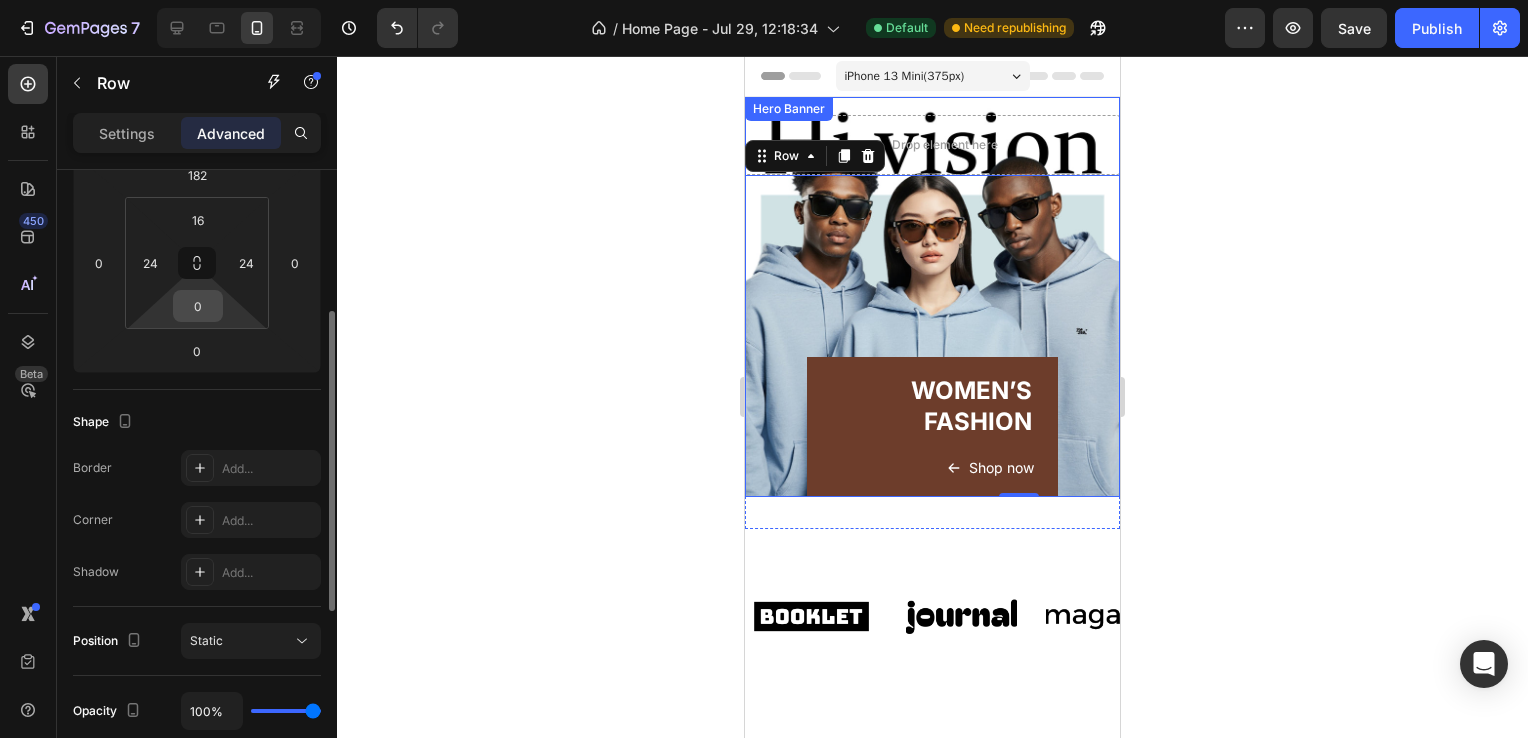 click on "0" at bounding box center (198, 306) 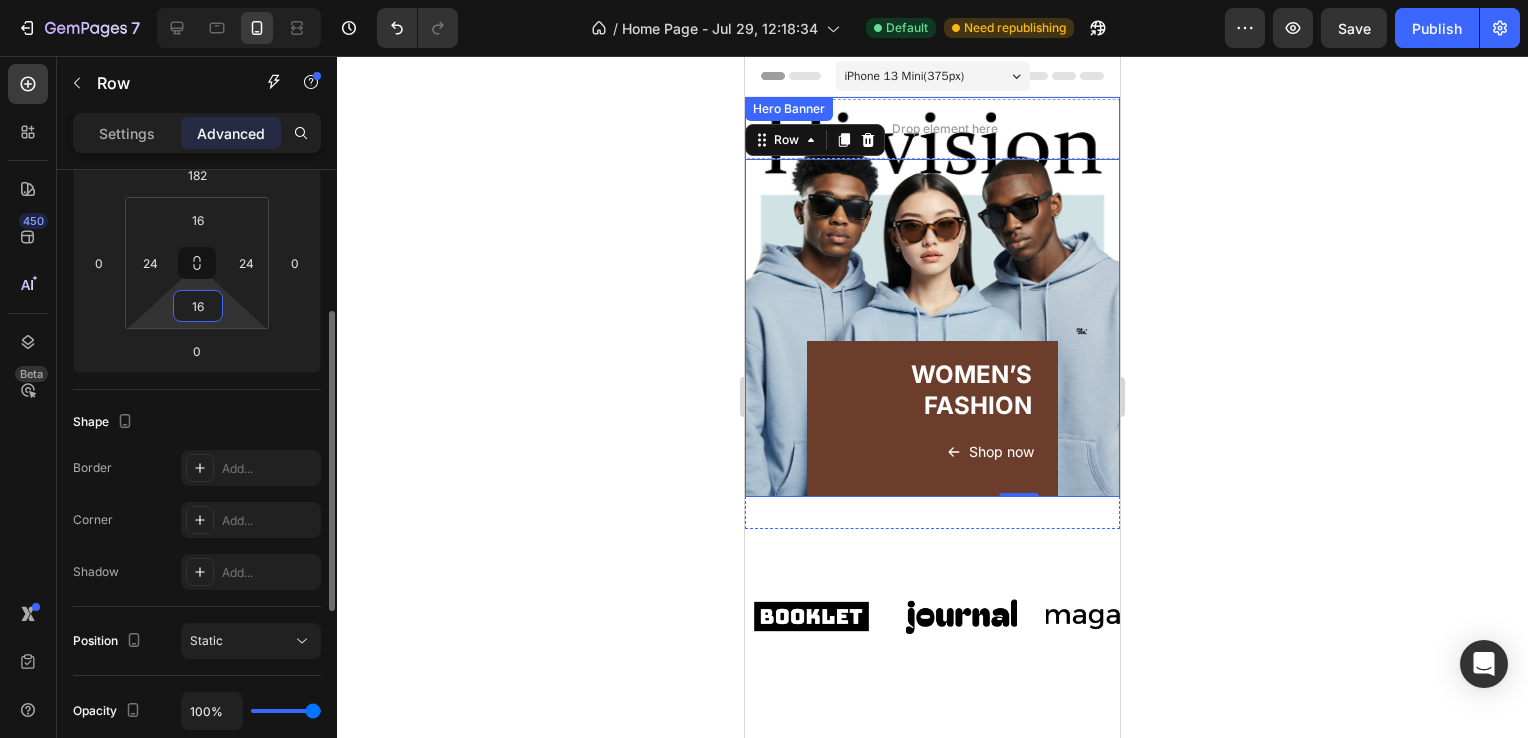 type on "1" 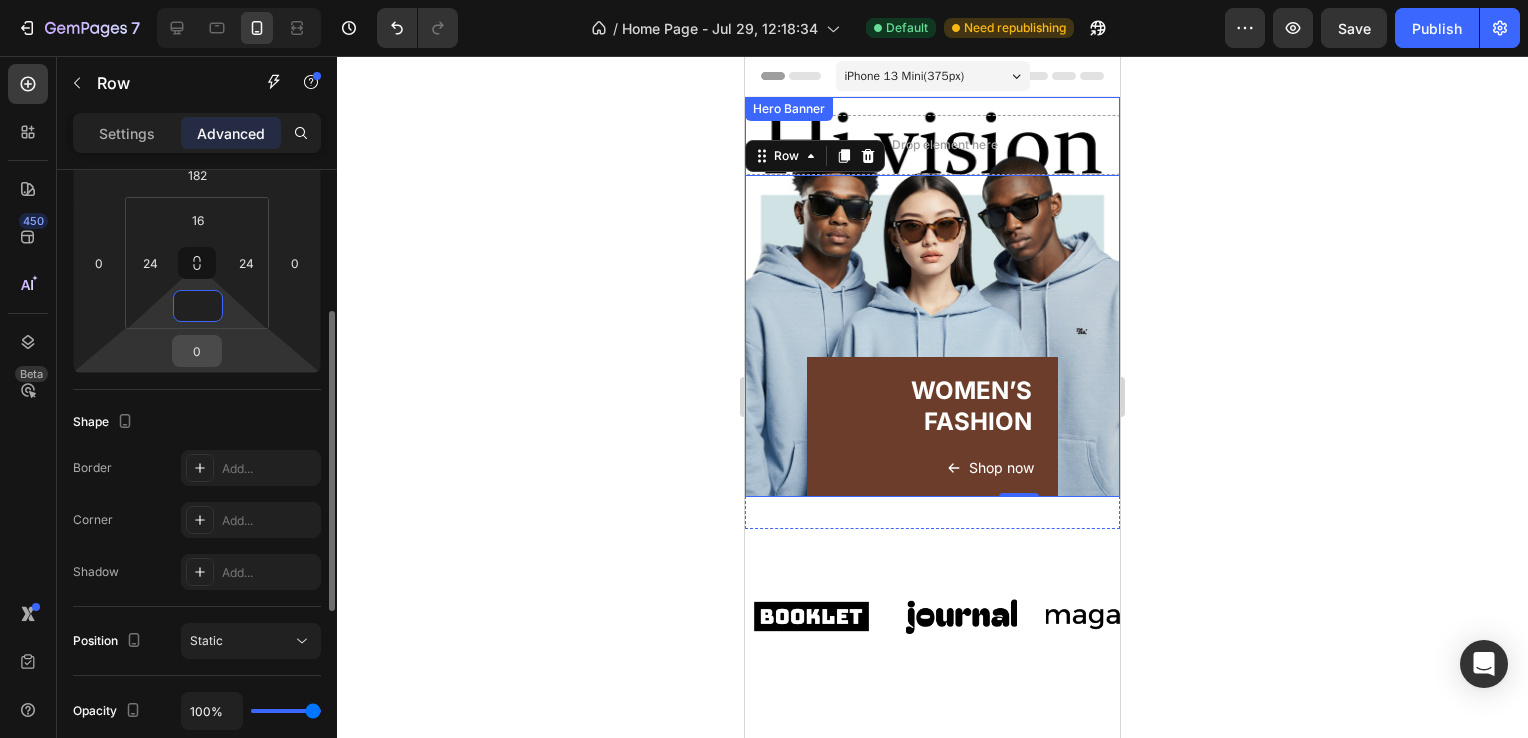 type on "0" 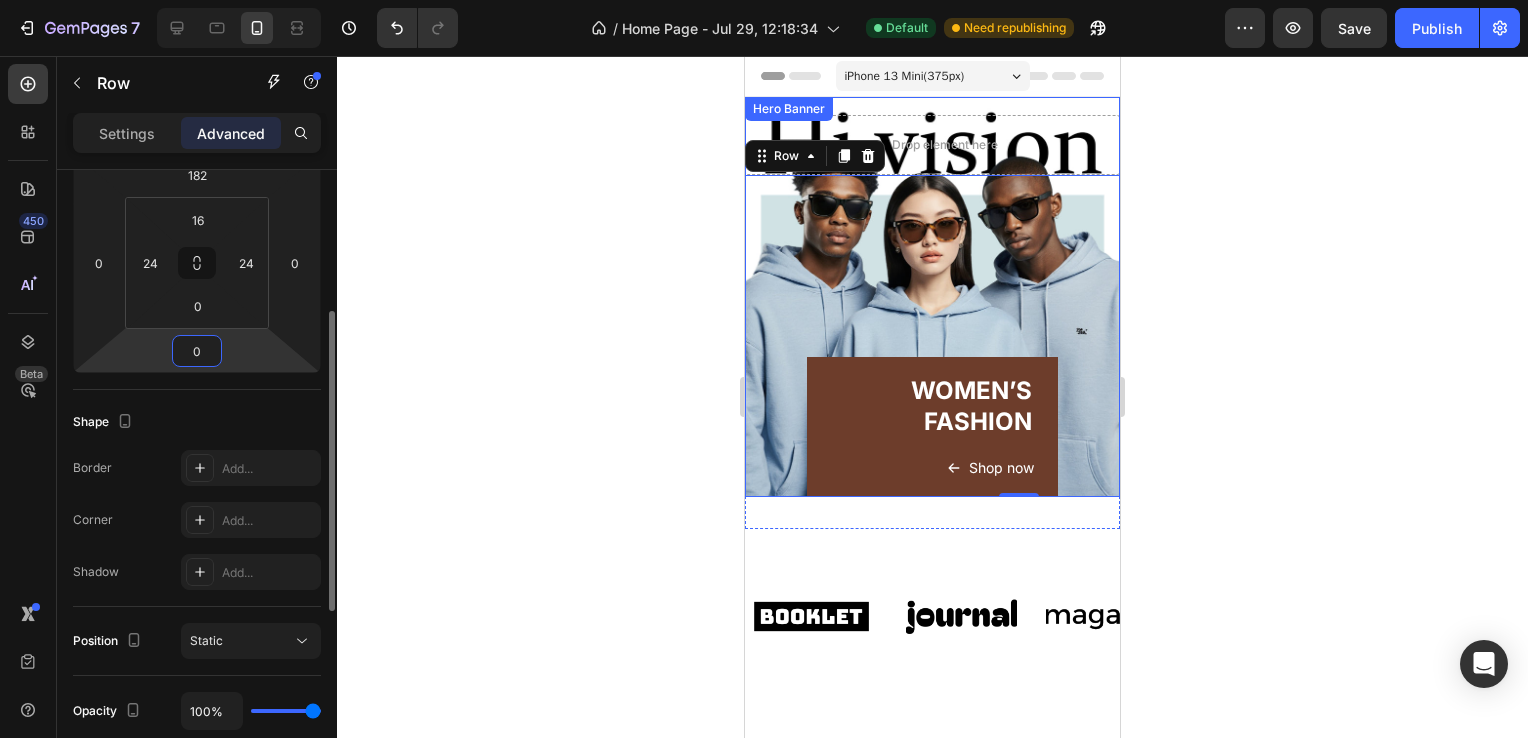 click on "0" at bounding box center (197, 351) 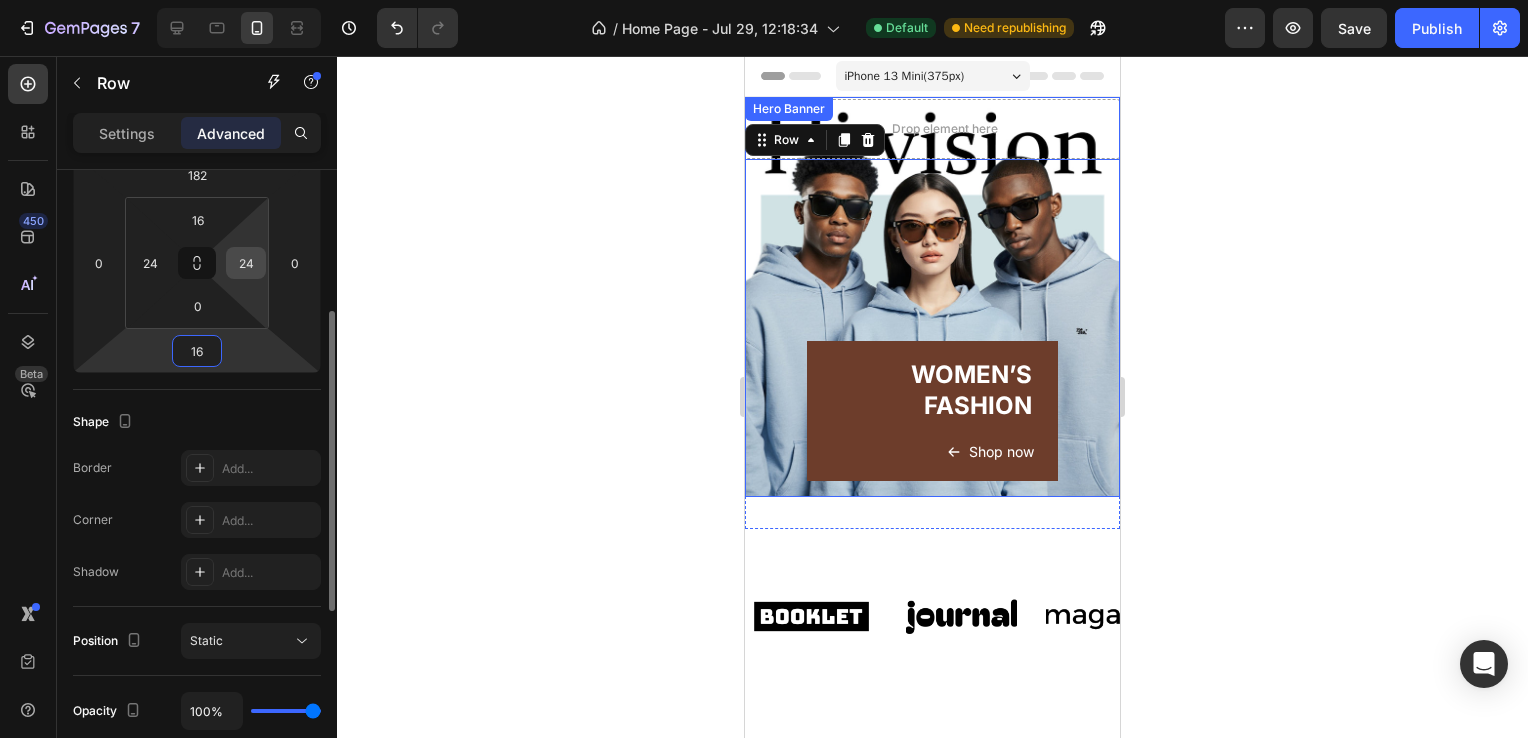 type on "16" 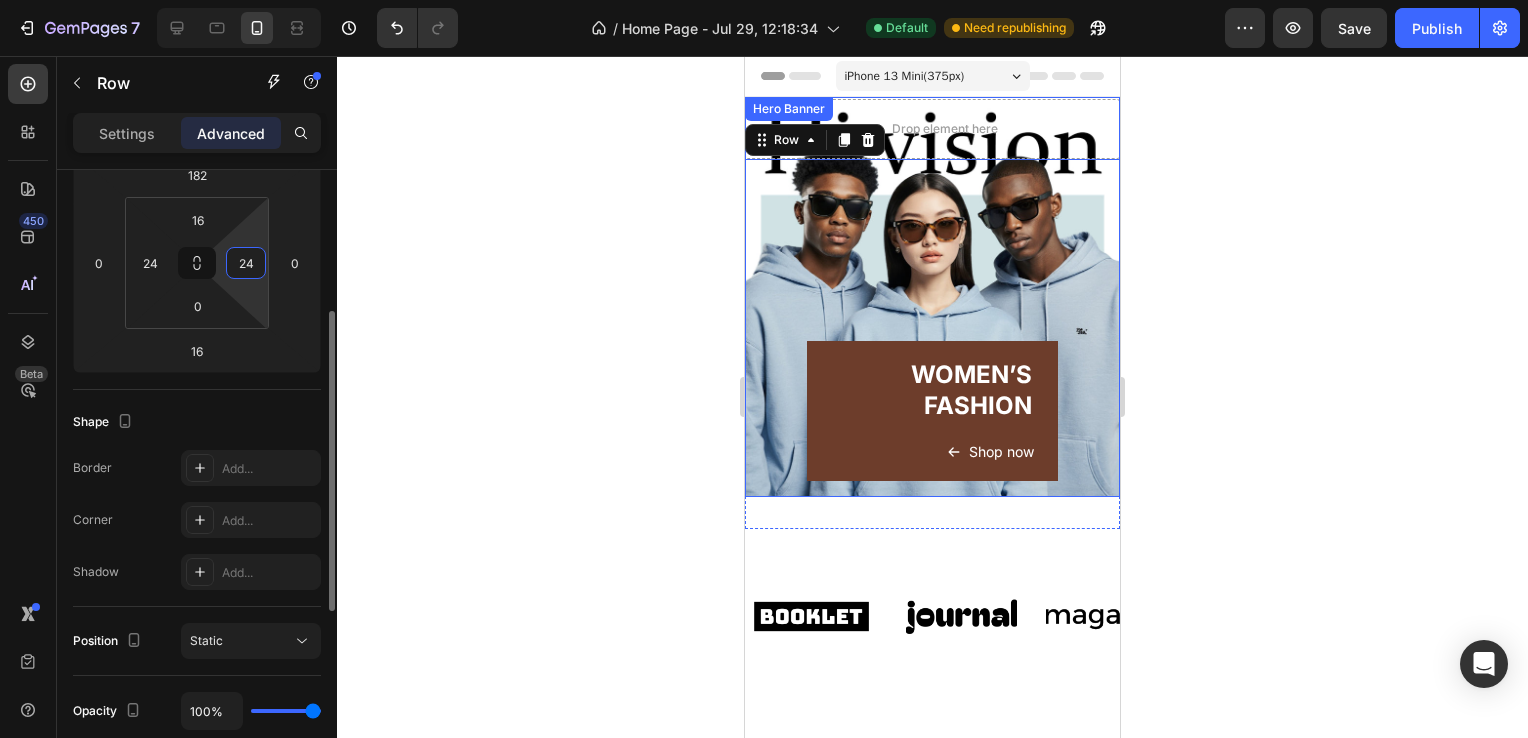 click on "24" at bounding box center [246, 263] 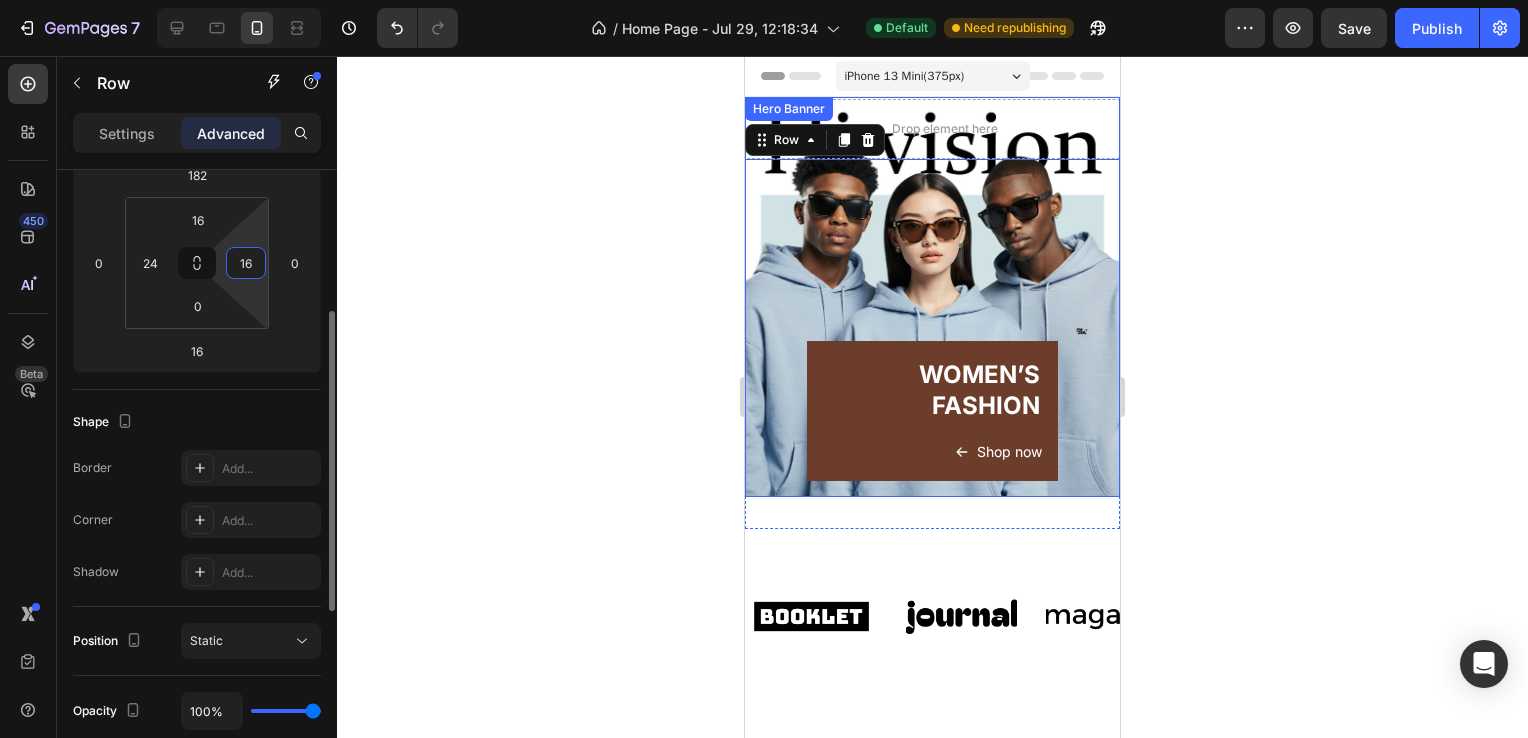 type on "1" 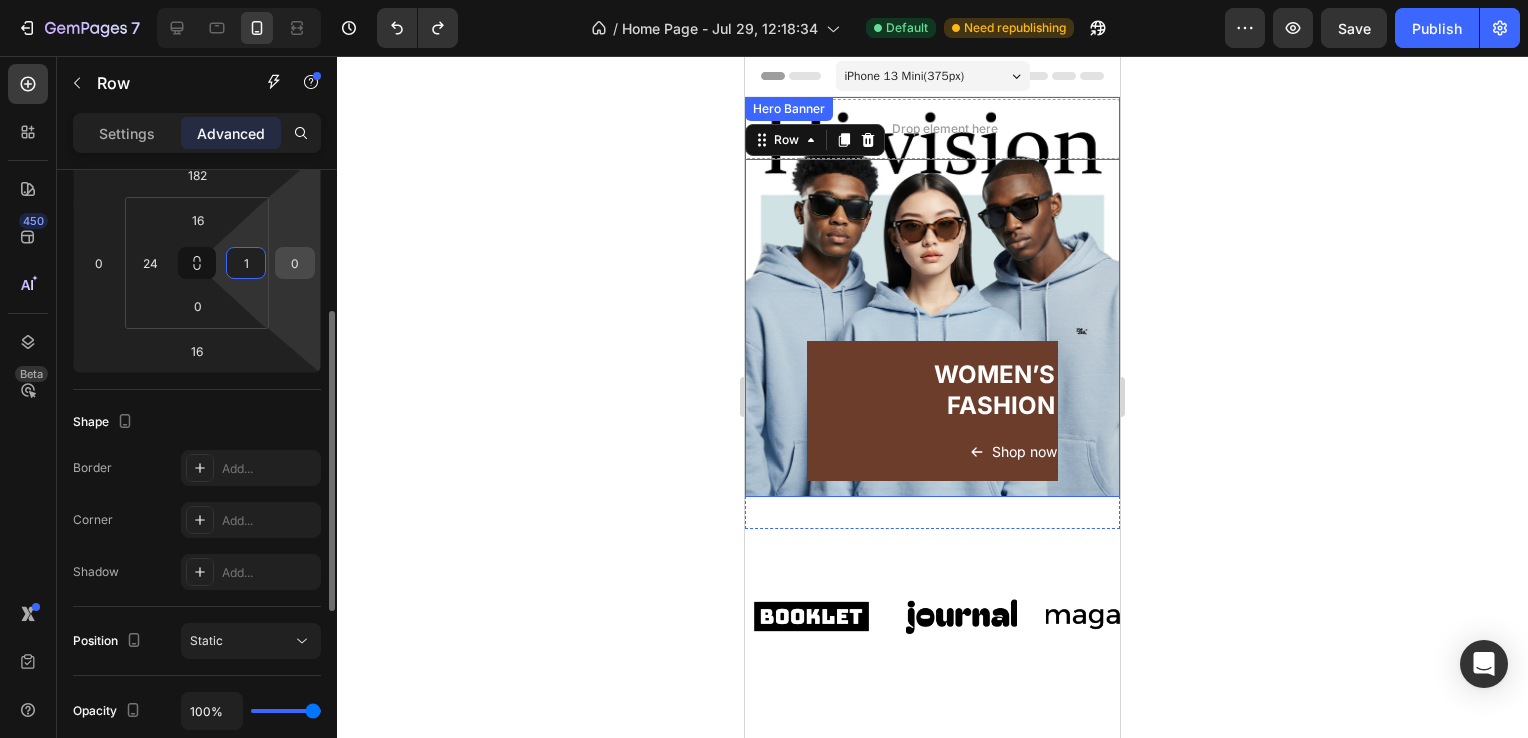 type on "0" 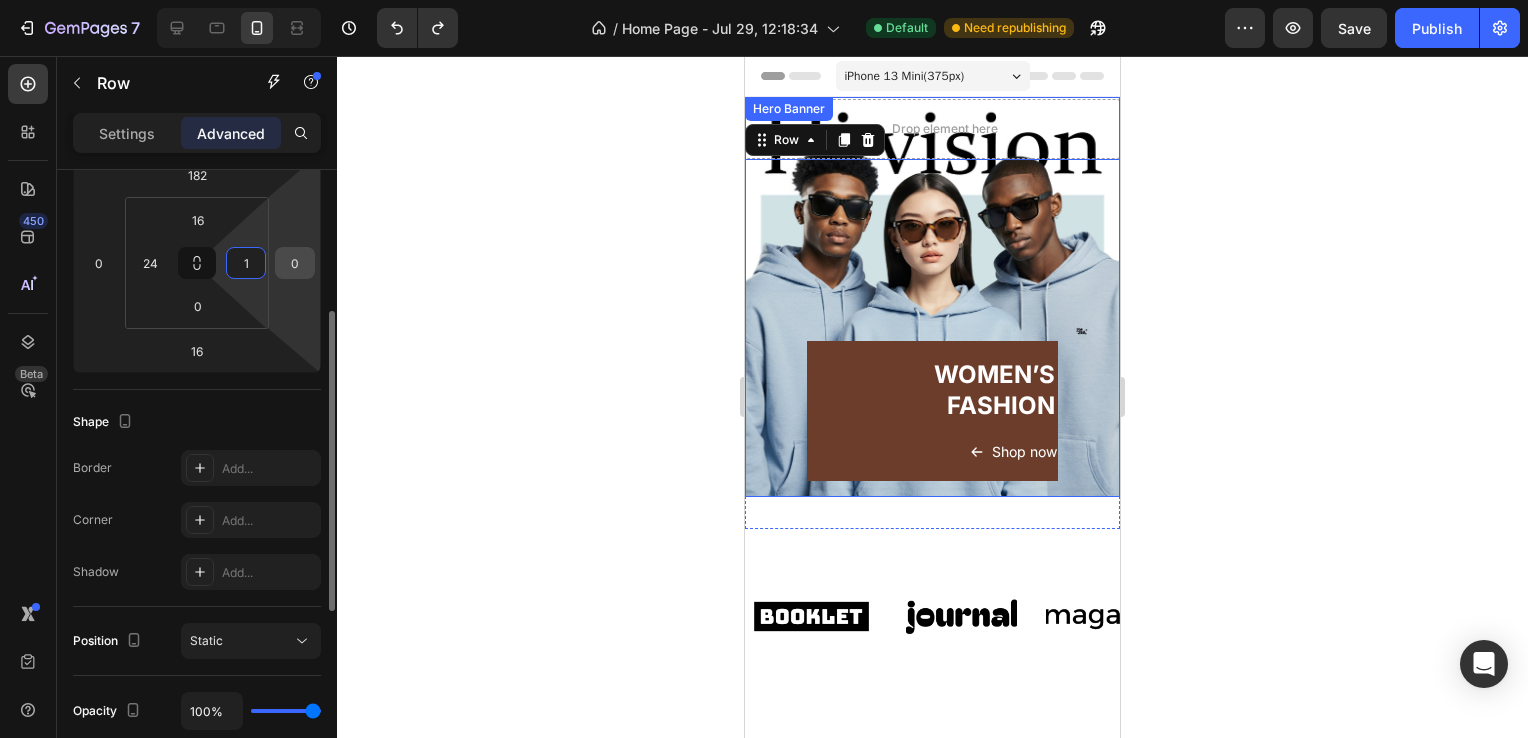 type on "24" 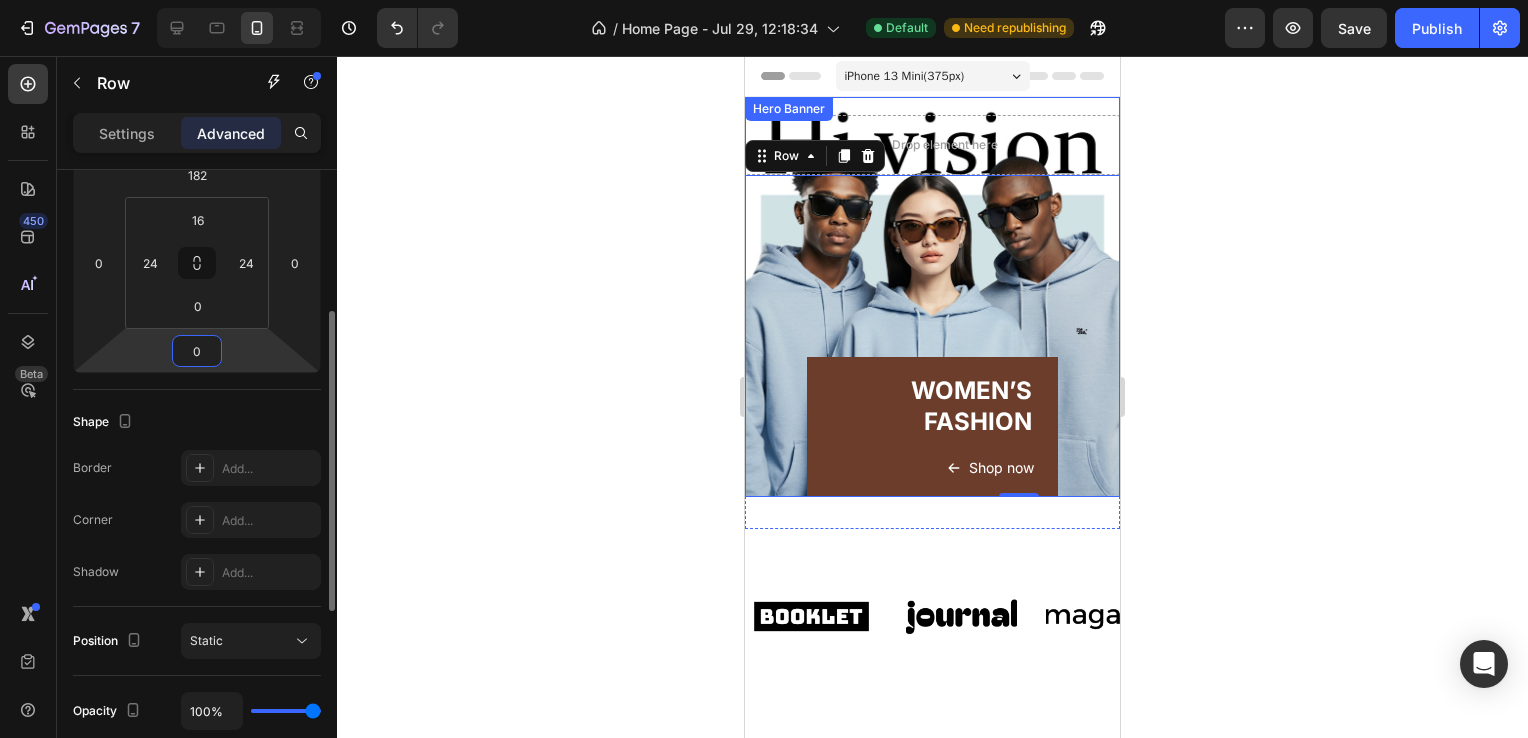 click on "0" at bounding box center [197, 351] 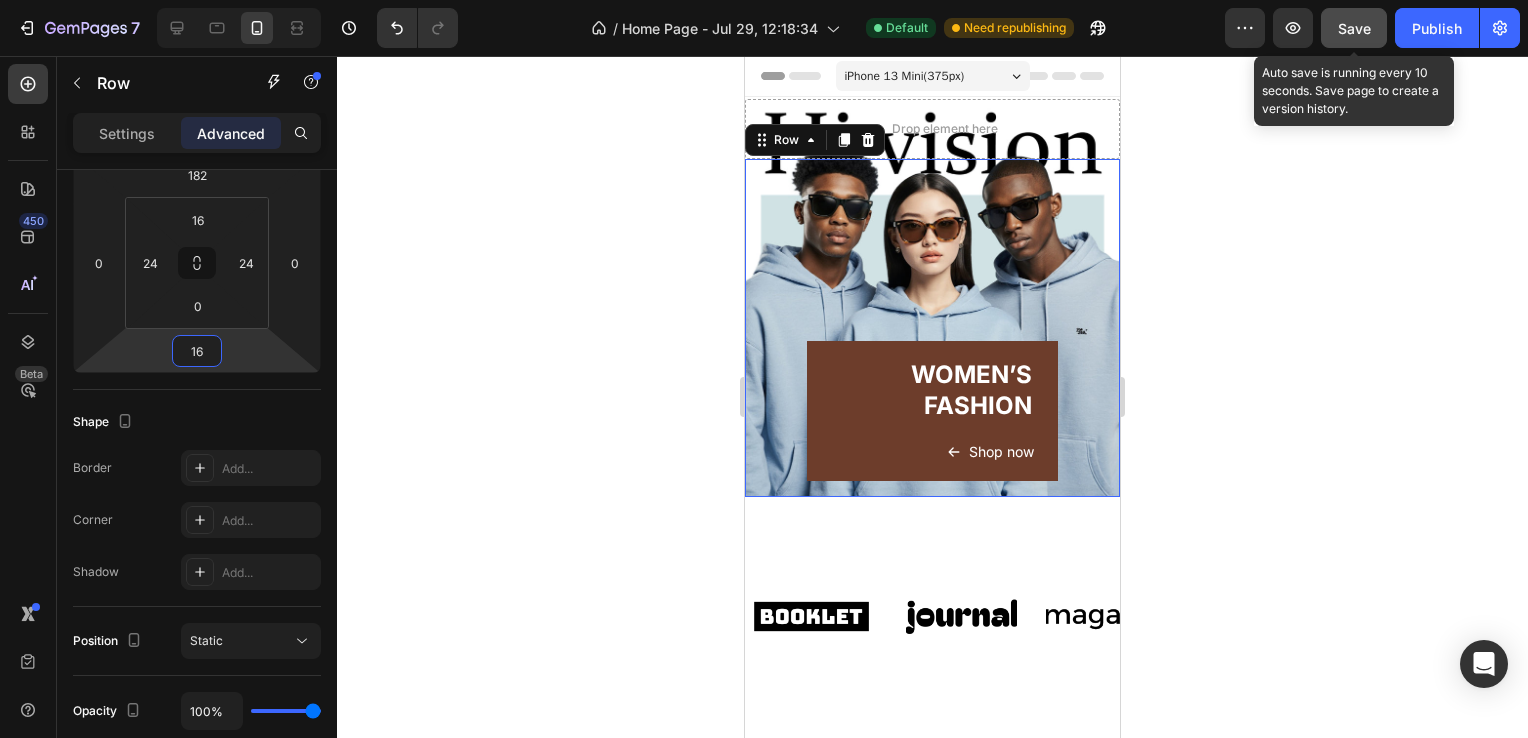 type on "16" 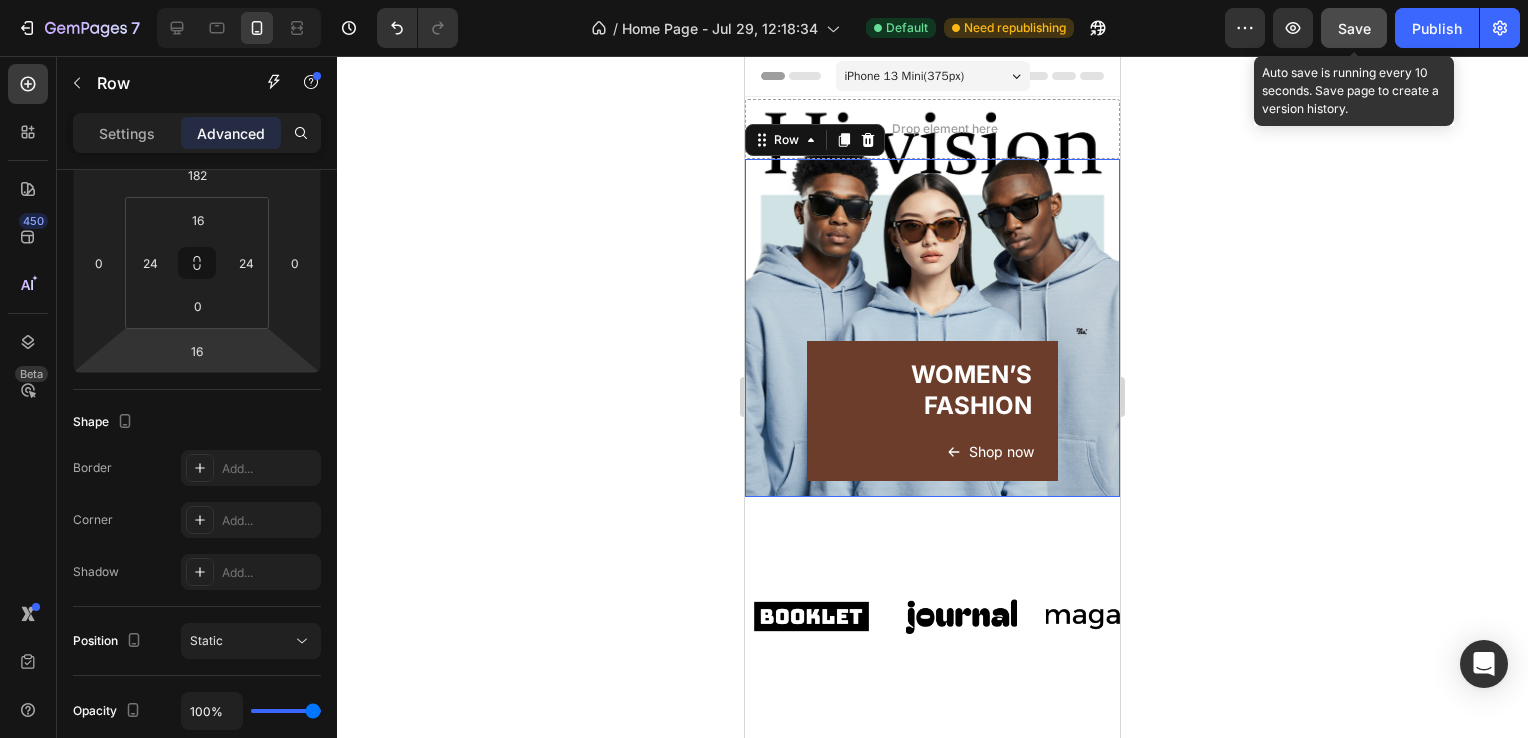 click on "Save" at bounding box center (1354, 28) 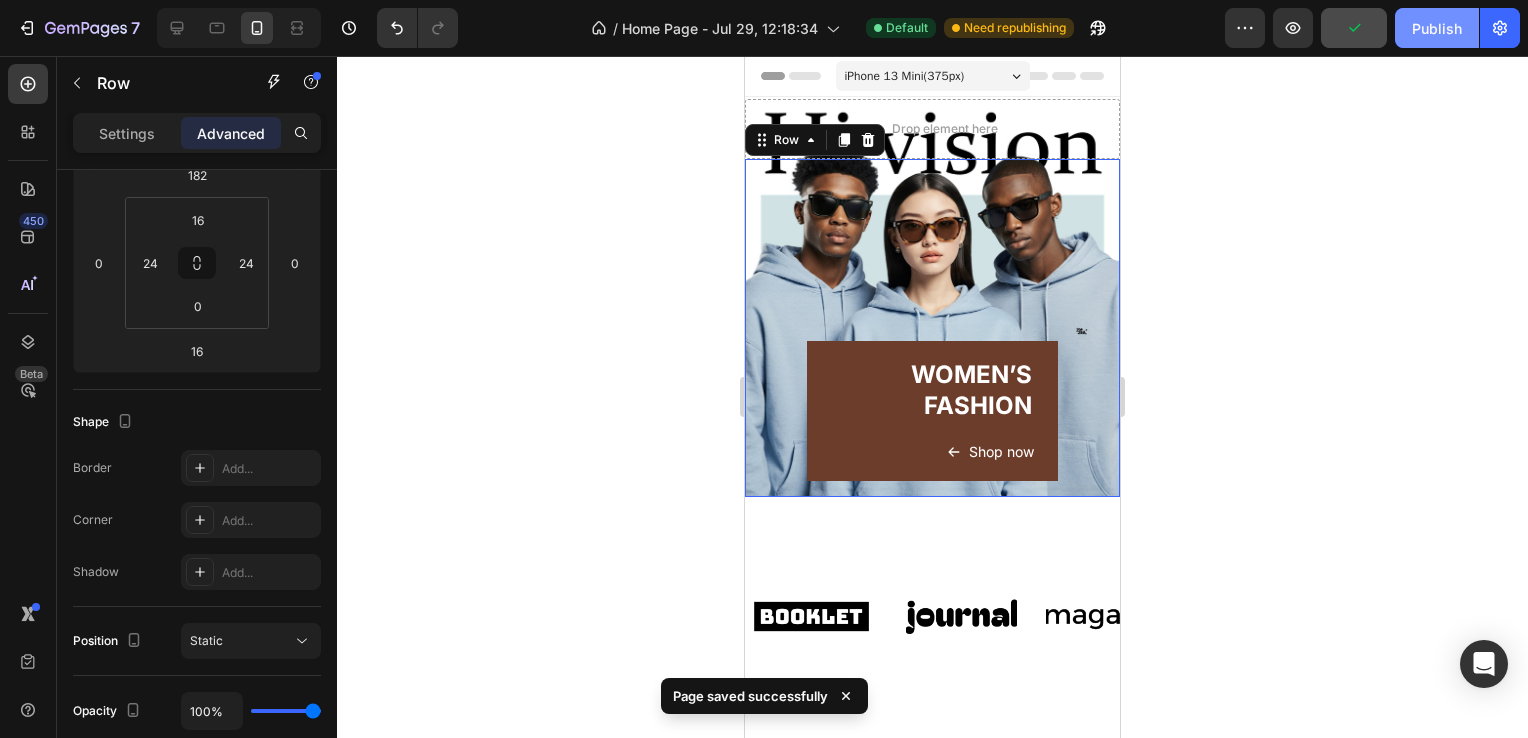 click on "Publish" 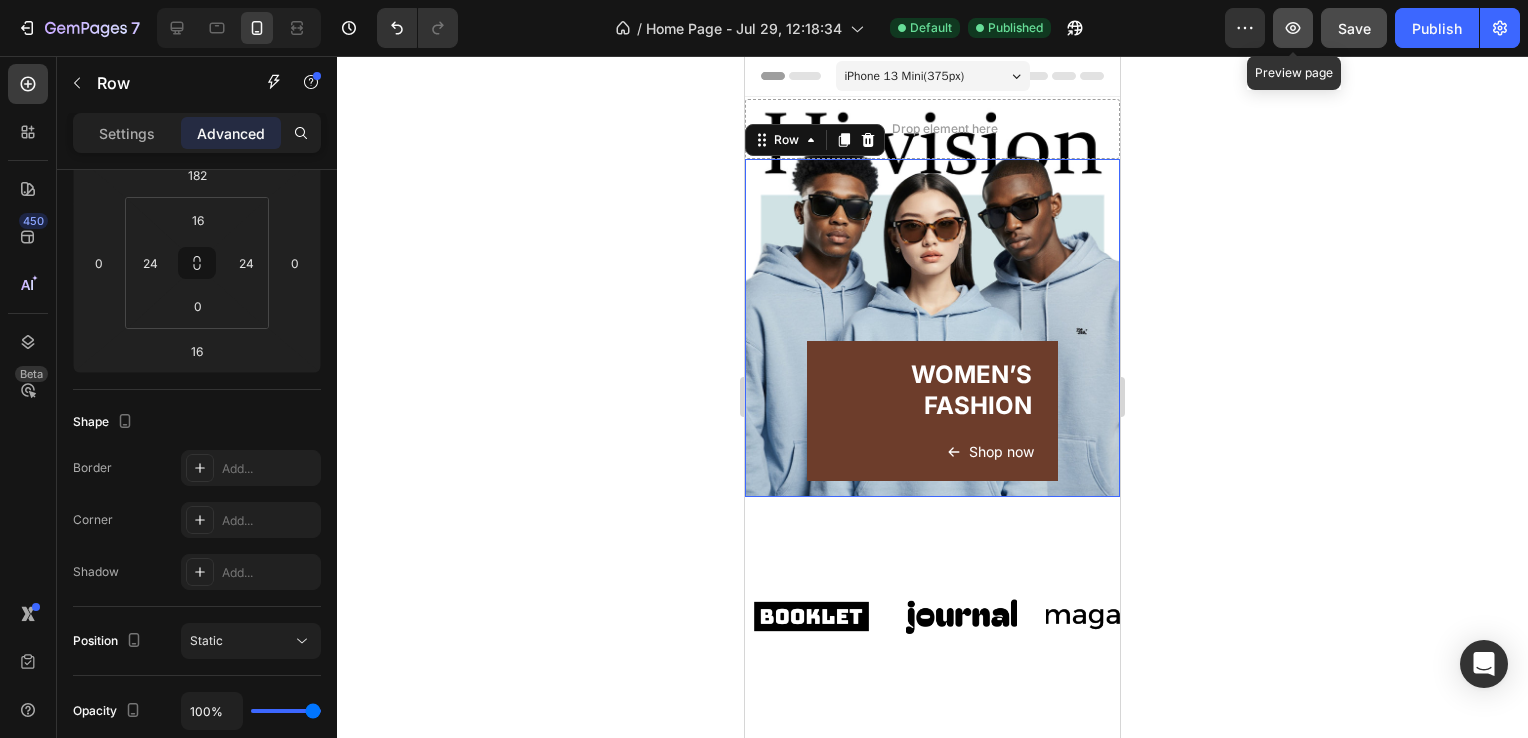 click 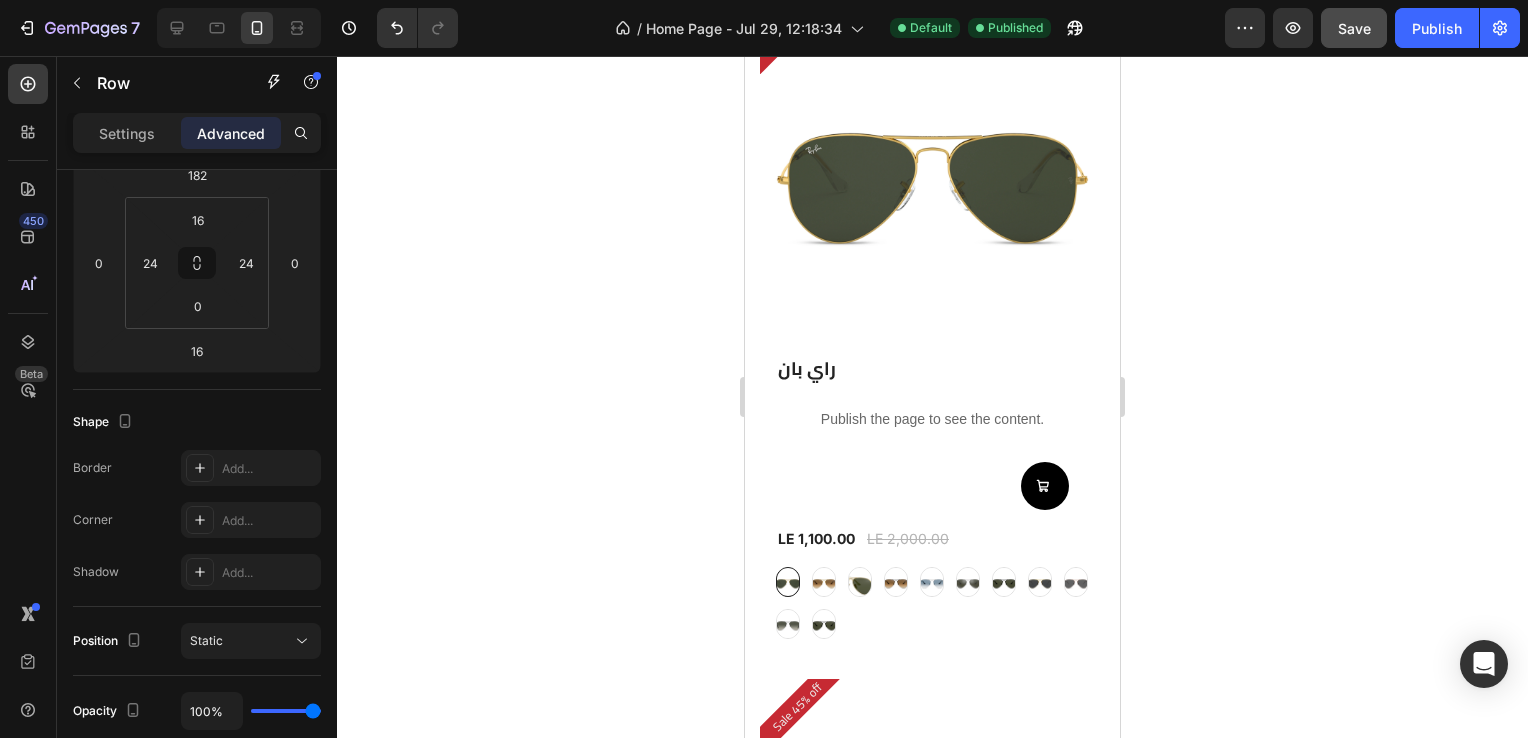 scroll, scrollTop: 904, scrollLeft: 0, axis: vertical 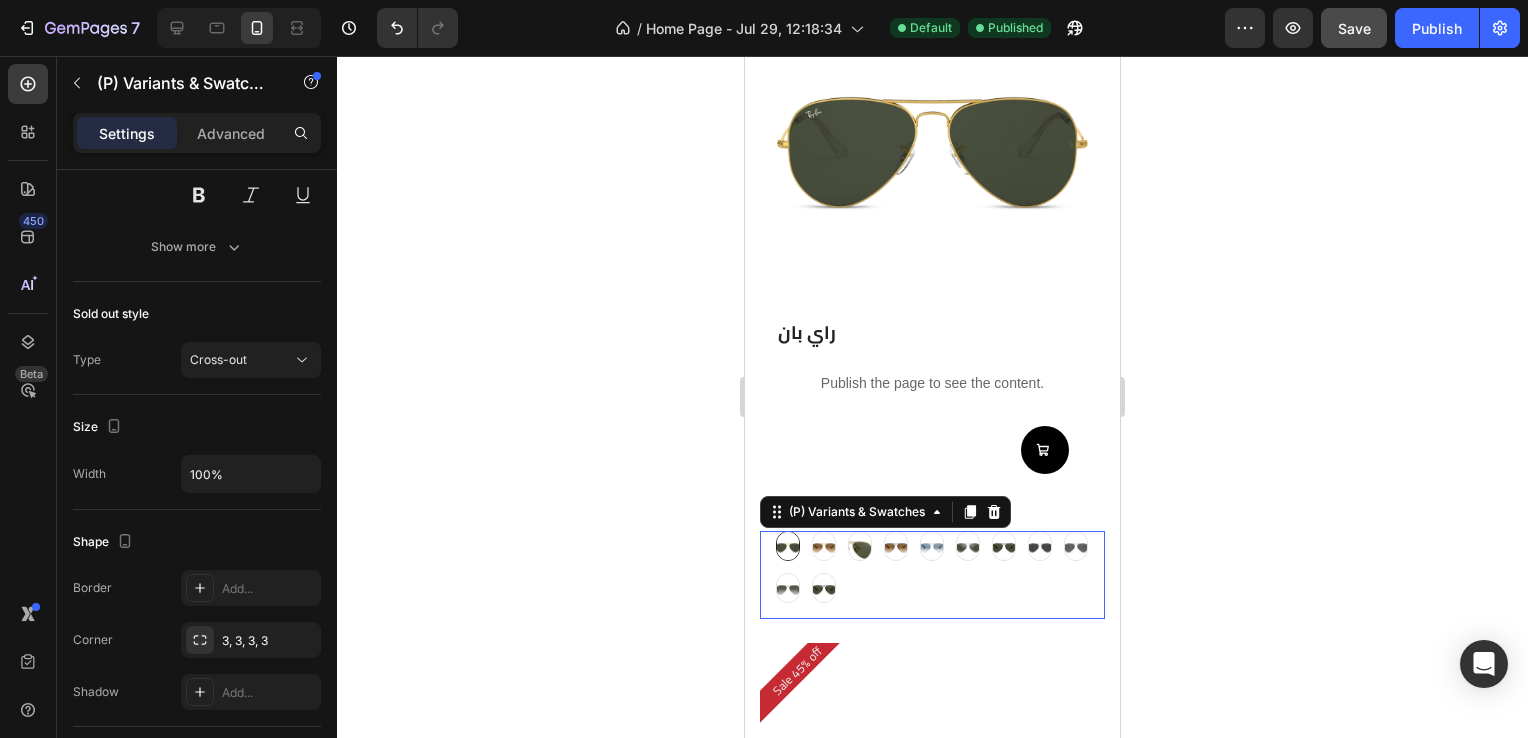 click on "graygreengold graygreengold goldbrown goldbrown green green browngray browngray bluesilver bluesilver gray-1 gray-1 greenblue greenblue goldgray-1 goldgray-1 goldgray goldgray blackgray blackgray blackgreen-3 blackgreen-3" at bounding box center (932, 567) 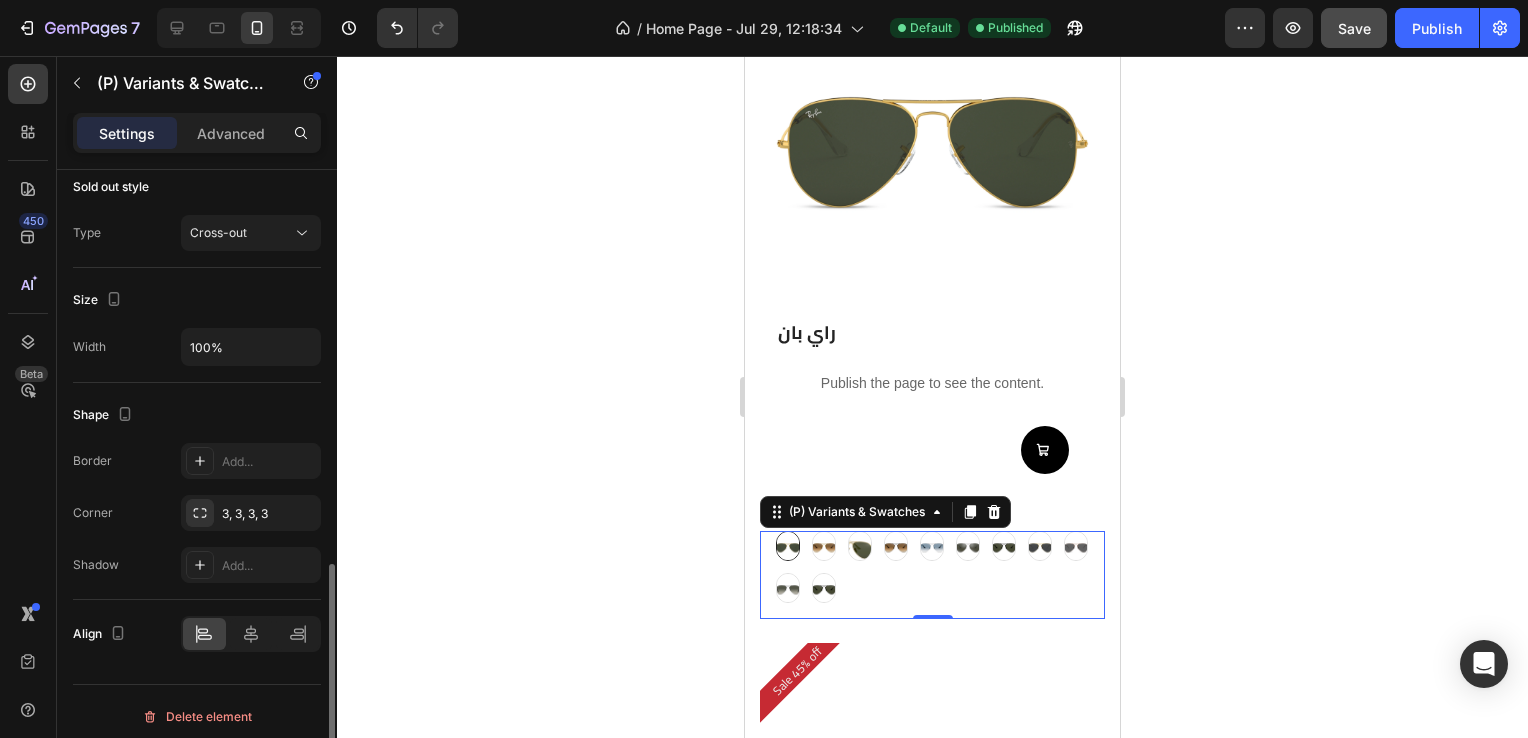 scroll, scrollTop: 1026, scrollLeft: 0, axis: vertical 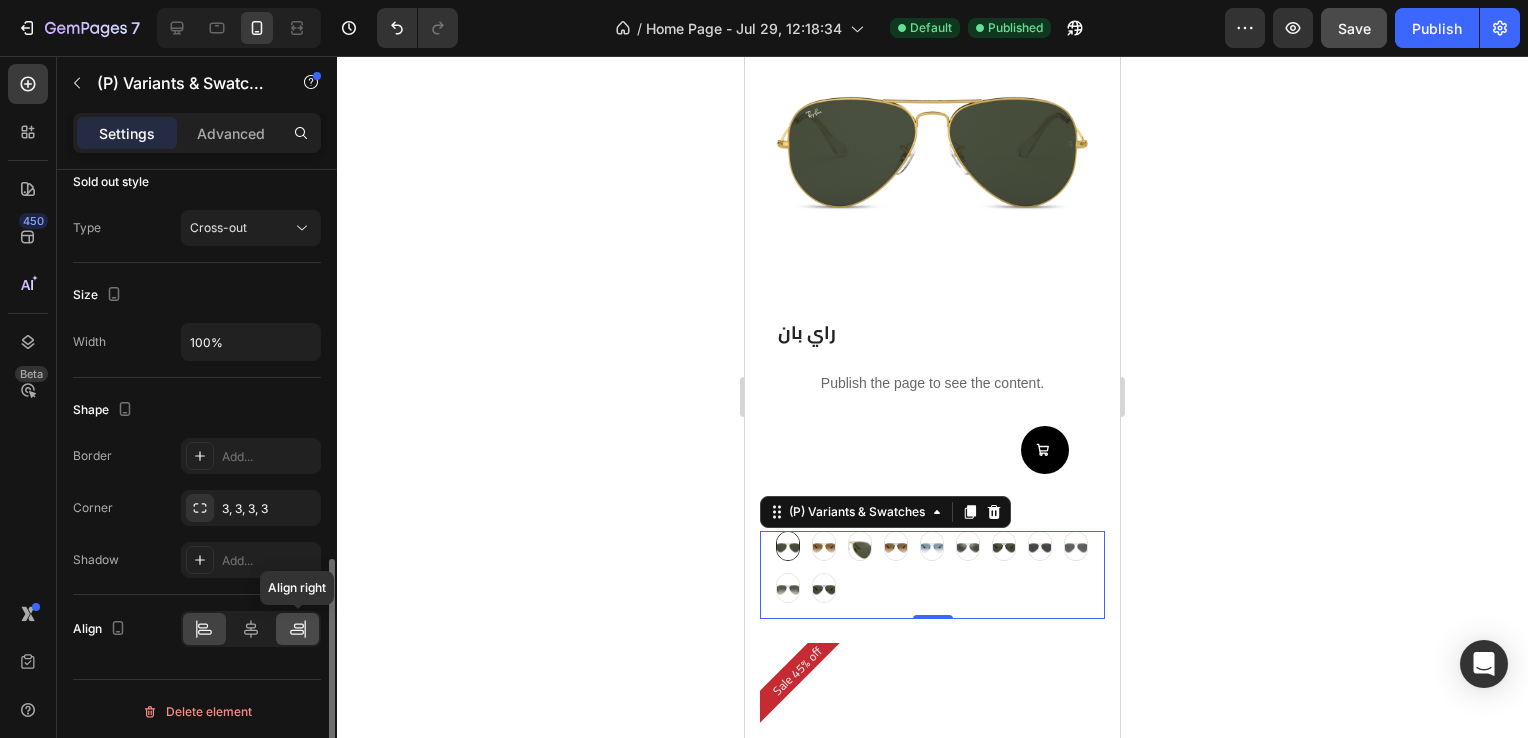 click 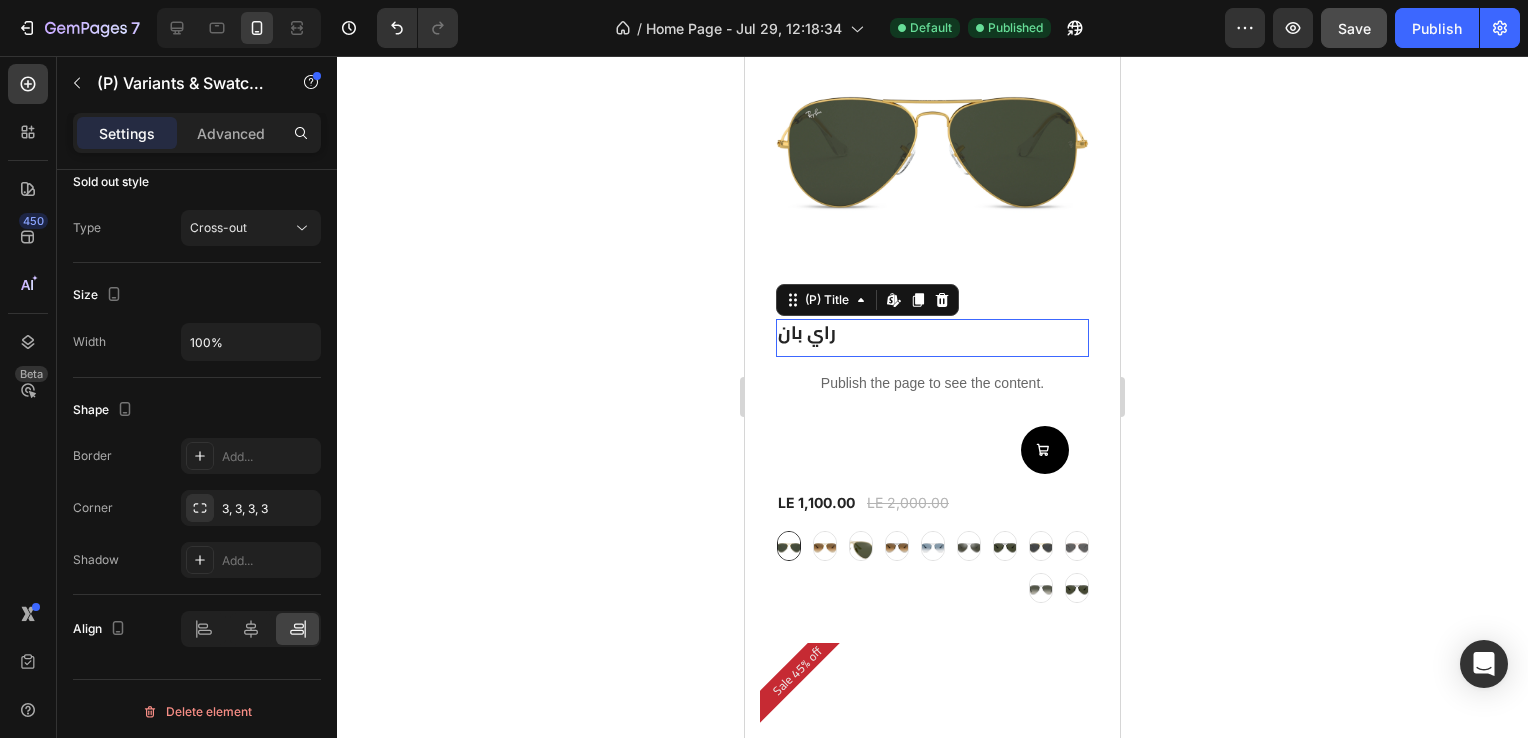 scroll, scrollTop: 0, scrollLeft: 0, axis: both 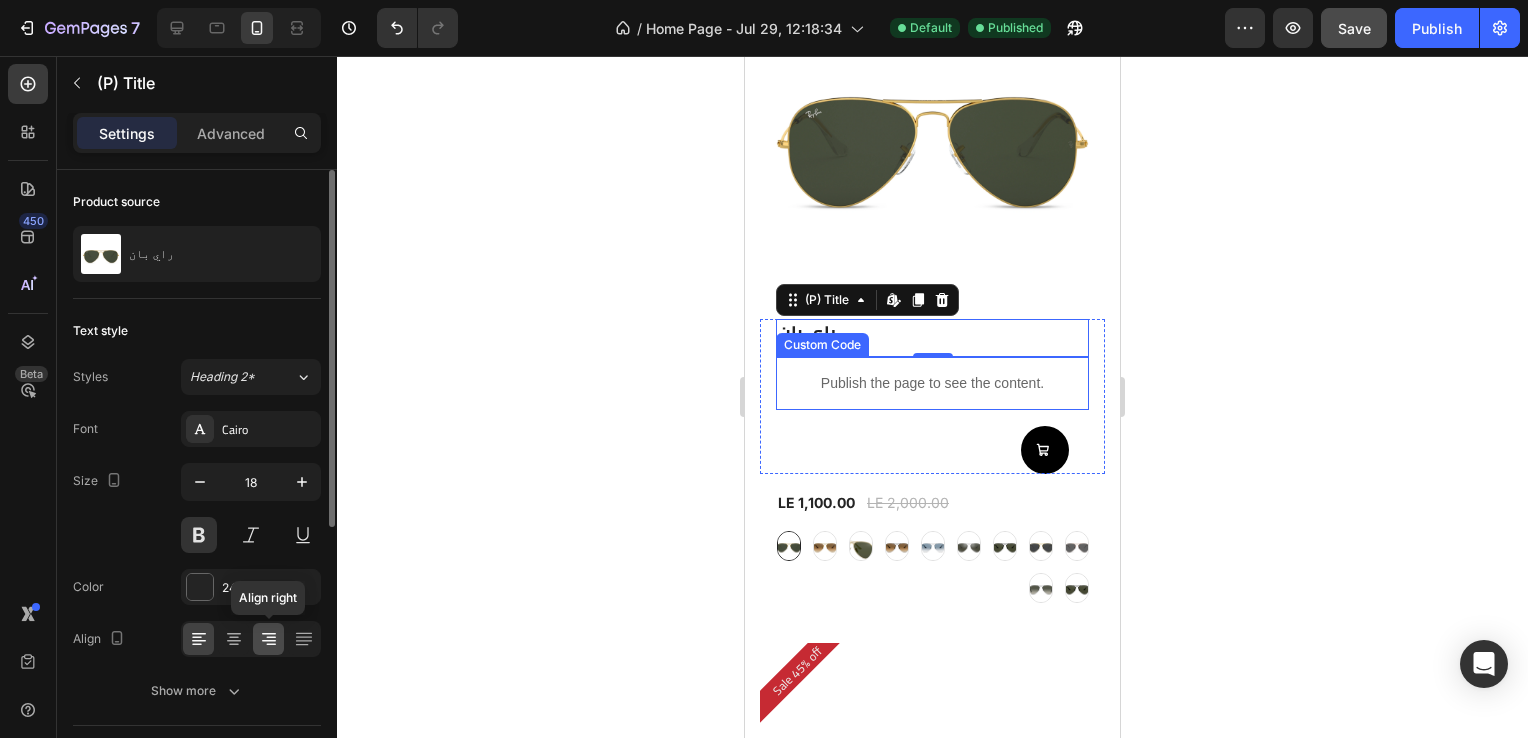 click 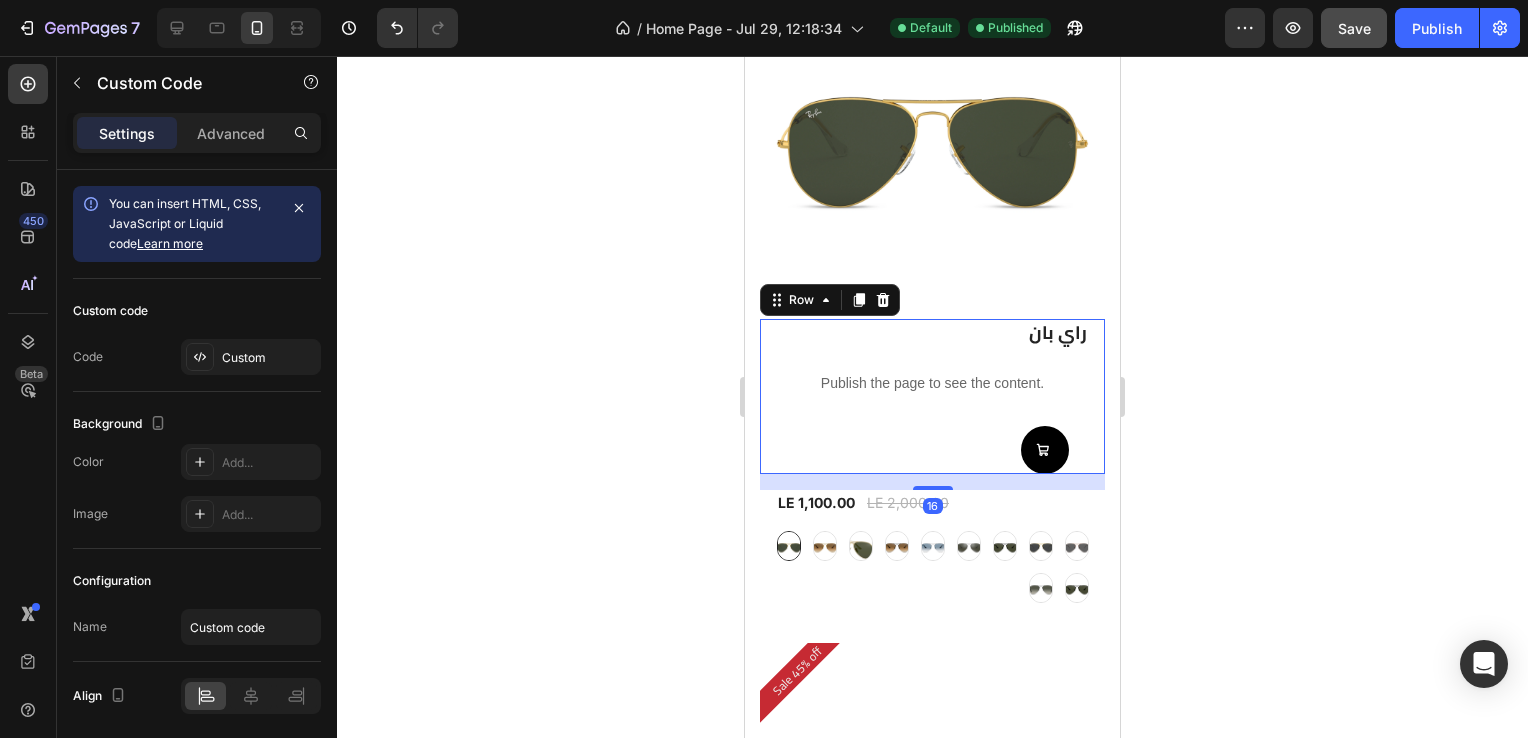 click on "راي بان (P) Title
Publish the page to see the content.
Custom Code
Add to Cart Row   16" at bounding box center (932, 396) 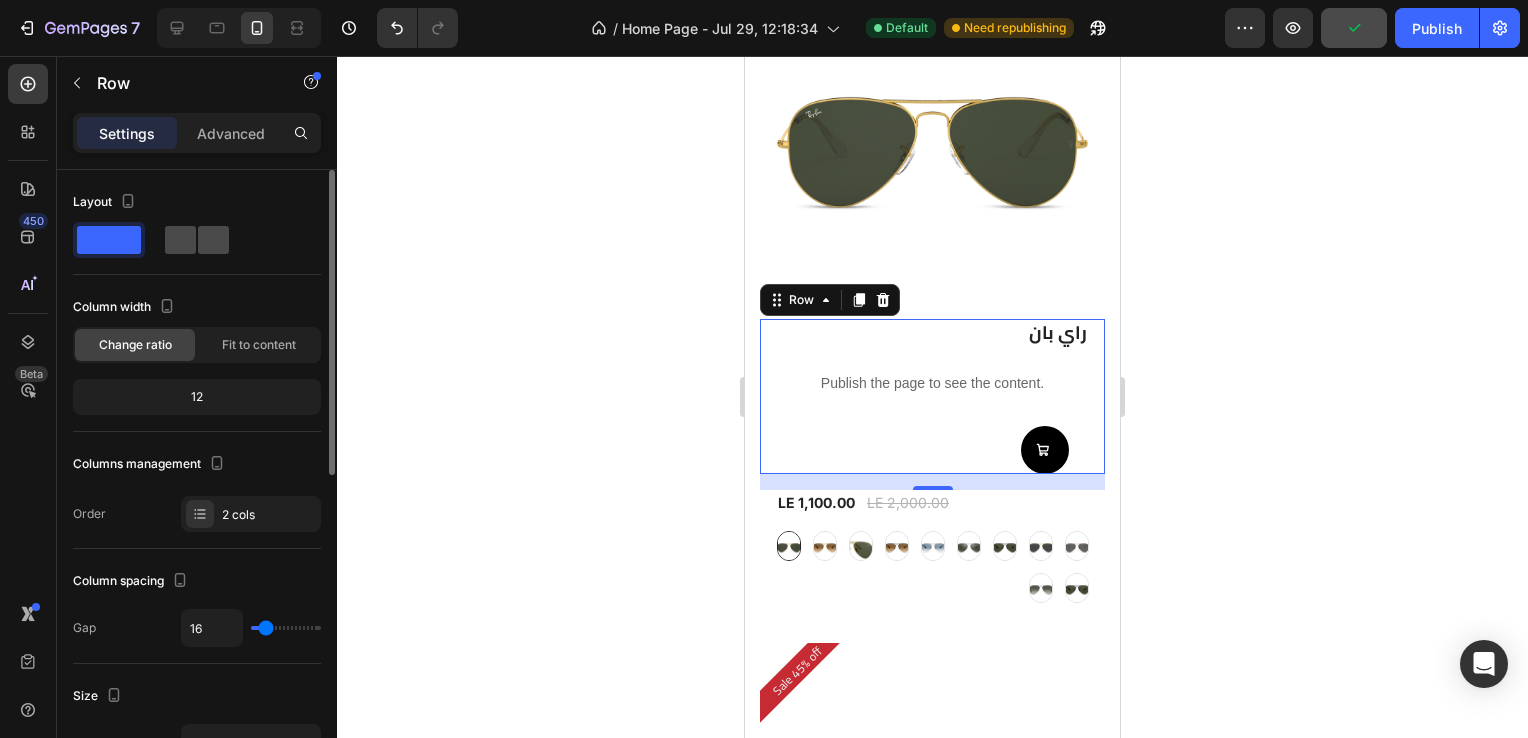 click 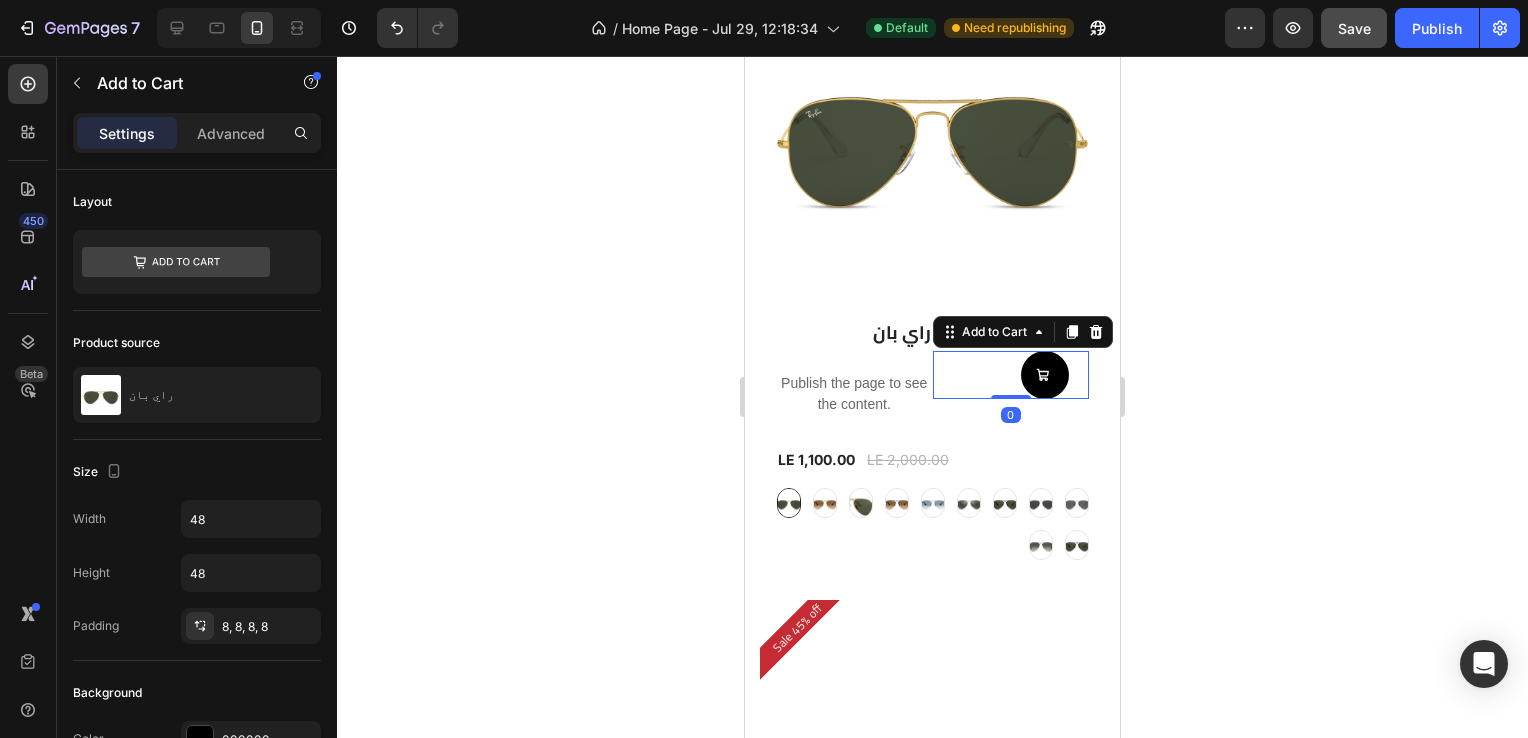 type 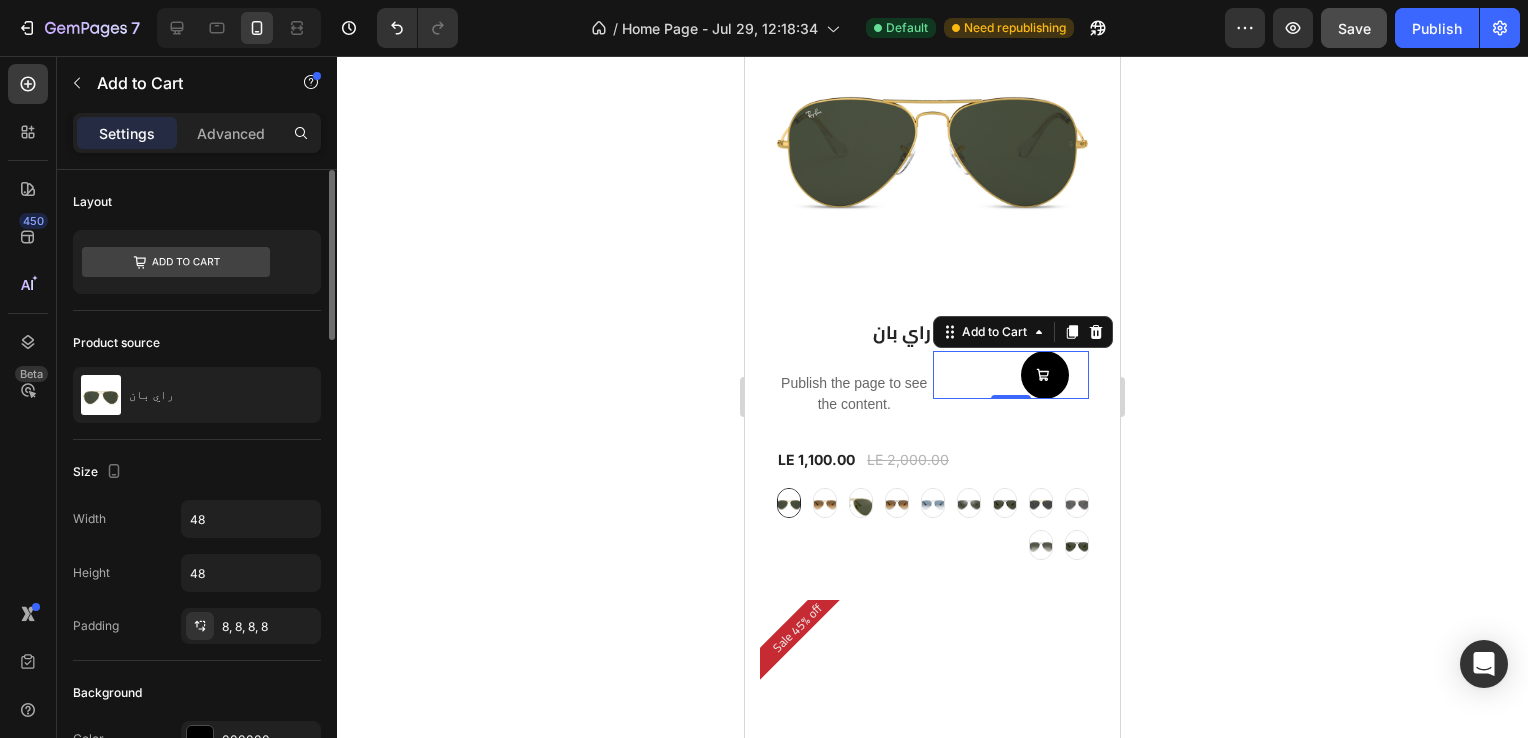 scroll, scrollTop: 0, scrollLeft: 0, axis: both 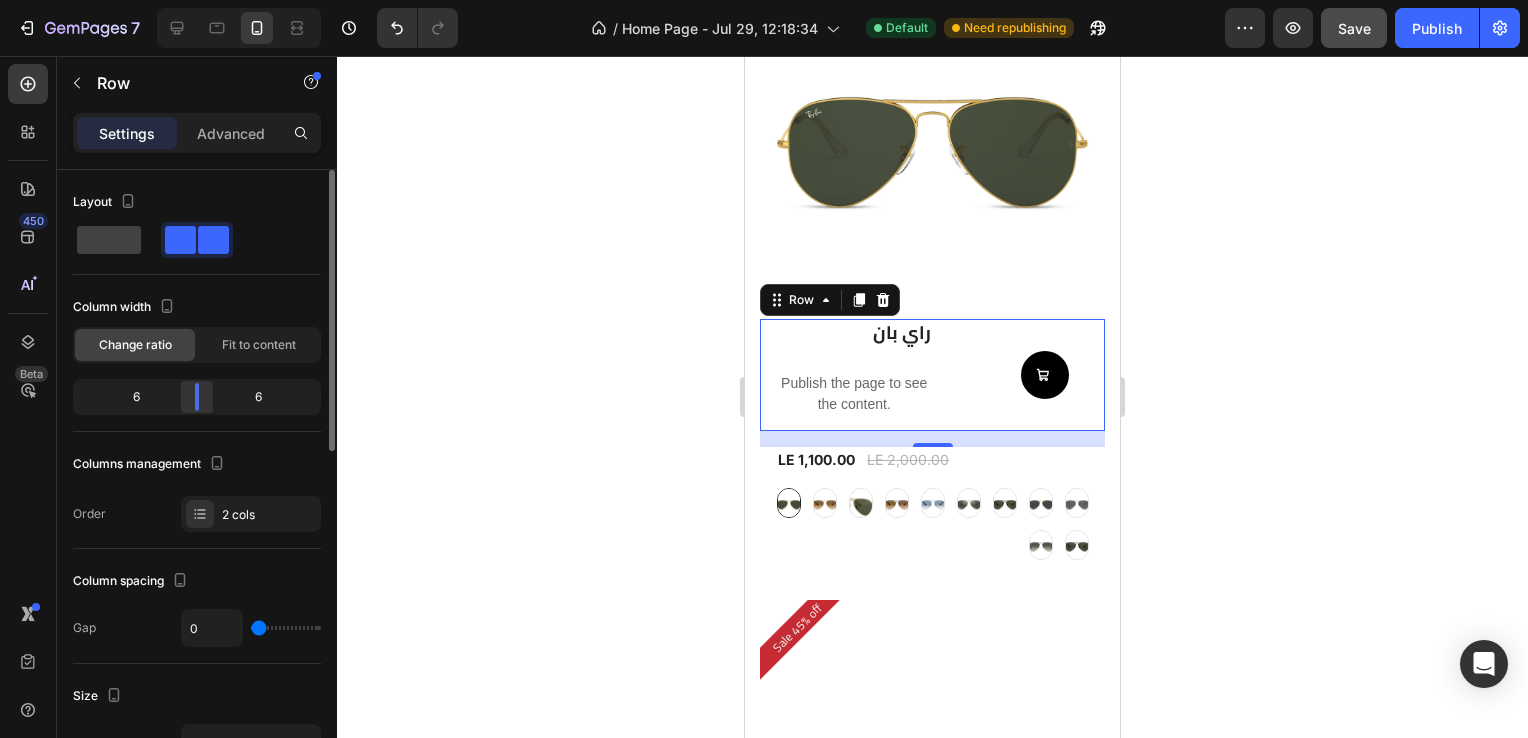 click on "7  Version history  /  Home Page - Jul 29, 12:18:34 Default Need republishing Preview  Save   Publish  450 Beta Sections(18) Elements(83) Section Element Hero Section Product Detail Brands Trusted Badges Guarantee Product Breakdown How to use Testimonials Compare Bundle FAQs Social Proof Brand Story Product List Collection Blog List Contact Sticky Add to Cart Custom Footer Browse Library 450 Layout
Row
Row
Row
Row Text
Heading
Text Block Button
Button
Button Media
Image
Image
Video" at bounding box center [764, 0] 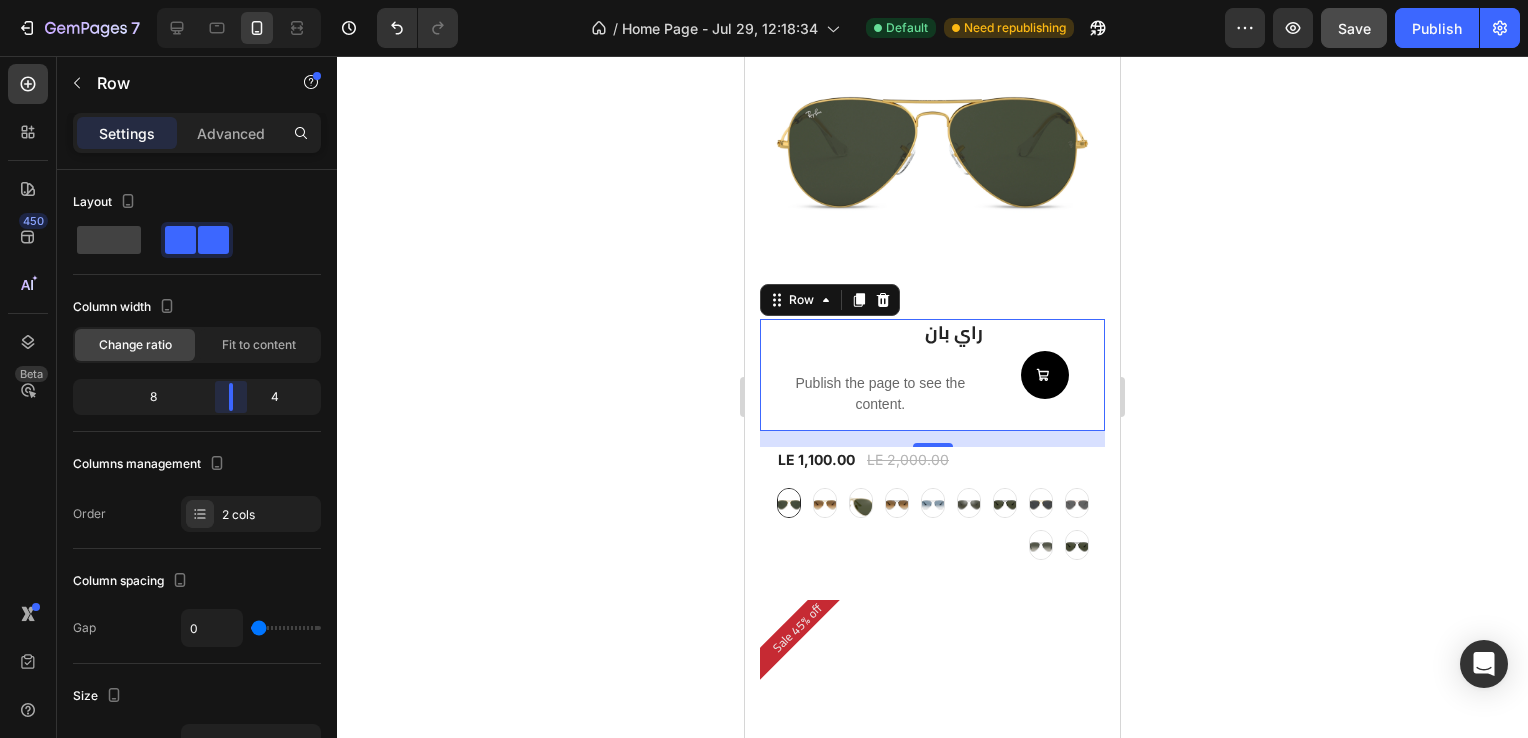 drag, startPoint x: 200, startPoint y: 403, endPoint x: 245, endPoint y: 405, distance: 45.044422 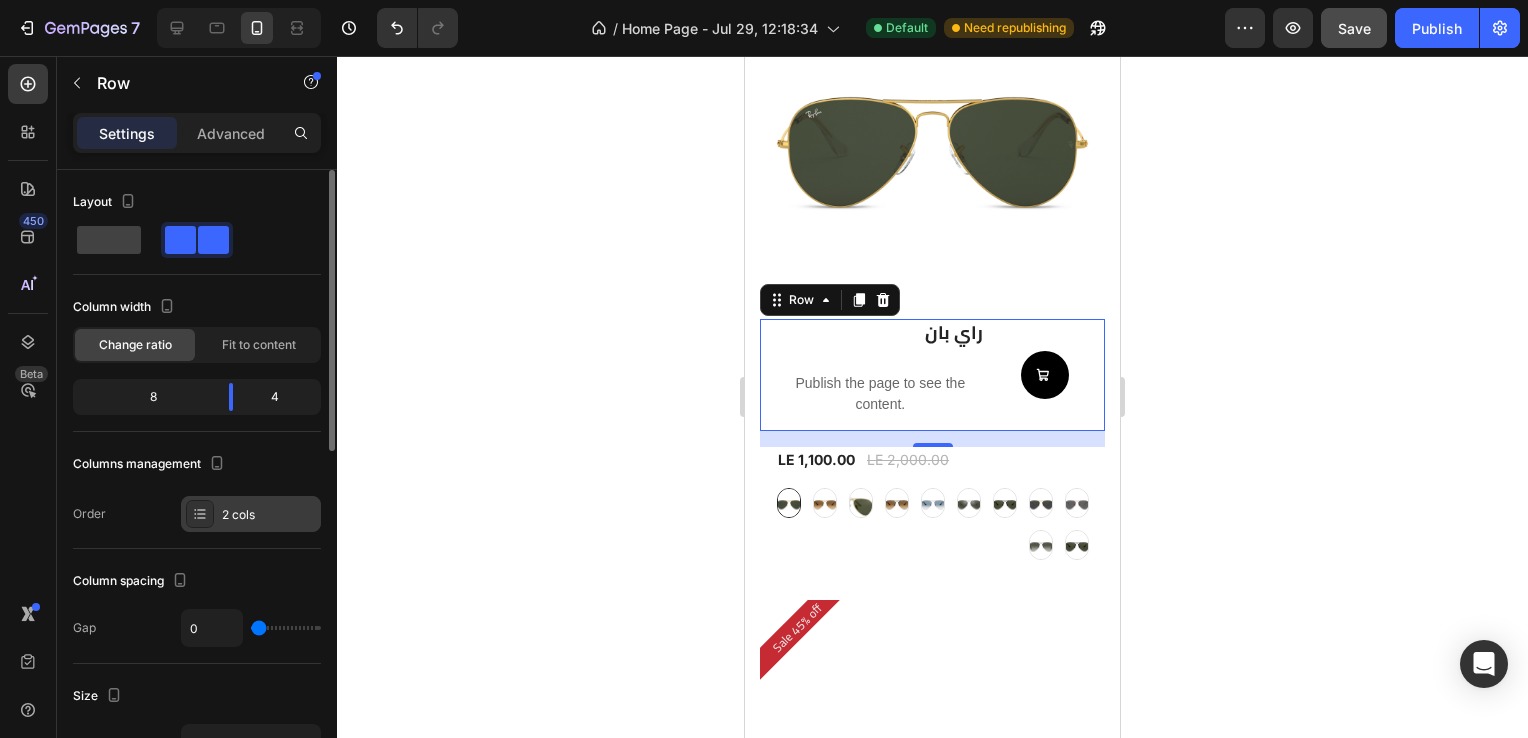 click on "2 cols" at bounding box center [269, 515] 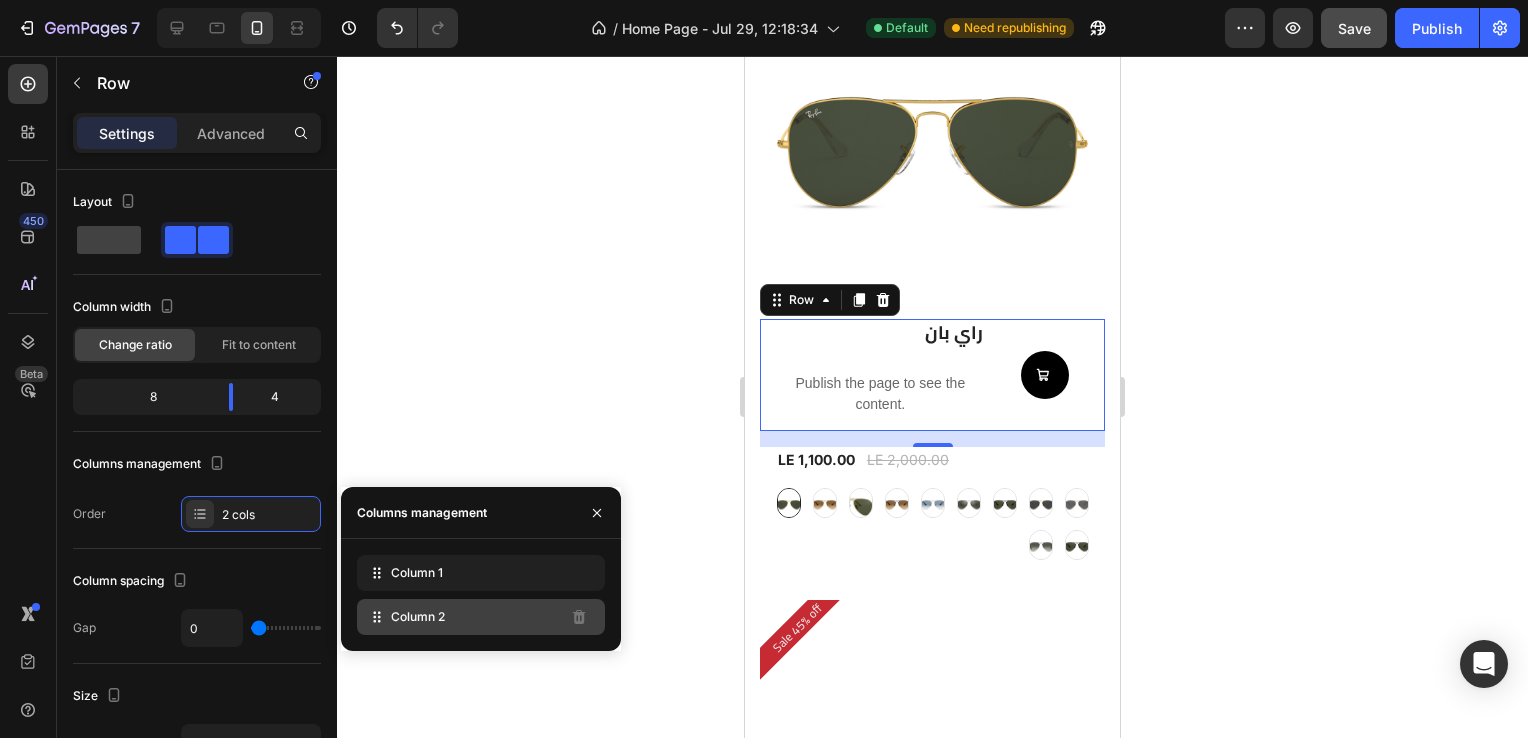 type 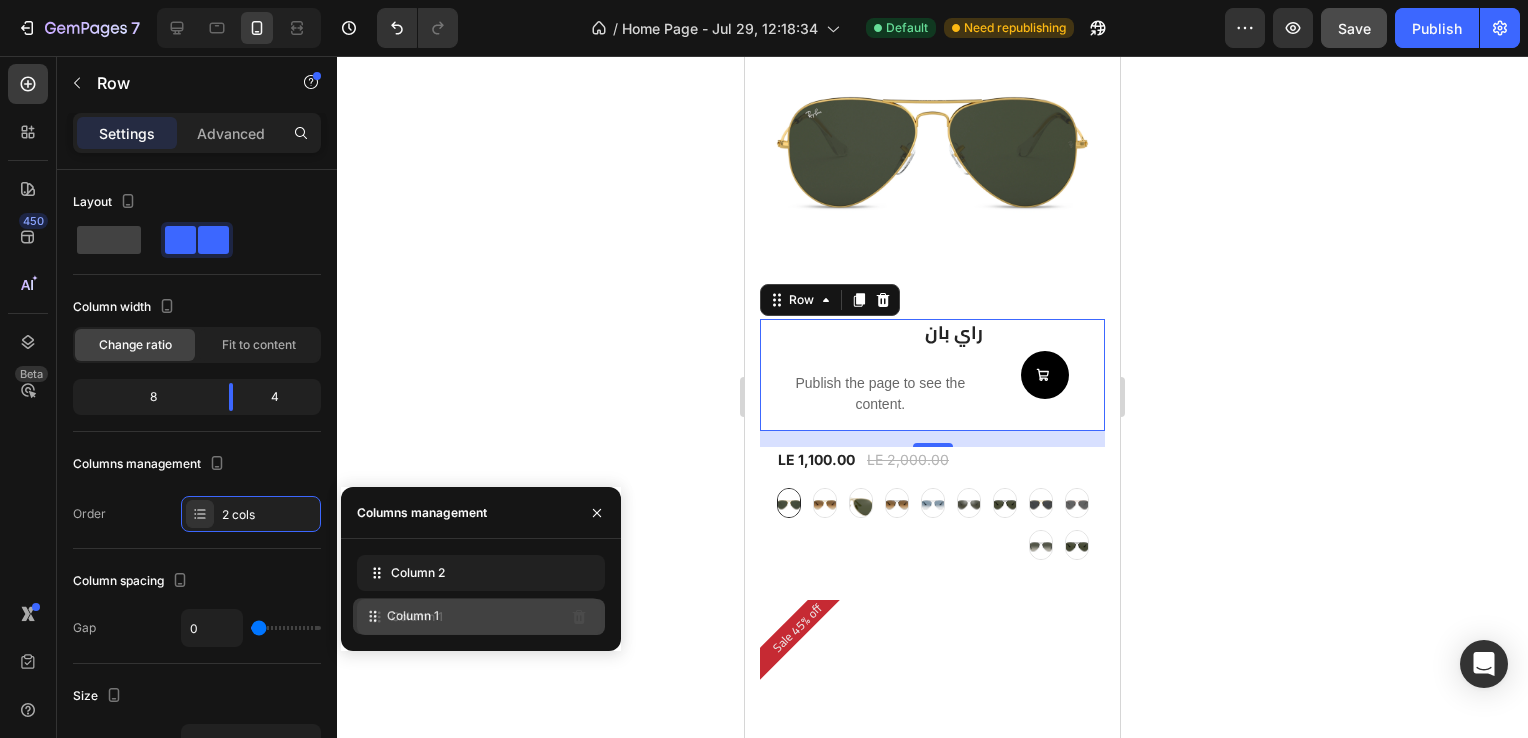 drag, startPoint x: 424, startPoint y: 570, endPoint x: 420, endPoint y: 614, distance: 44.181442 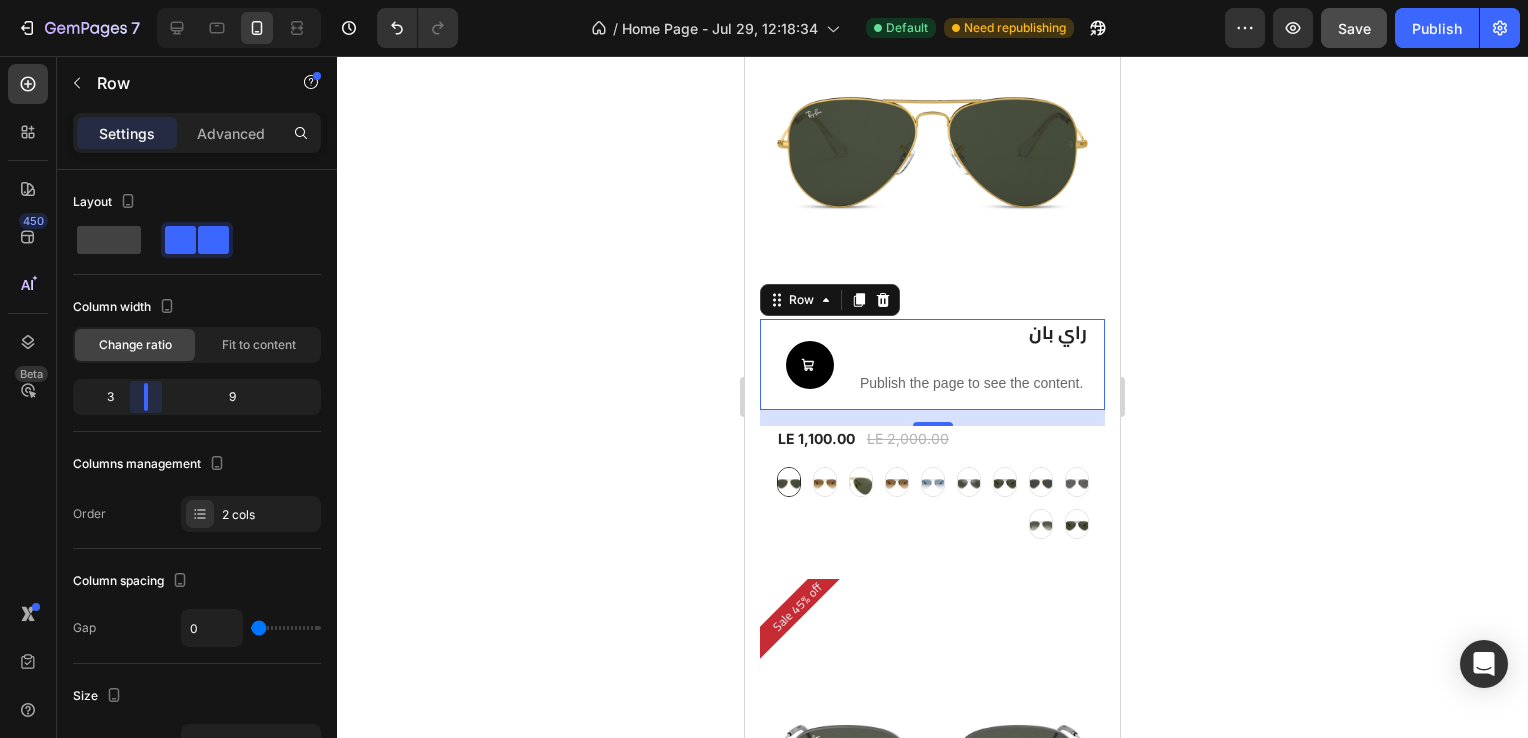 drag, startPoint x: 223, startPoint y: 398, endPoint x: 134, endPoint y: 411, distance: 89.94443 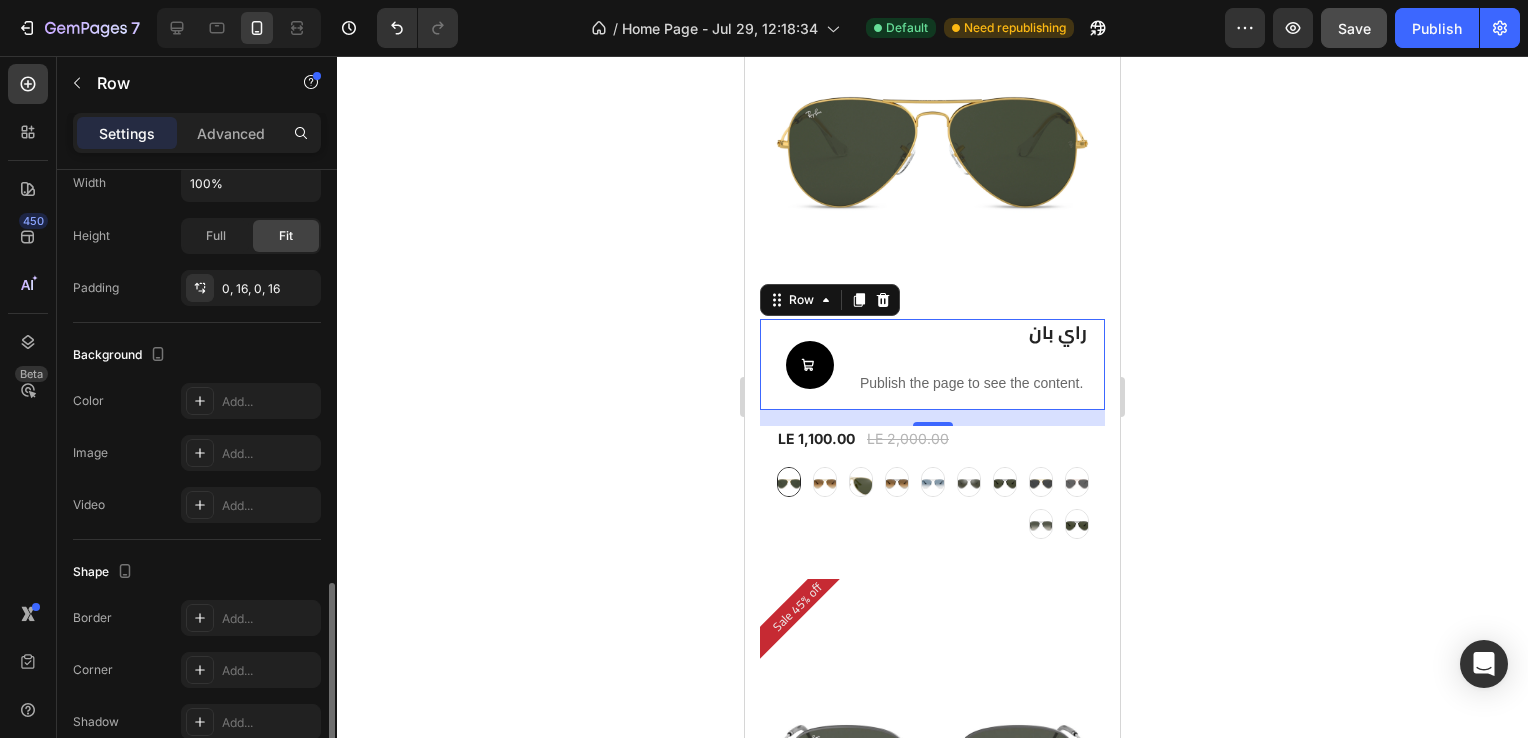 scroll, scrollTop: 768, scrollLeft: 0, axis: vertical 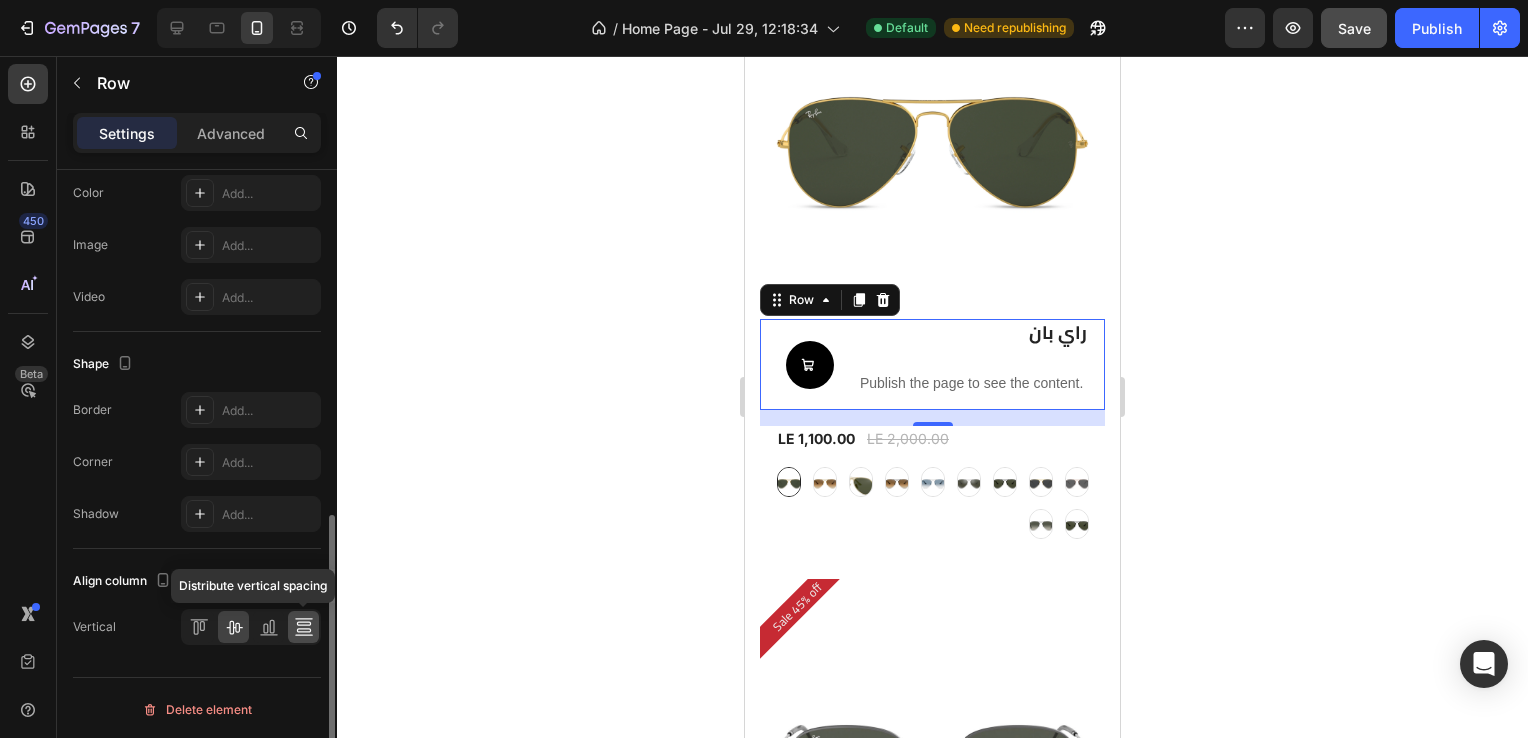 click 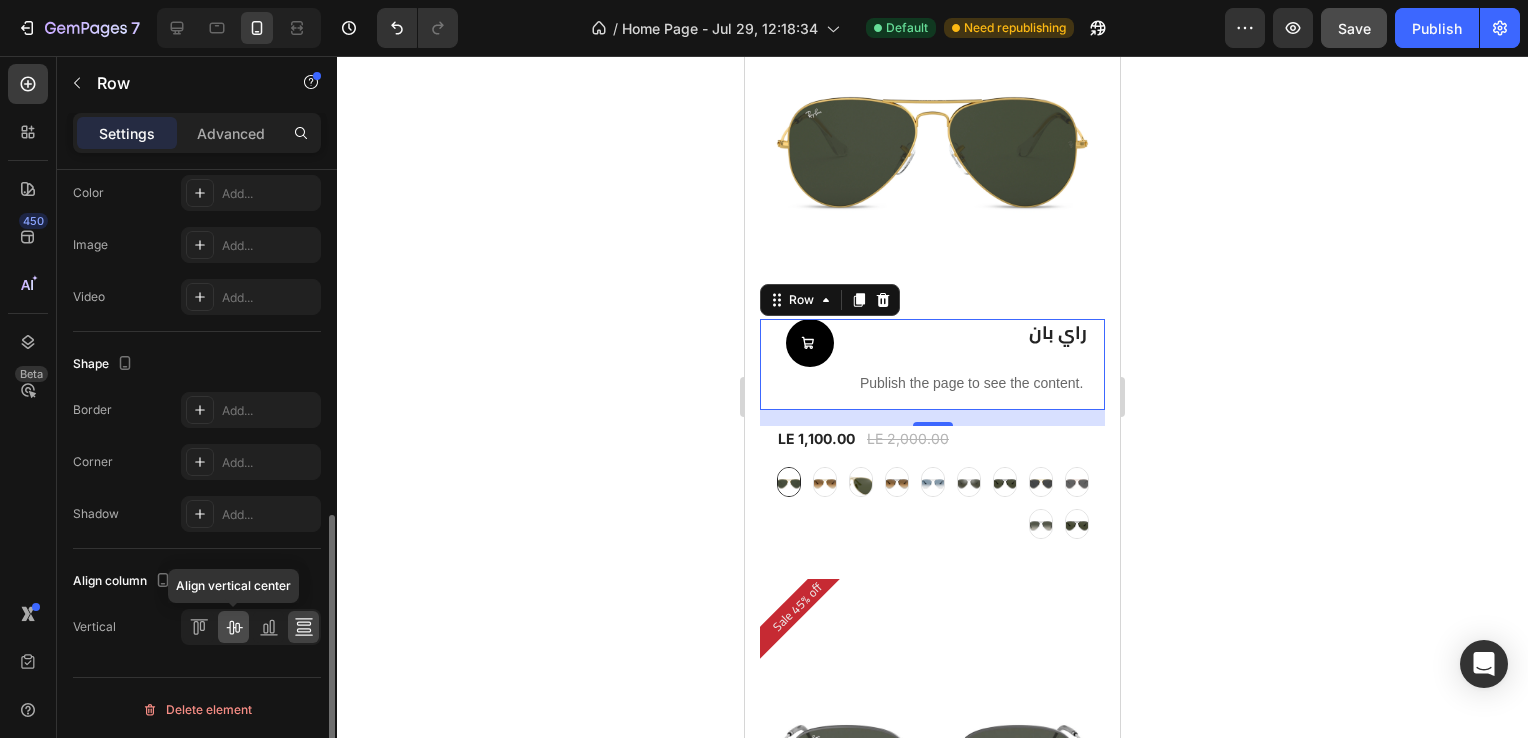 click 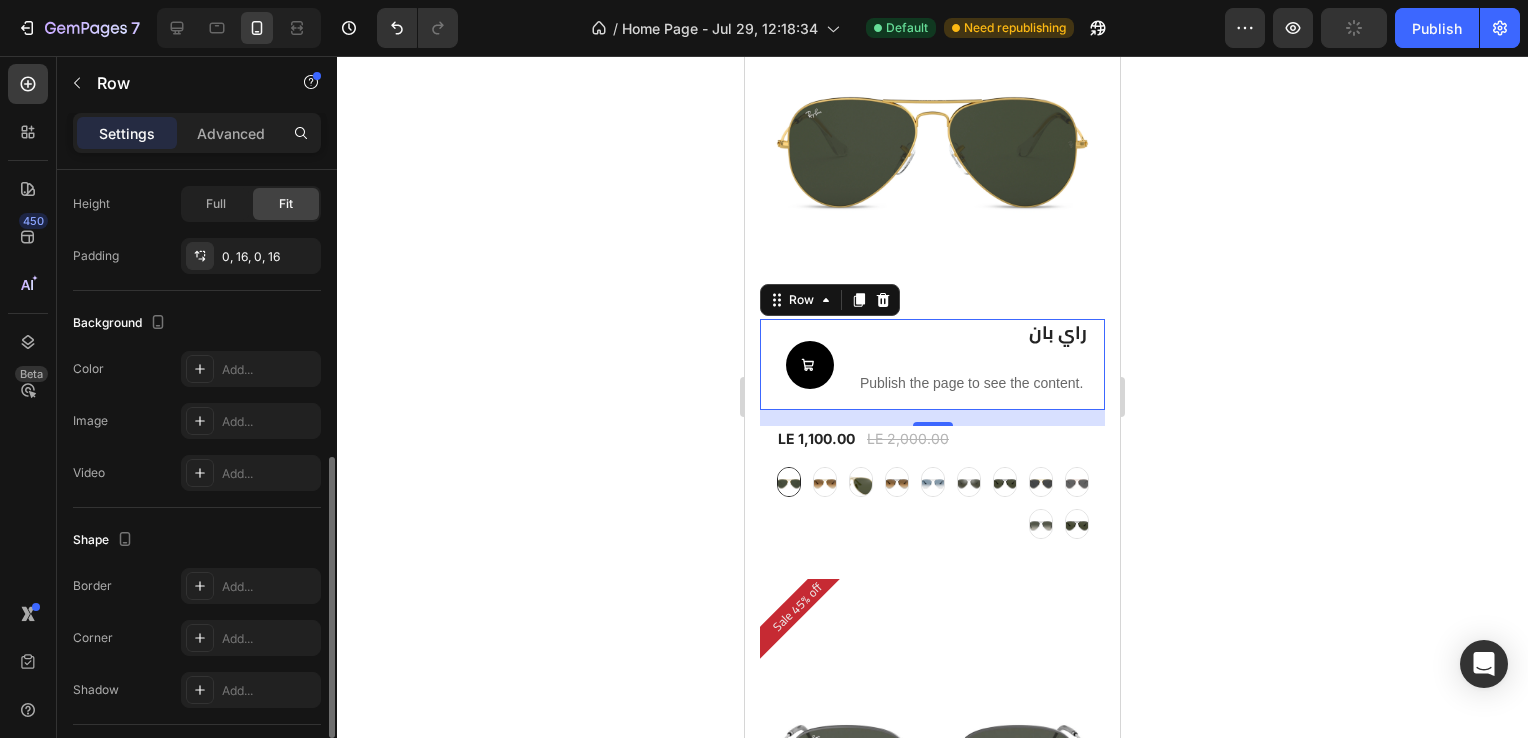 scroll, scrollTop: 588, scrollLeft: 0, axis: vertical 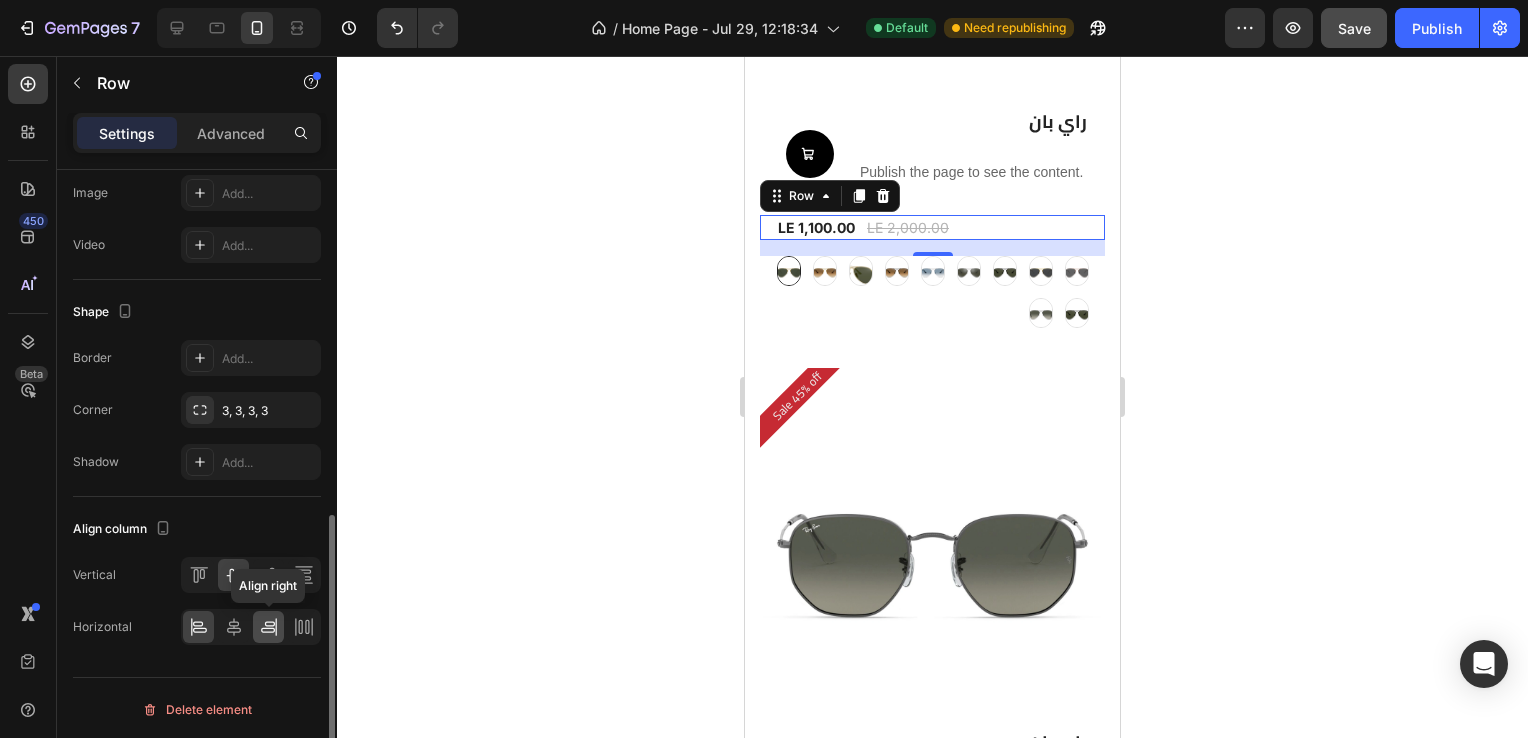 click 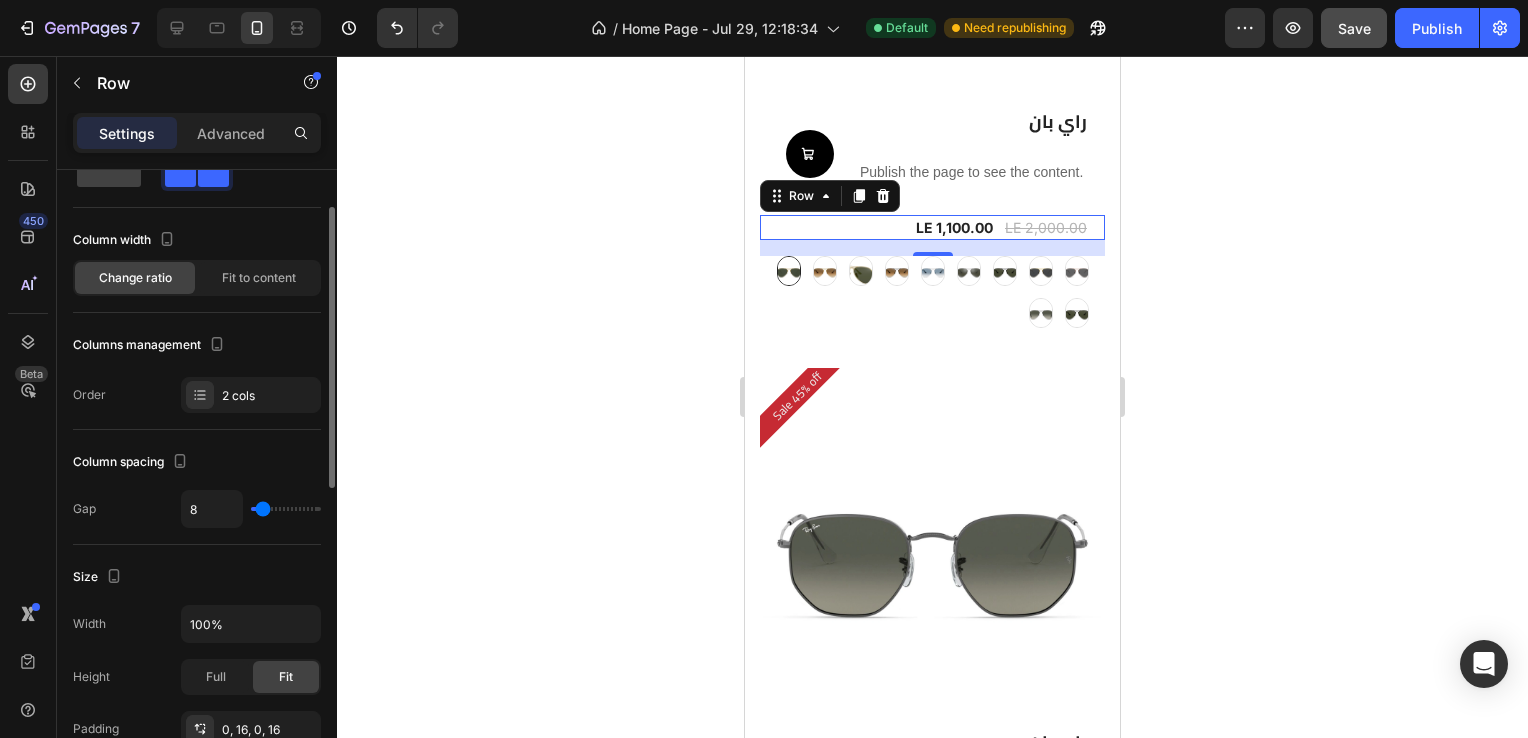scroll, scrollTop: 66, scrollLeft: 0, axis: vertical 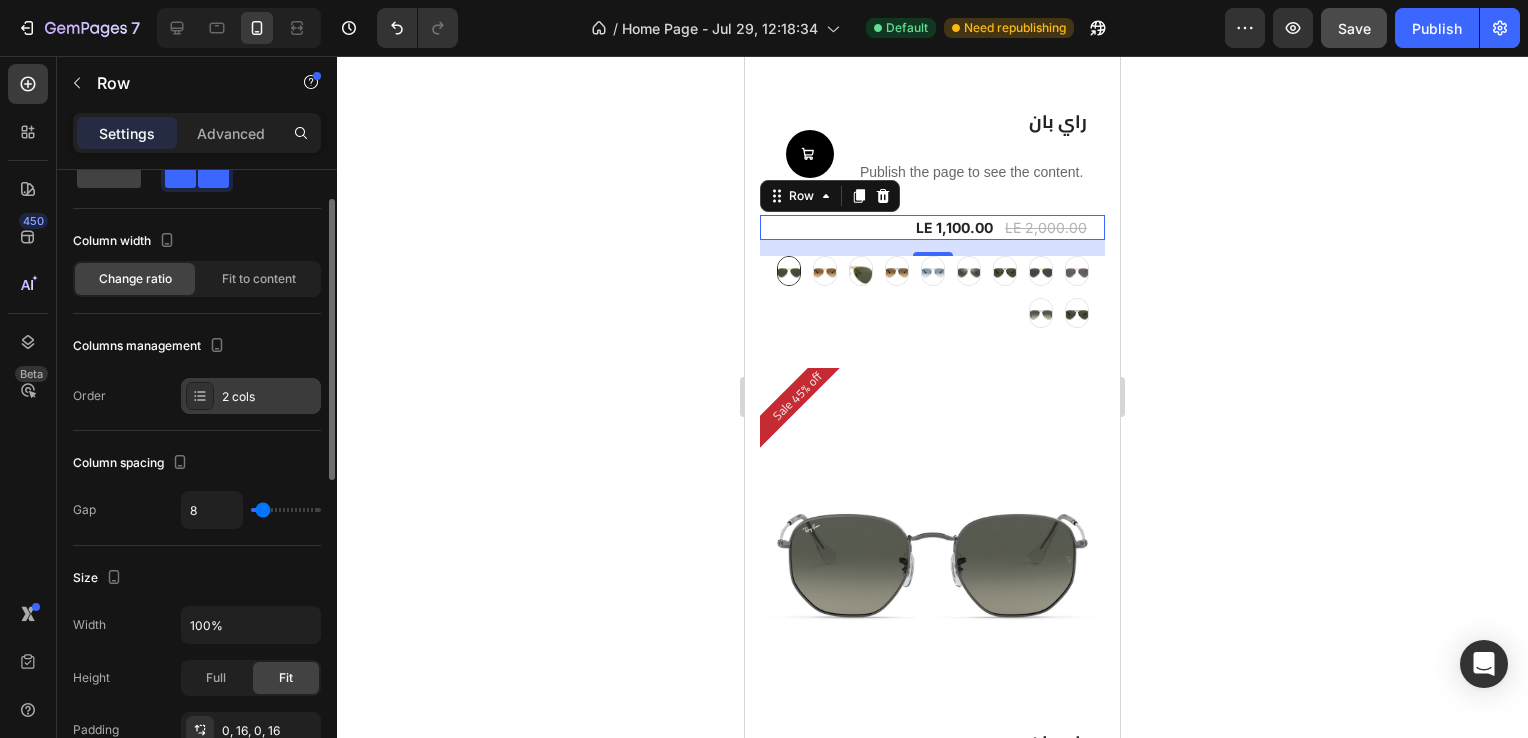 click on "2 cols" at bounding box center (269, 397) 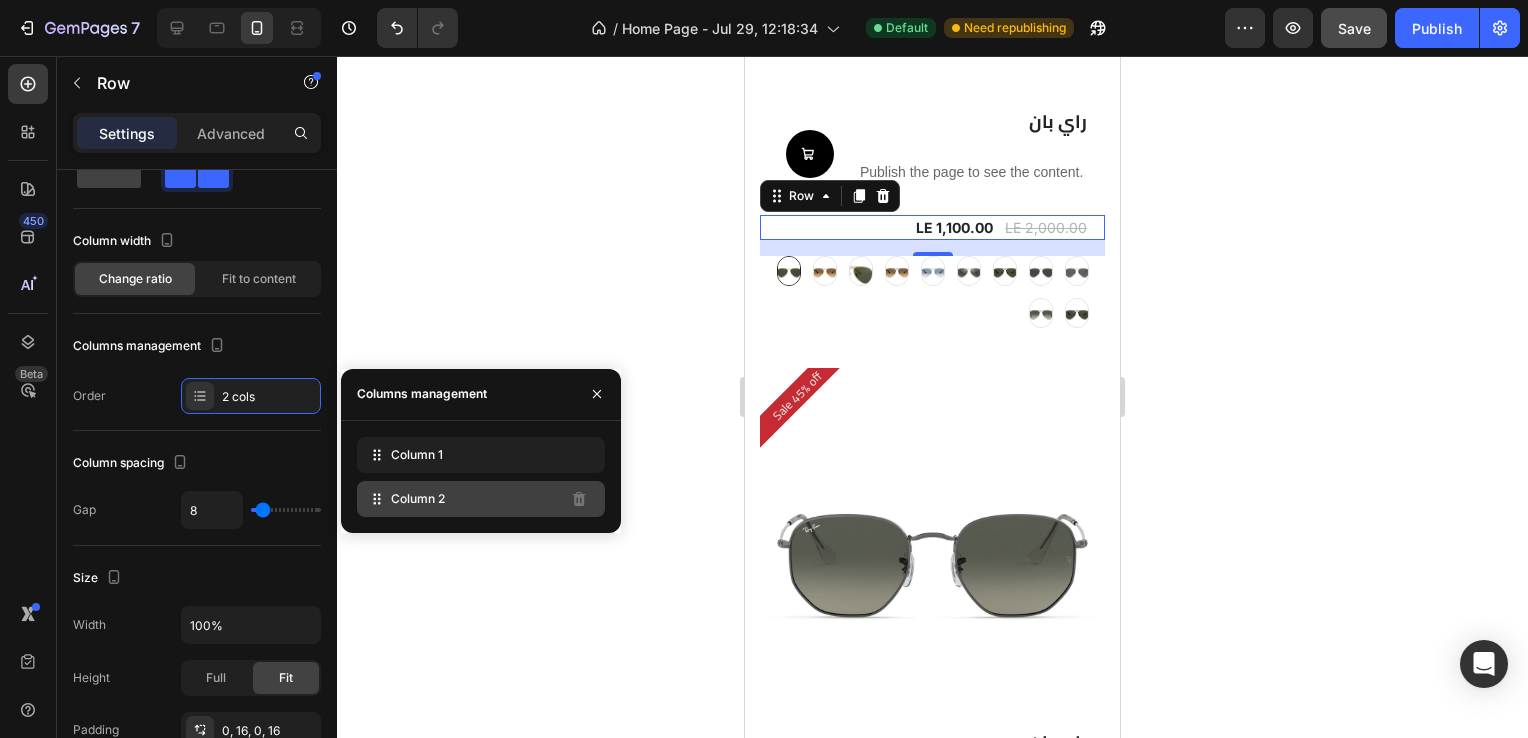 type 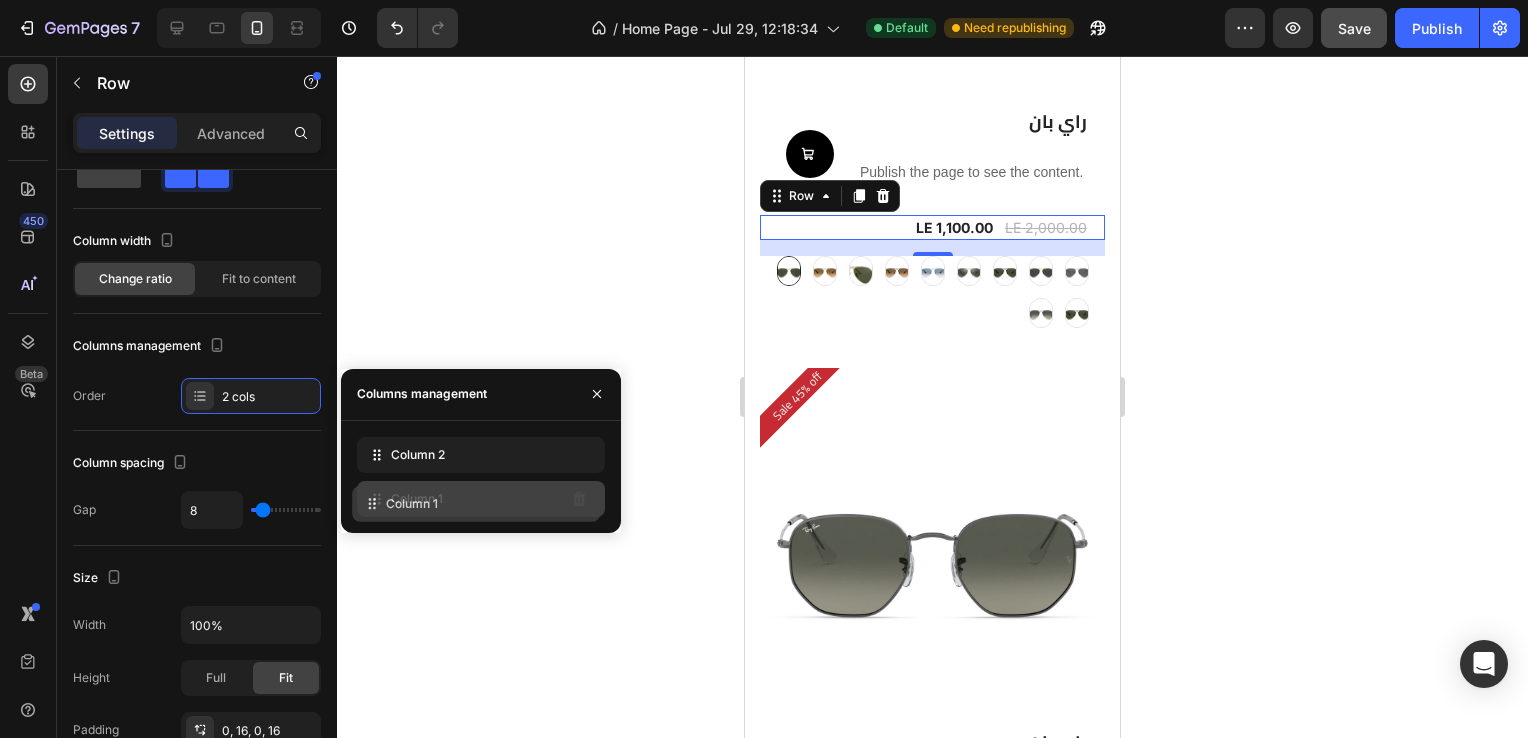 drag, startPoint x: 475, startPoint y: 455, endPoint x: 470, endPoint y: 505, distance: 50.24938 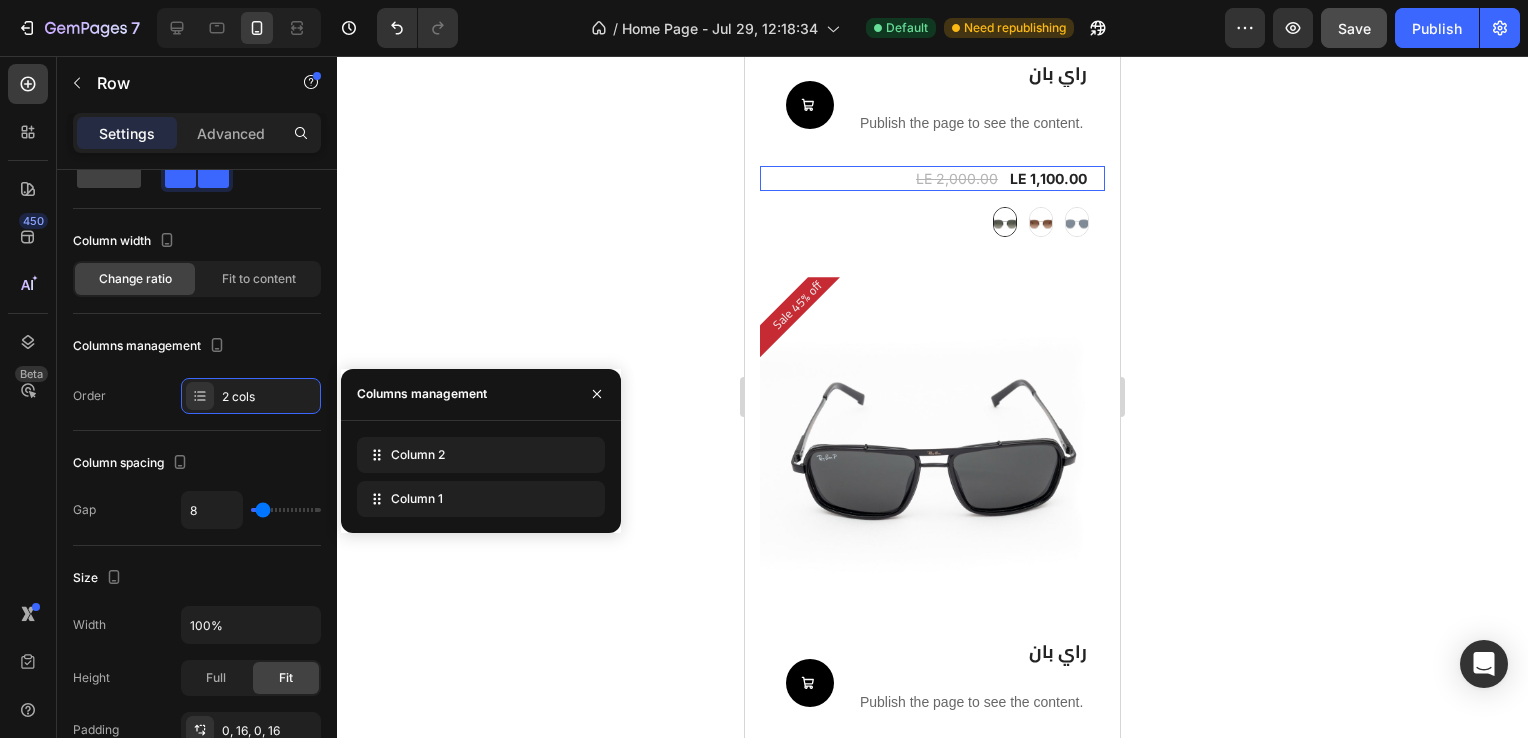 scroll, scrollTop: 1786, scrollLeft: 0, axis: vertical 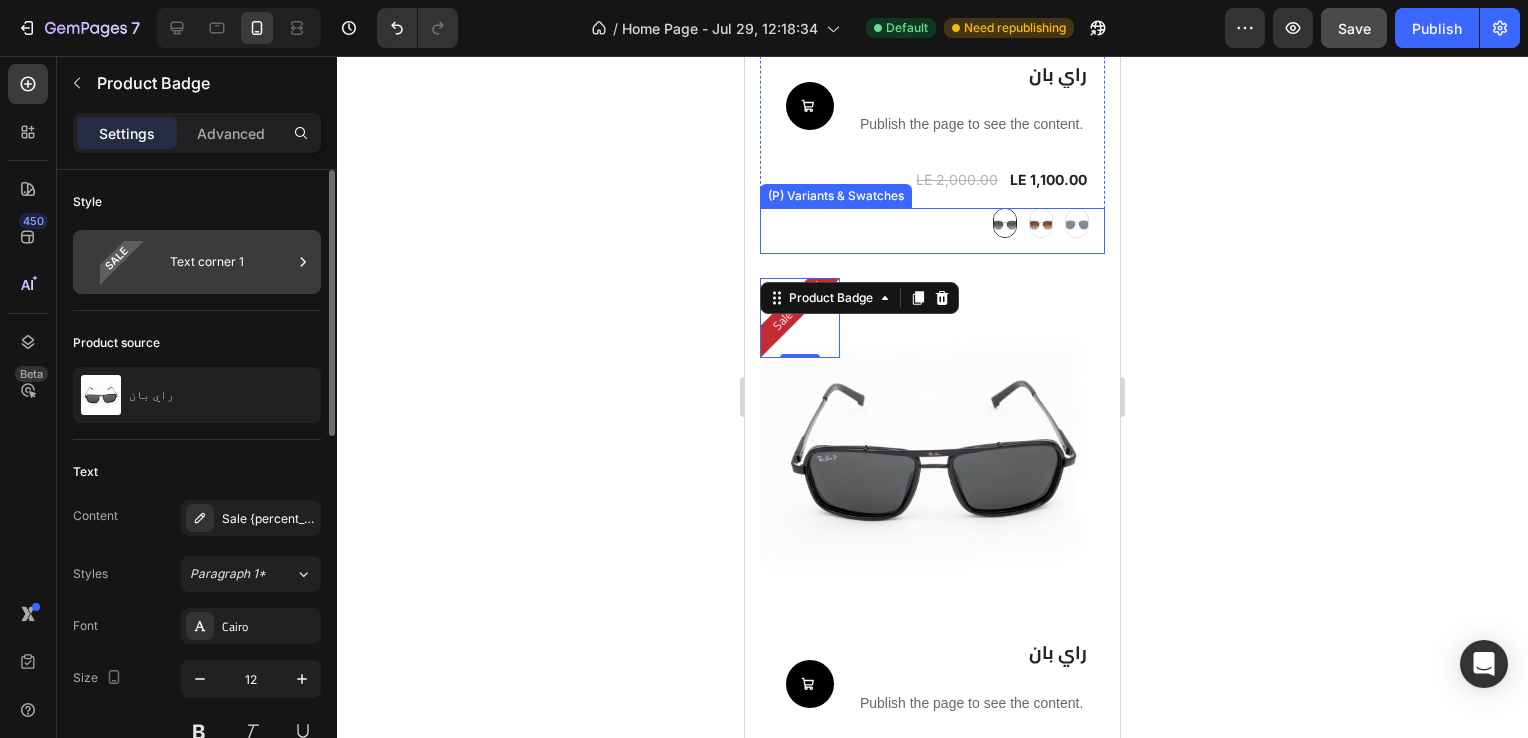 click on "Text corner 1" at bounding box center [231, 262] 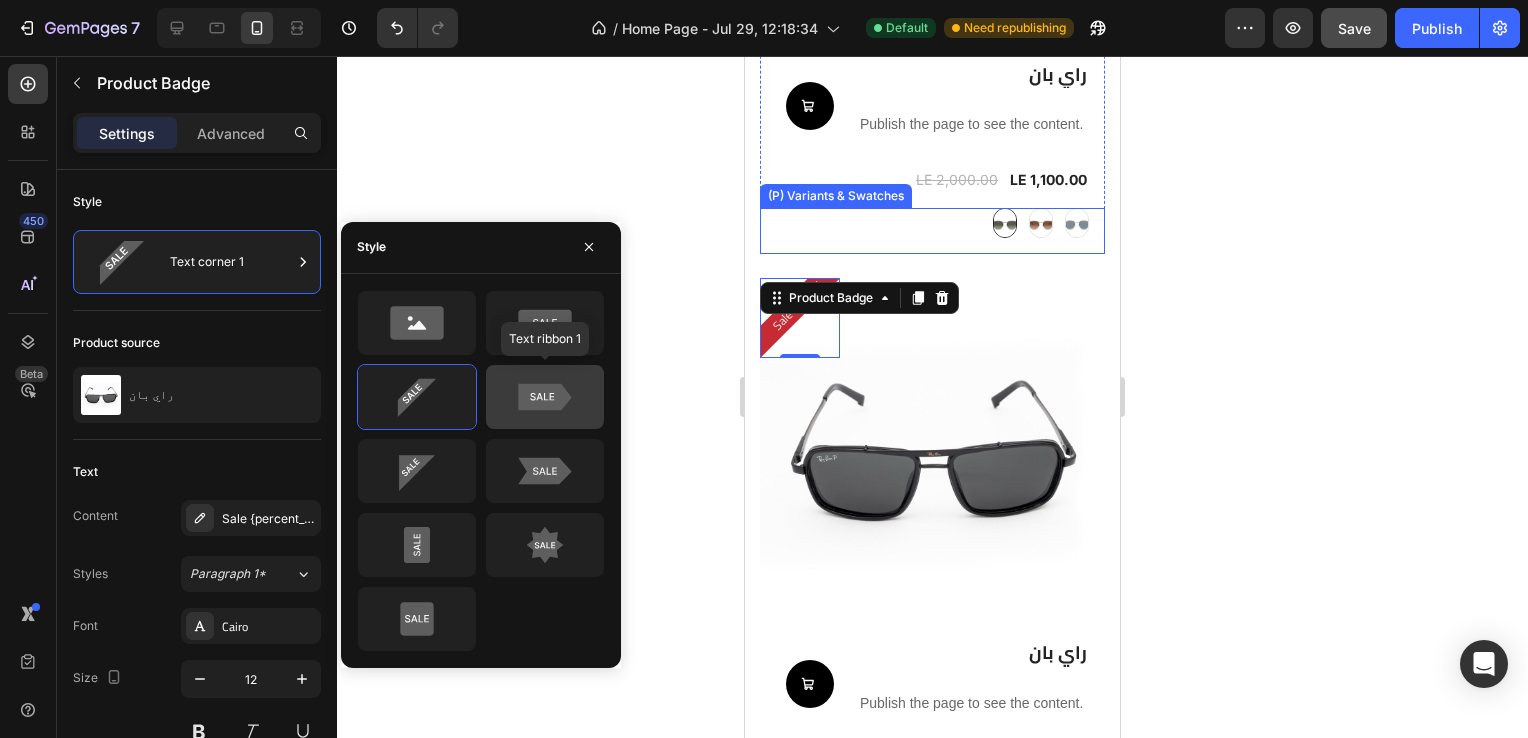 click 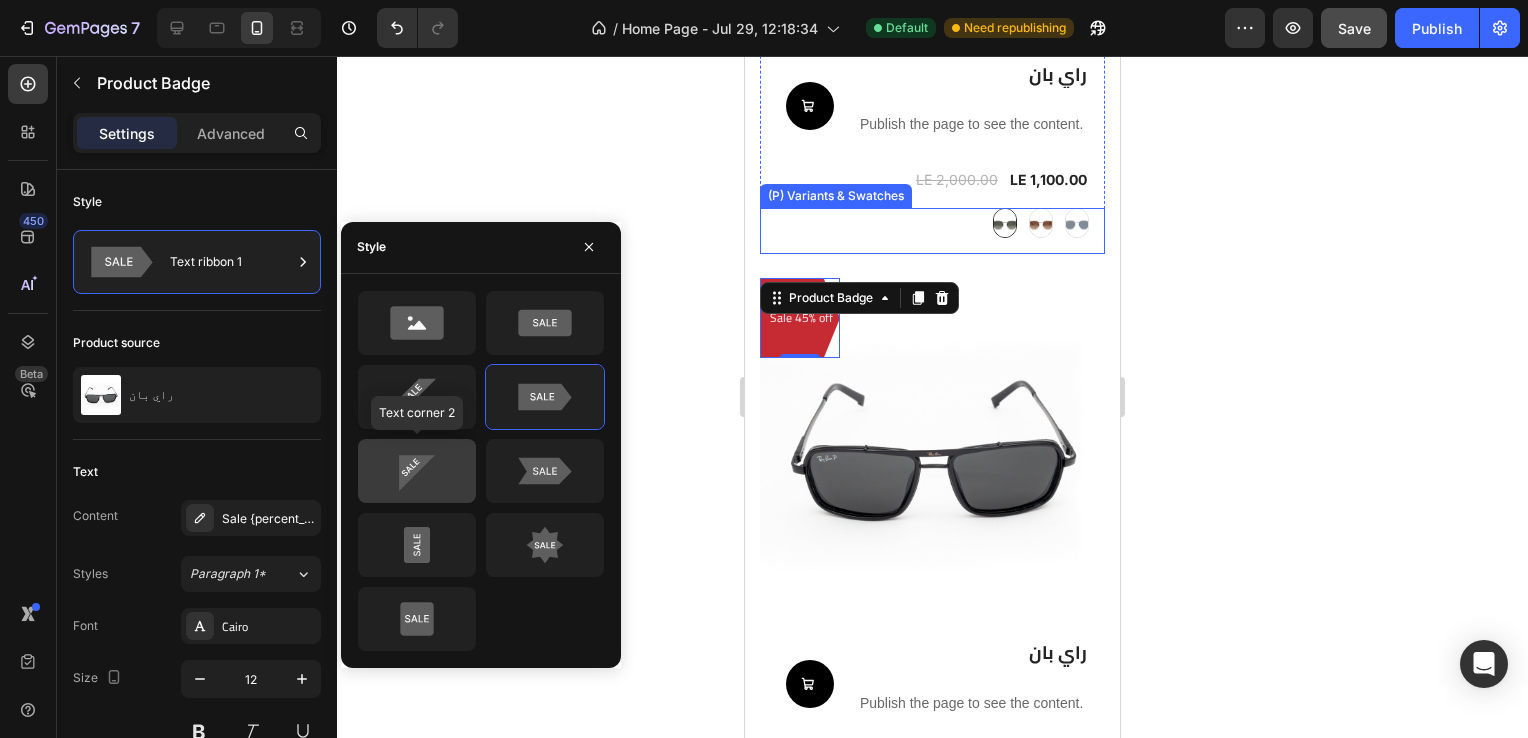click 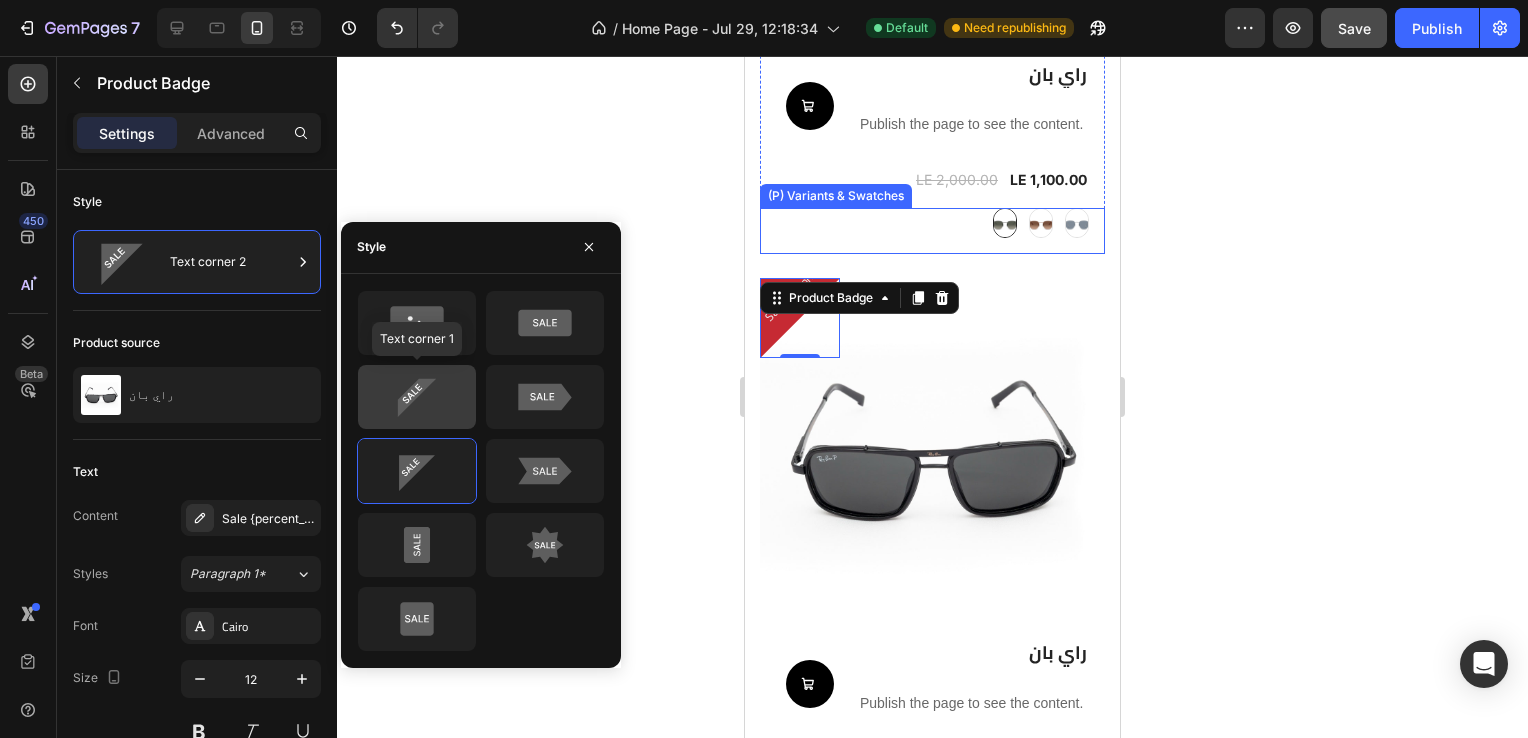 click 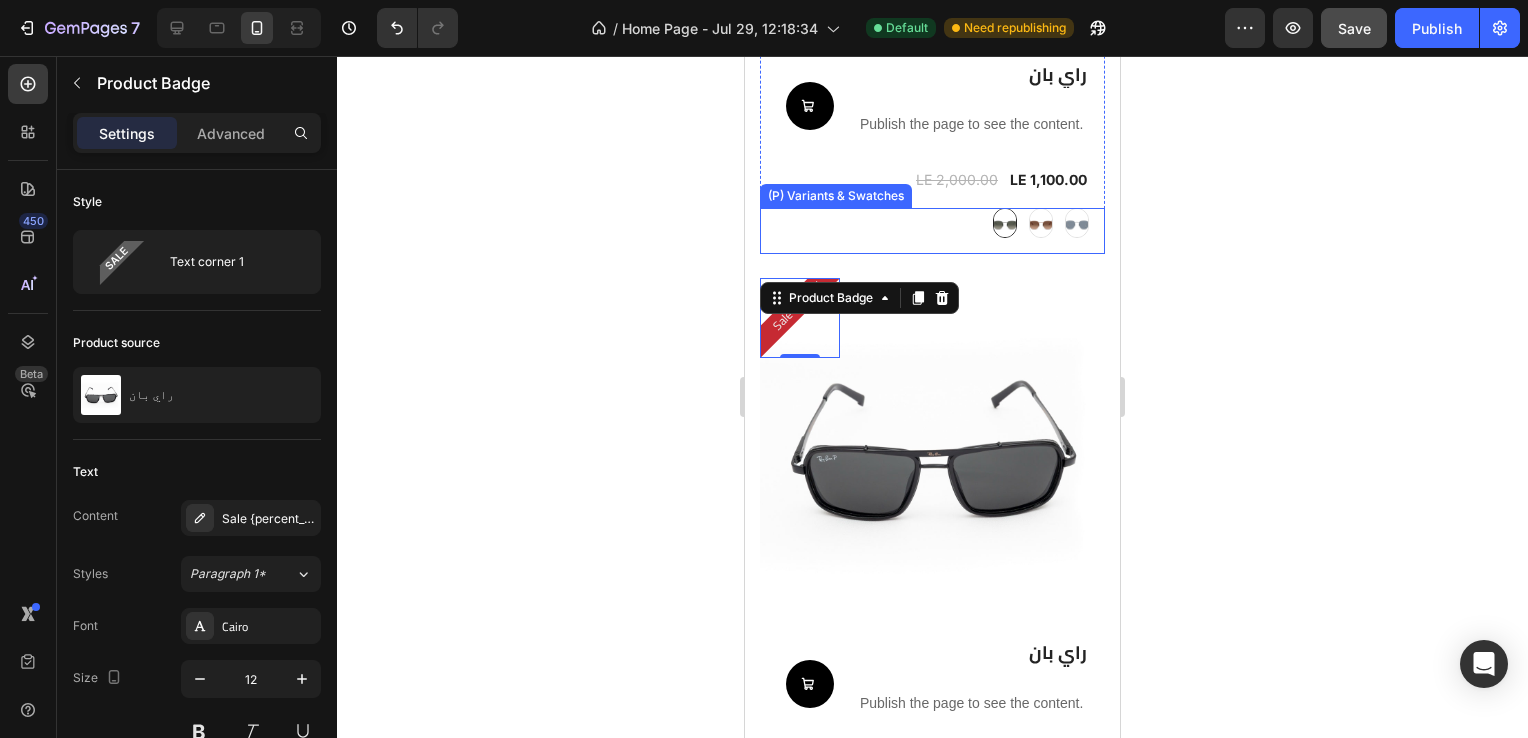 click 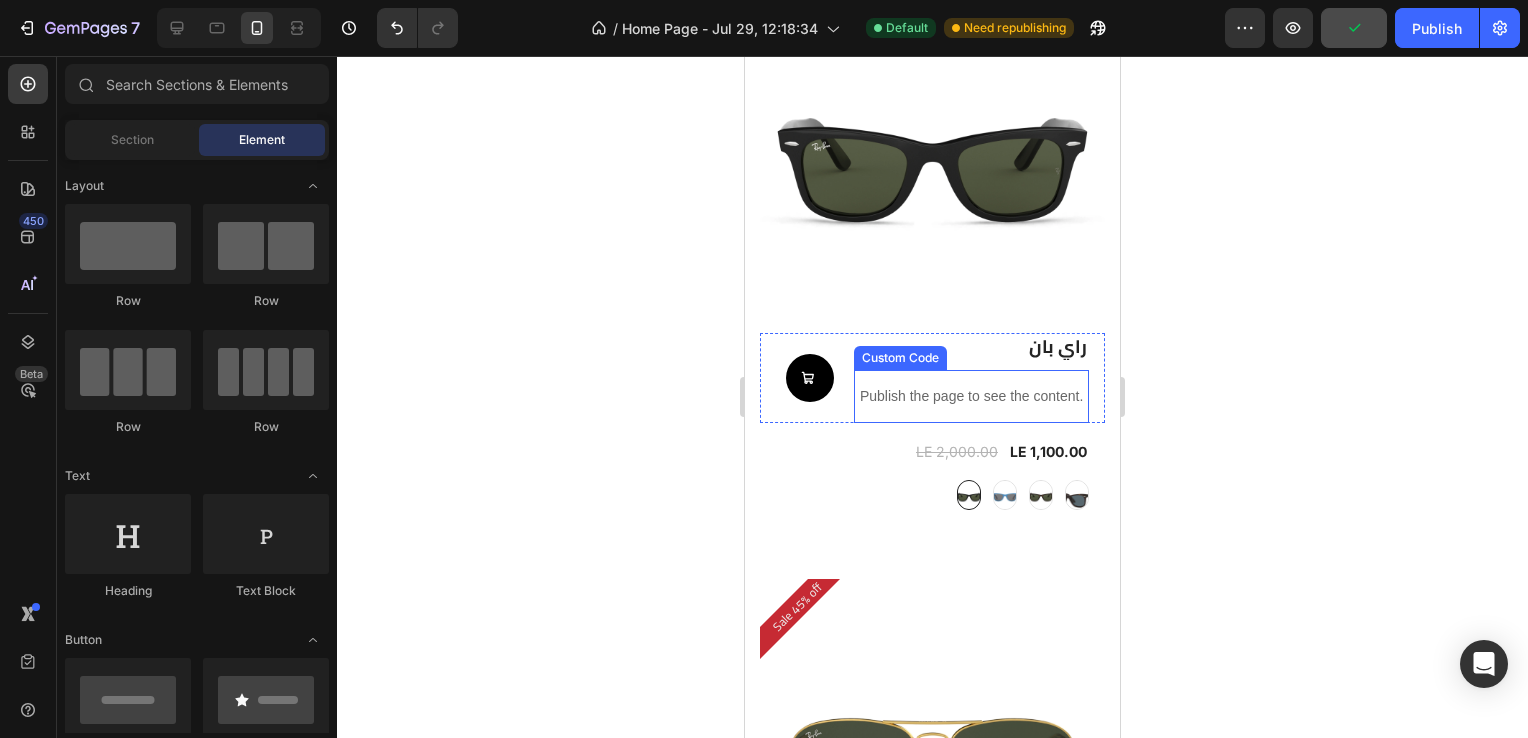 scroll, scrollTop: 2668, scrollLeft: 0, axis: vertical 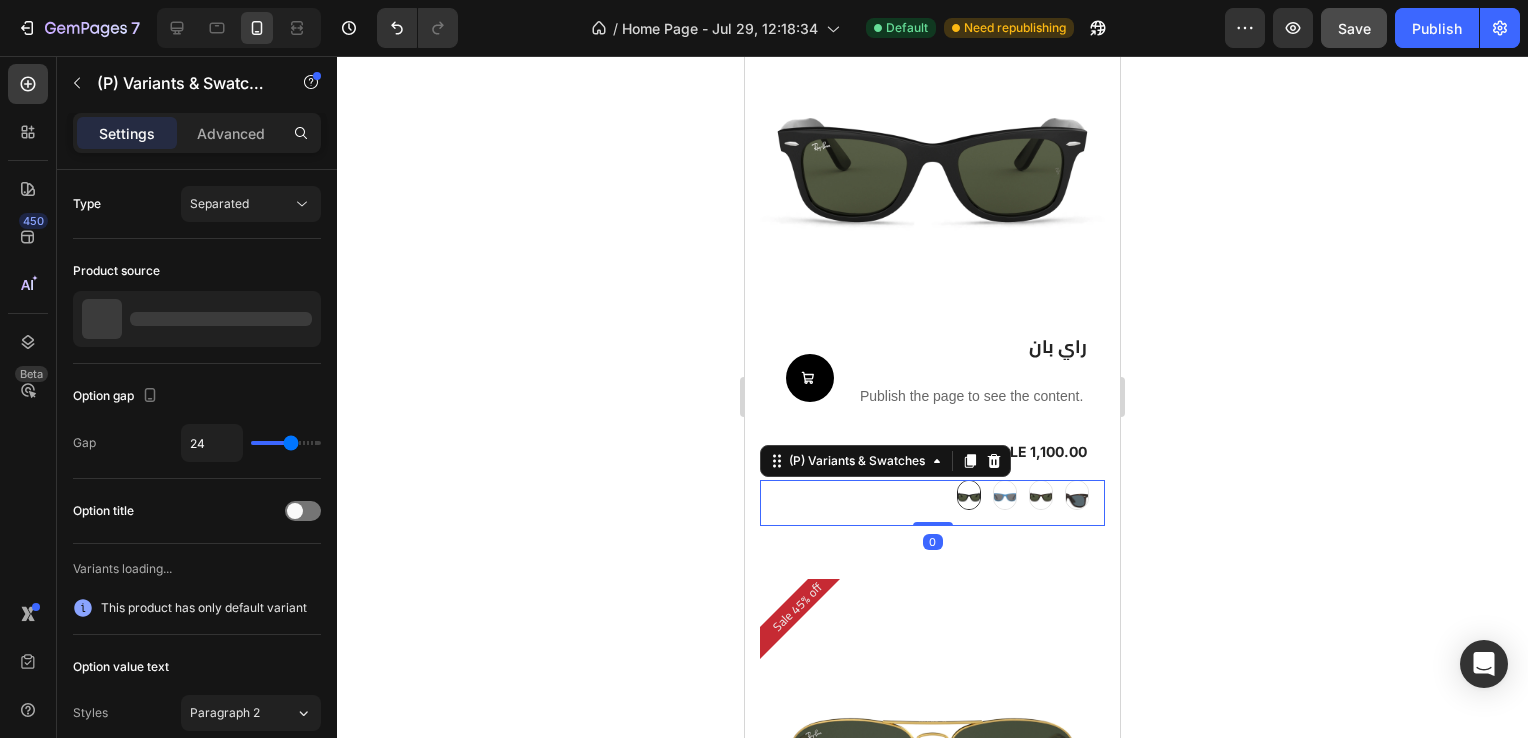 click at bounding box center (969, 495) 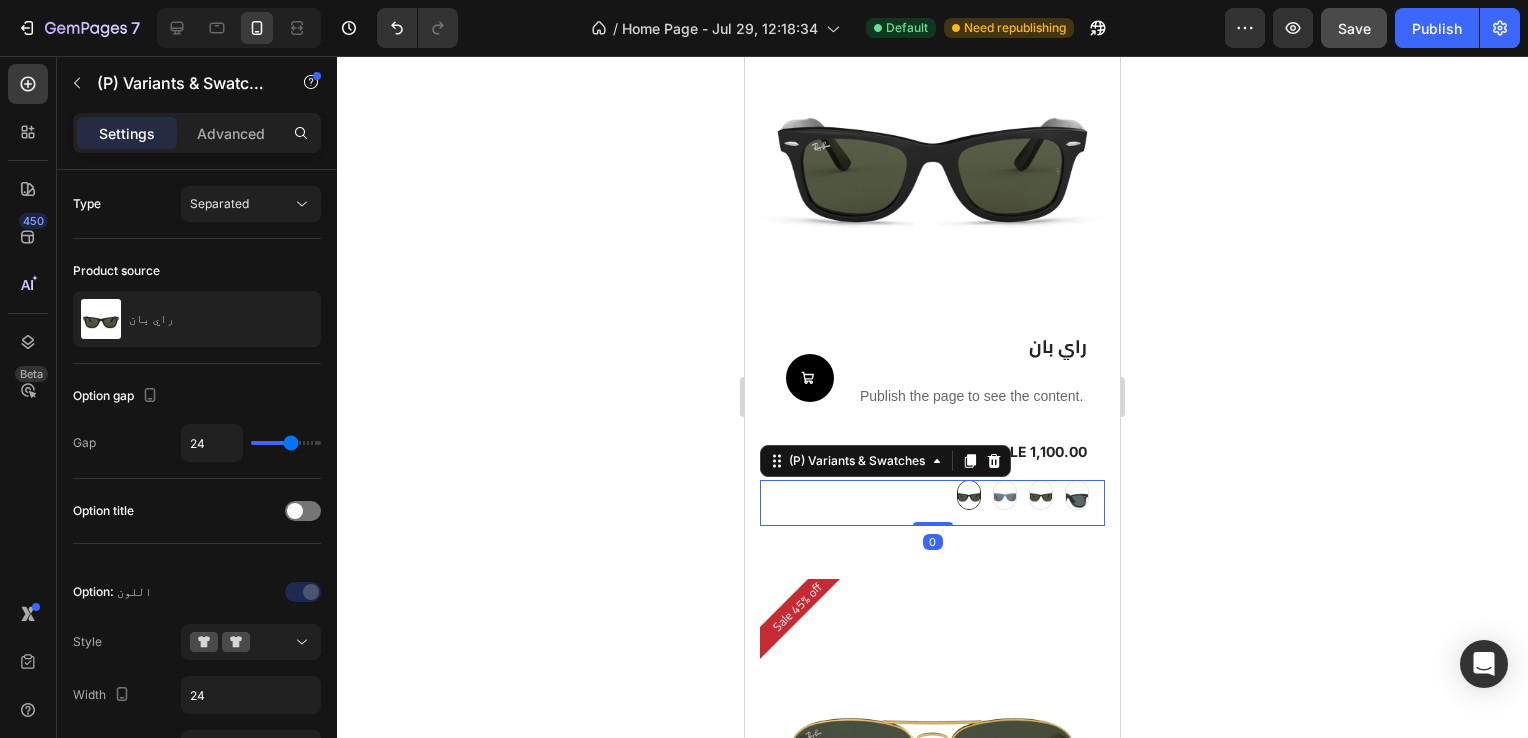 click at bounding box center (969, 495) 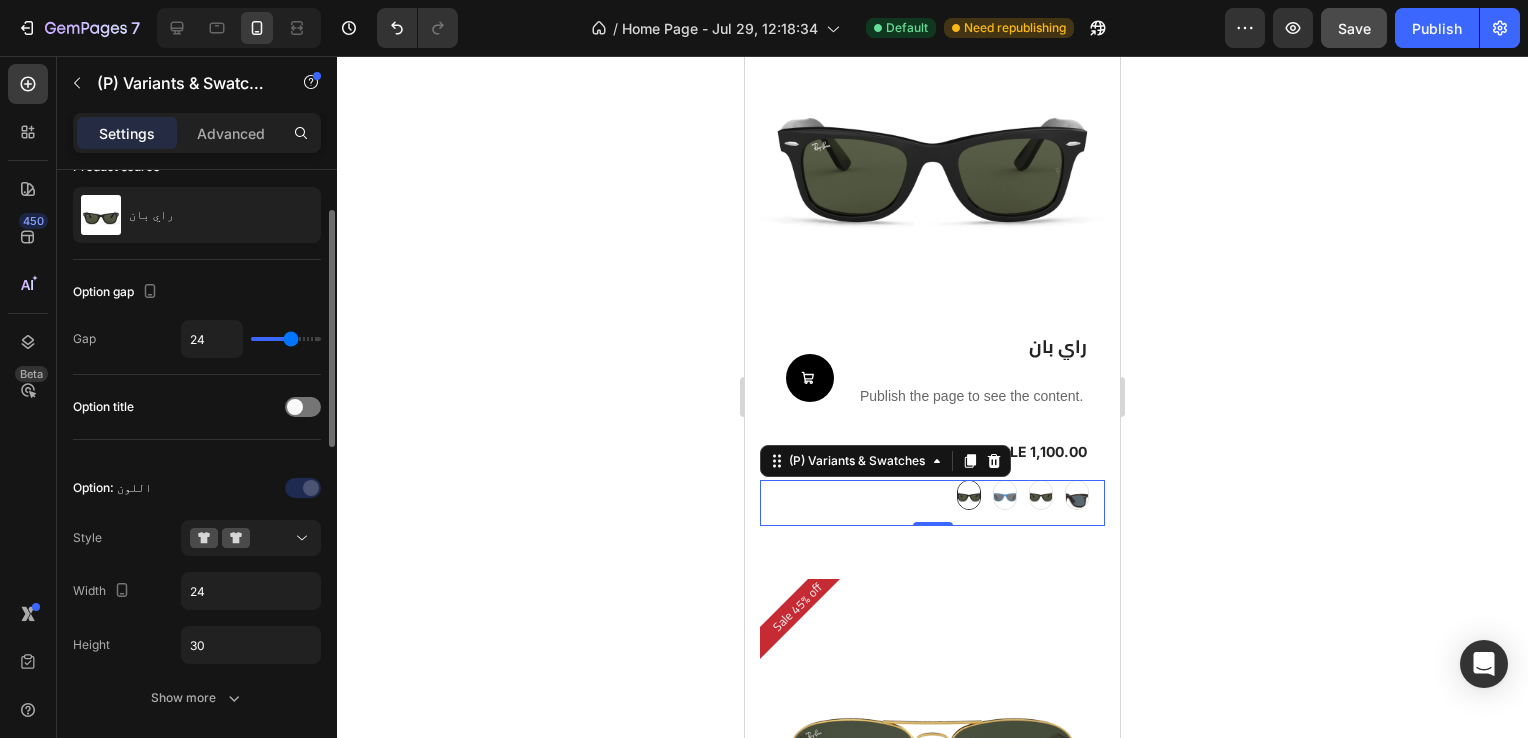 scroll, scrollTop: 106, scrollLeft: 0, axis: vertical 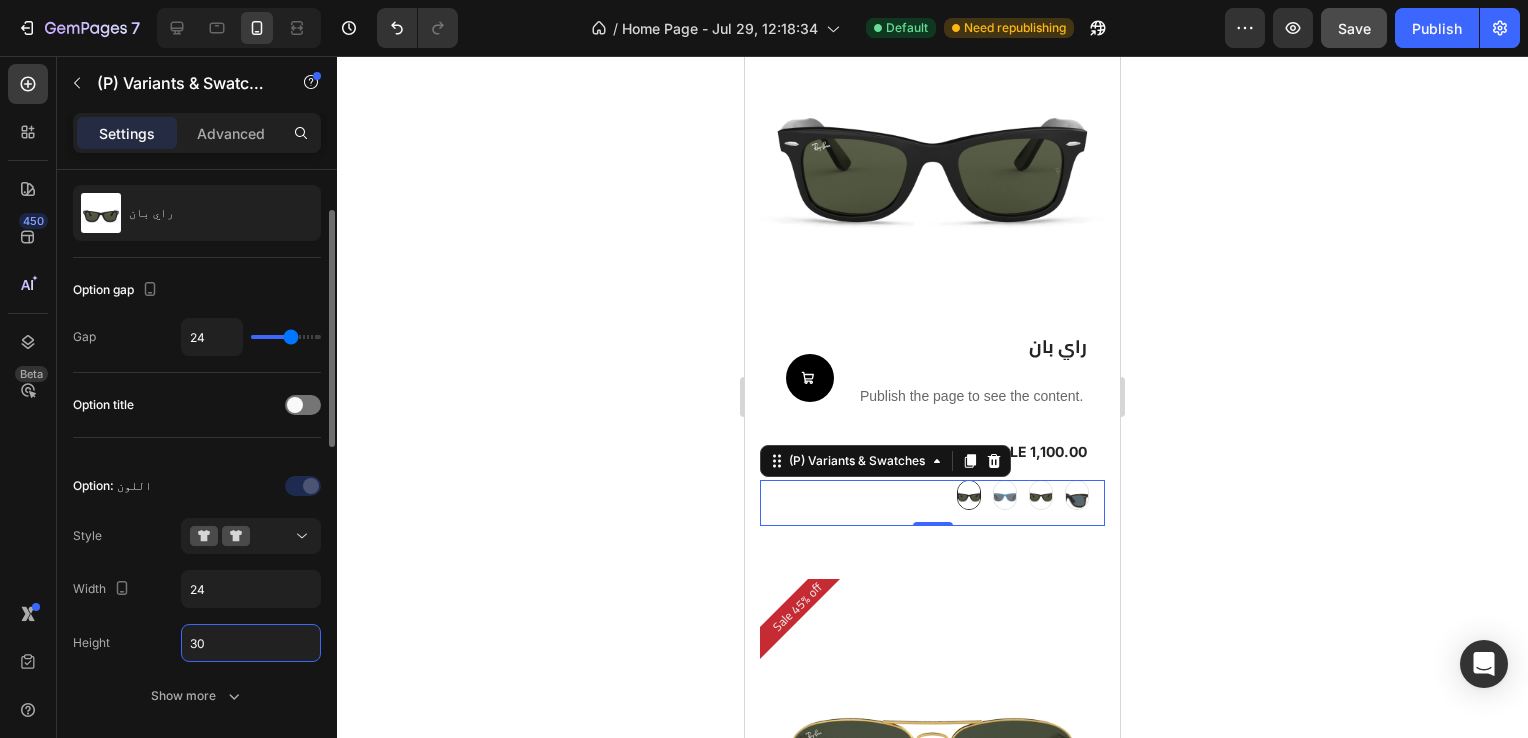 click on "30" at bounding box center [251, 643] 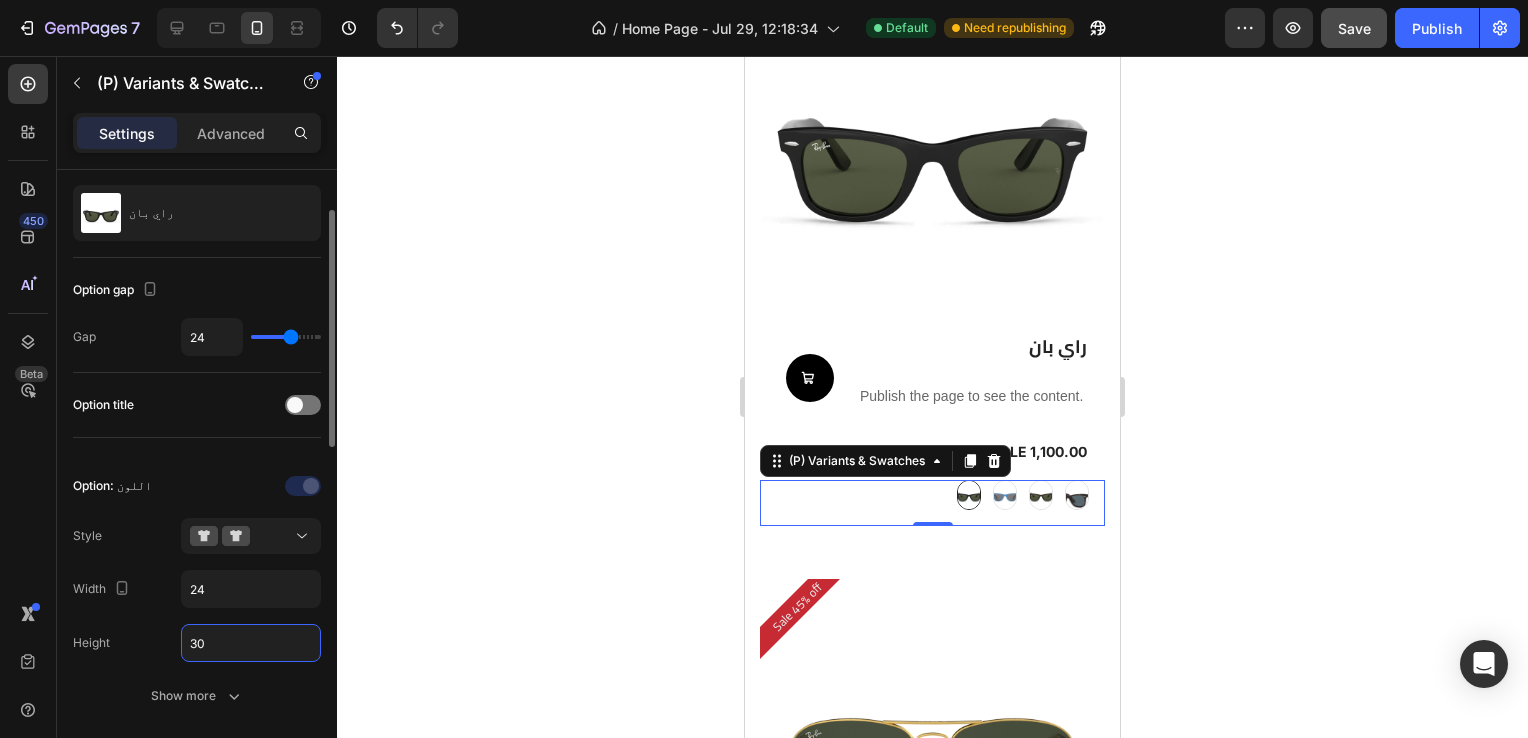 type on "0" 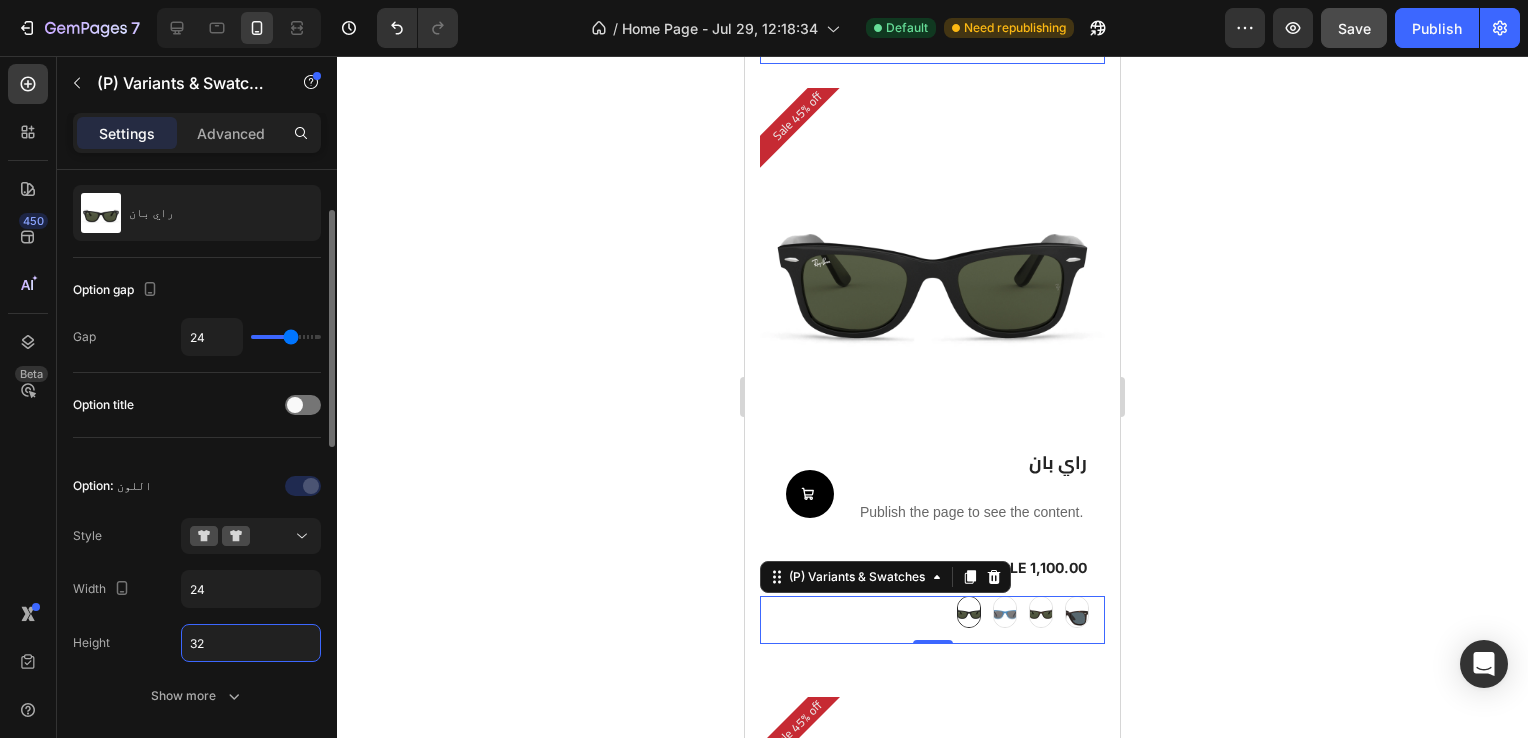 scroll, scrollTop: 2676, scrollLeft: 0, axis: vertical 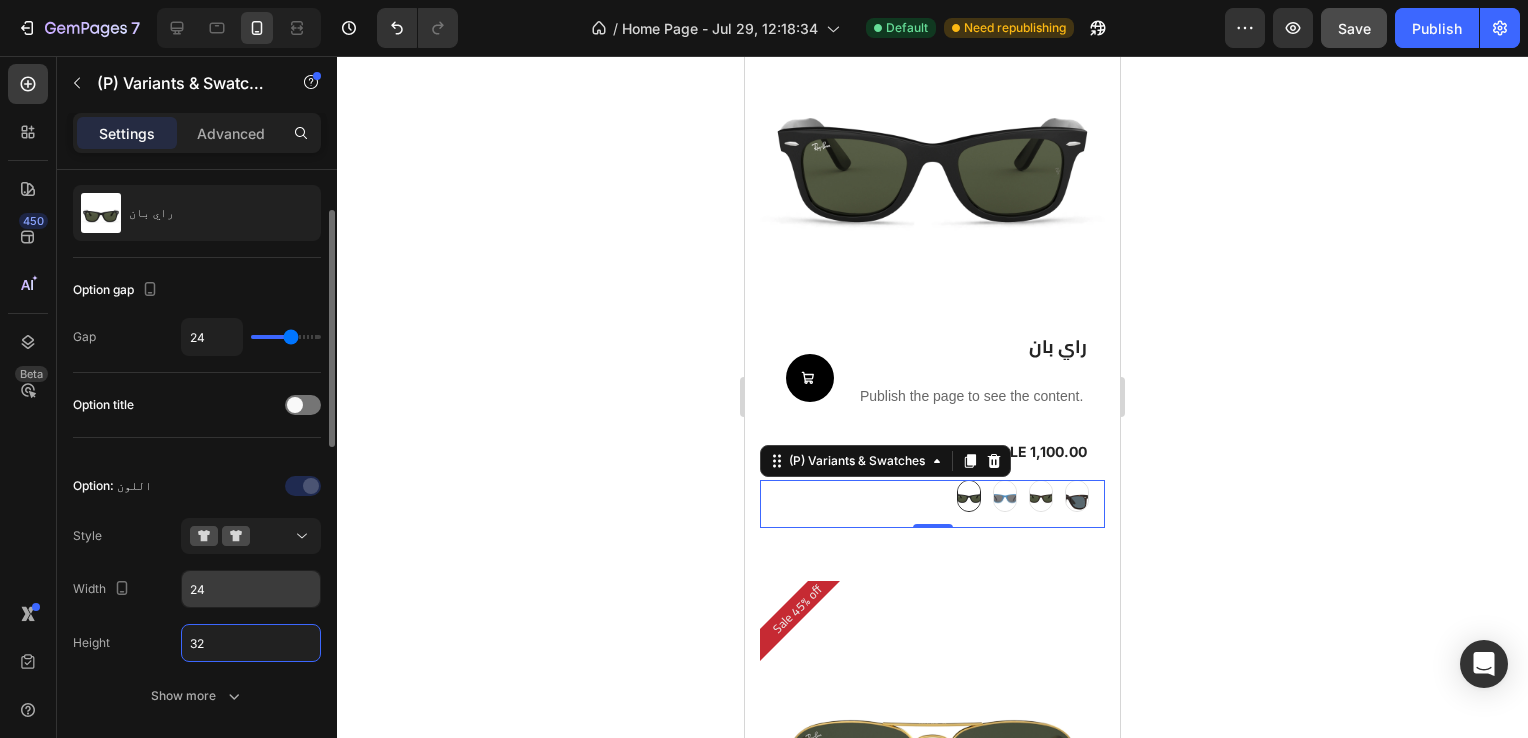 type on "32" 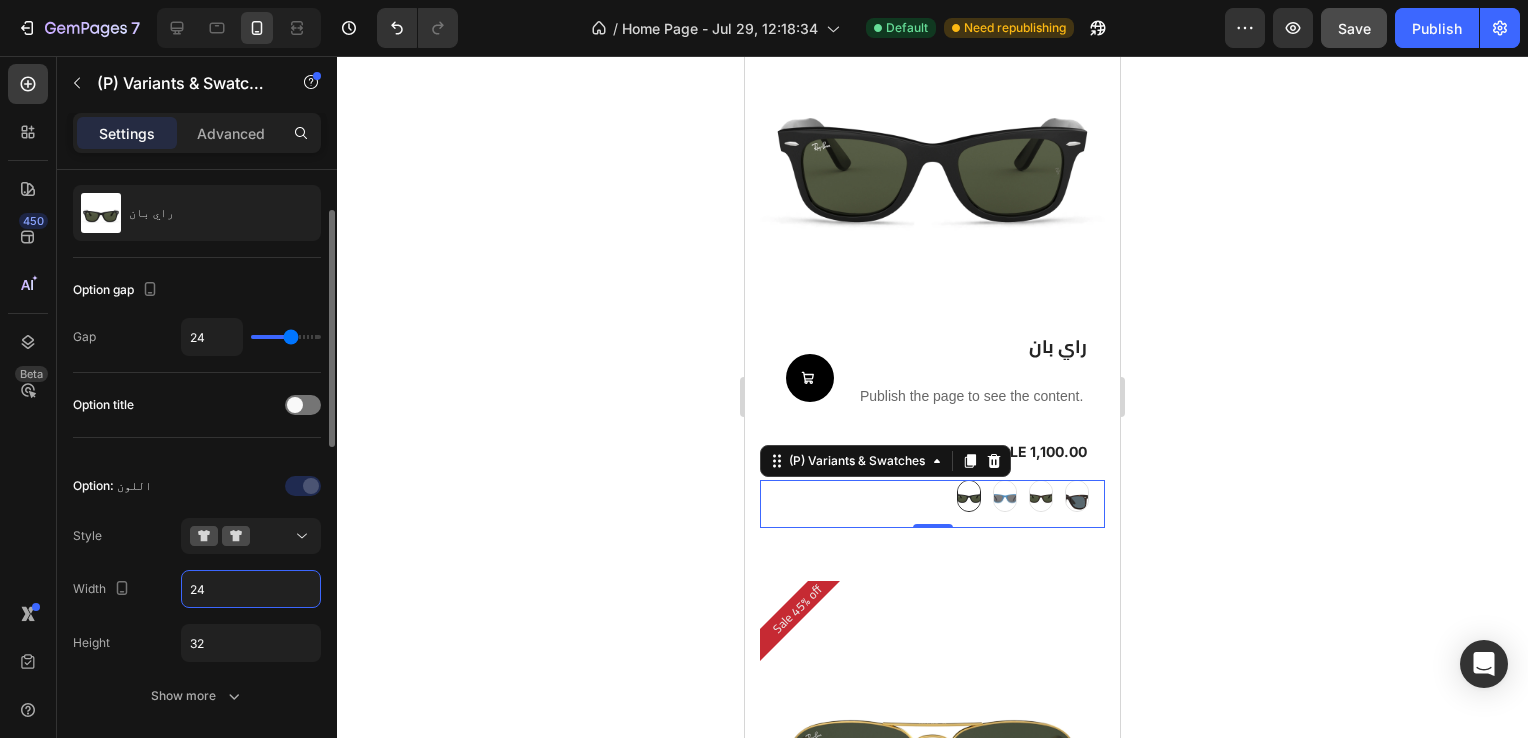 click on "24" at bounding box center [251, 589] 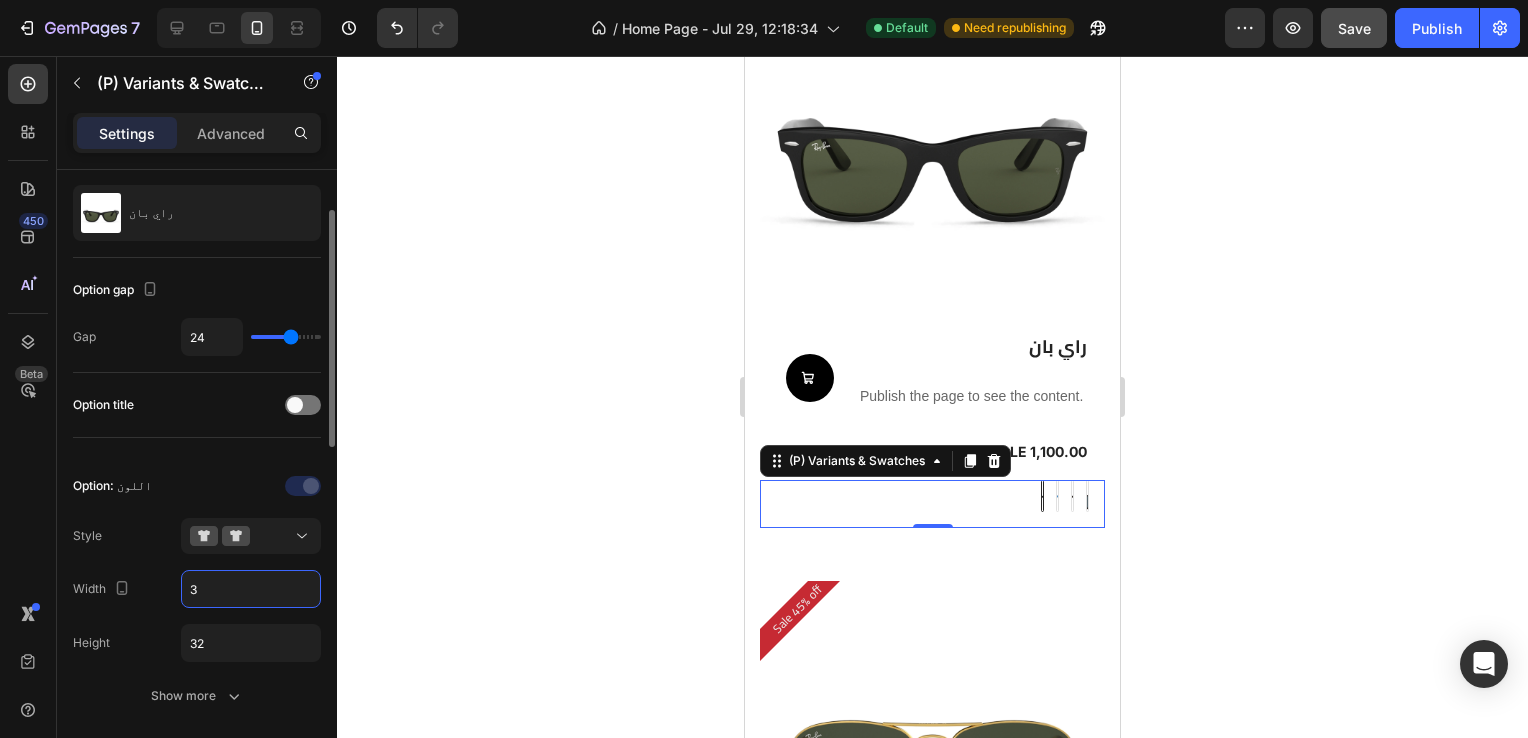 type on "32" 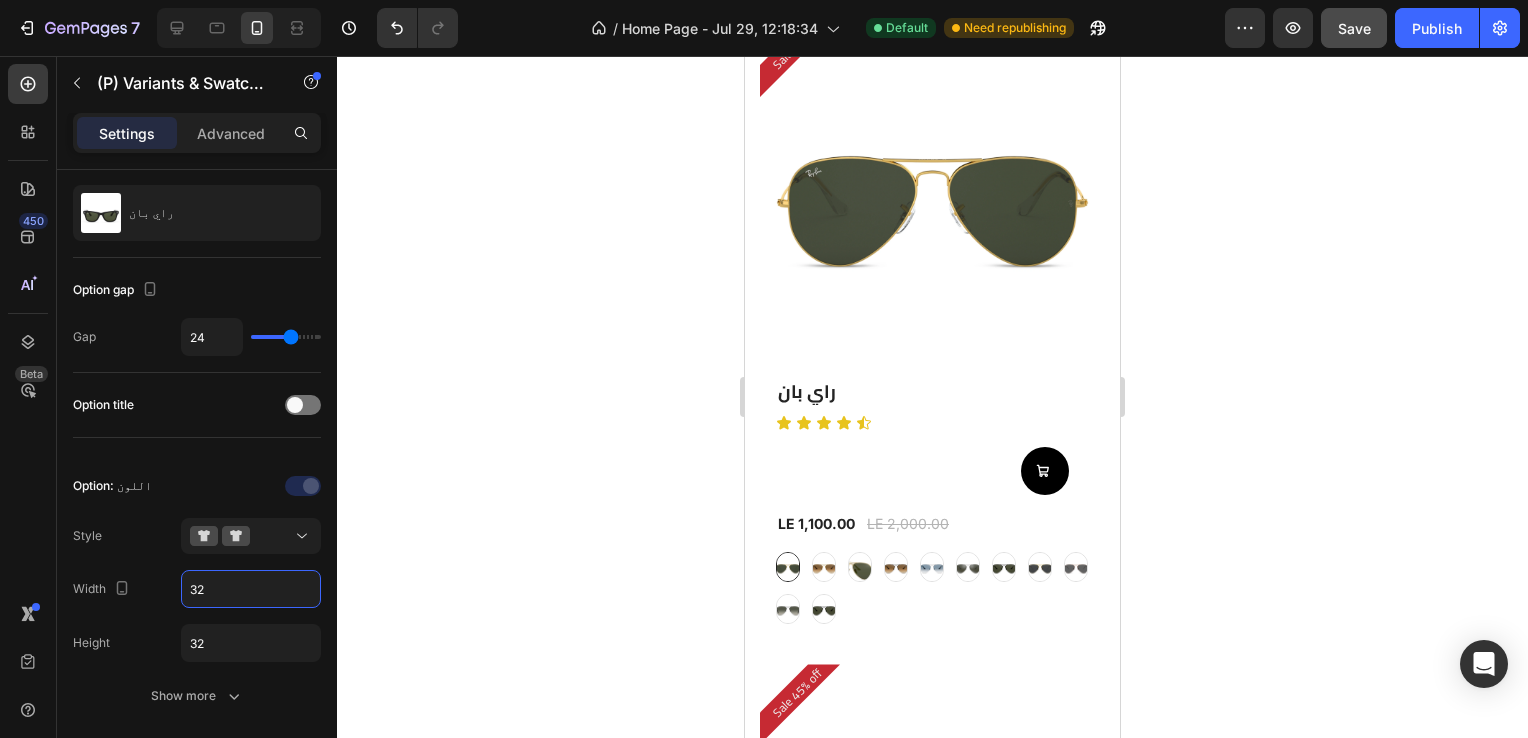 scroll, scrollTop: 3255, scrollLeft: 0, axis: vertical 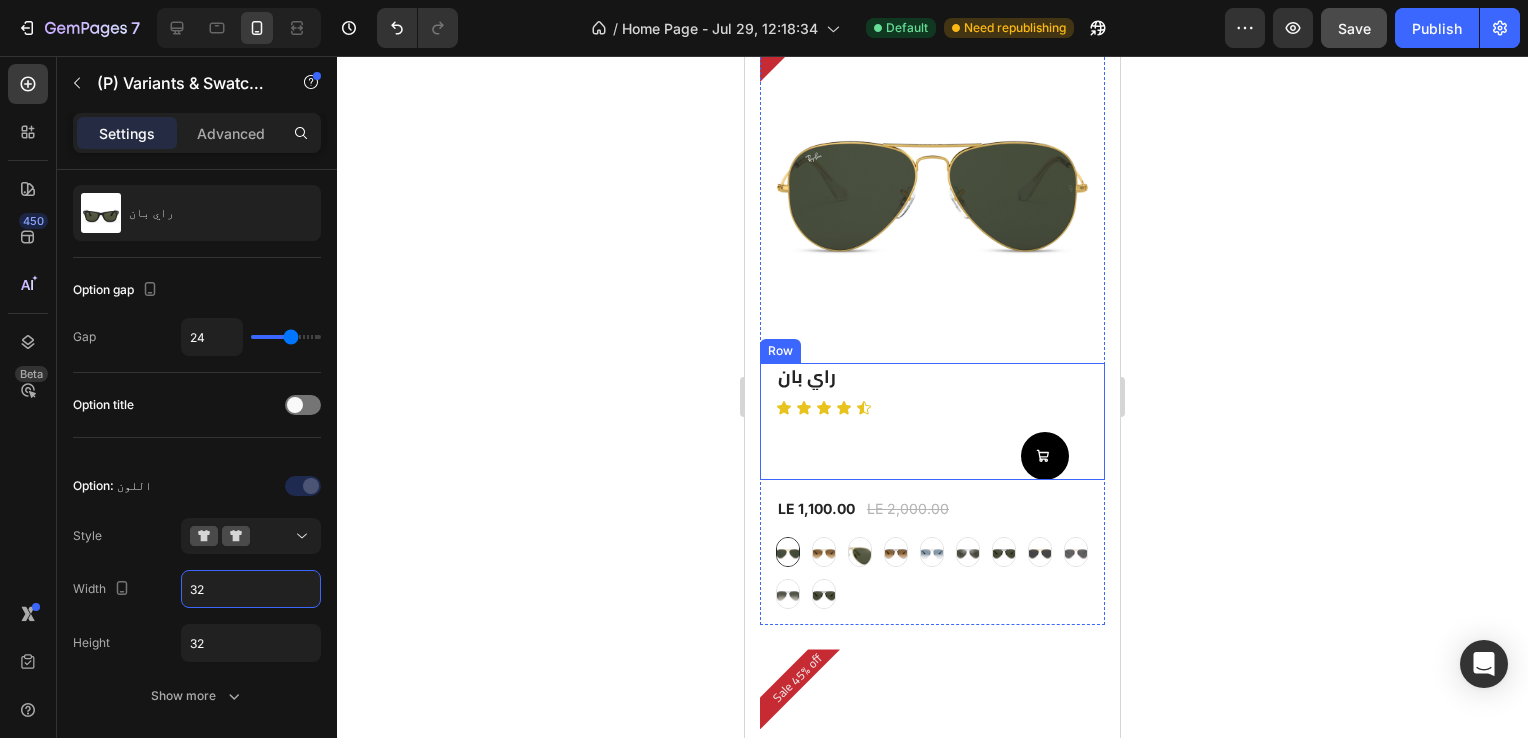 click on "راي بان (P) Title Icon Icon Icon Icon Icon Icon List
Add to Cart Row" at bounding box center [932, 421] 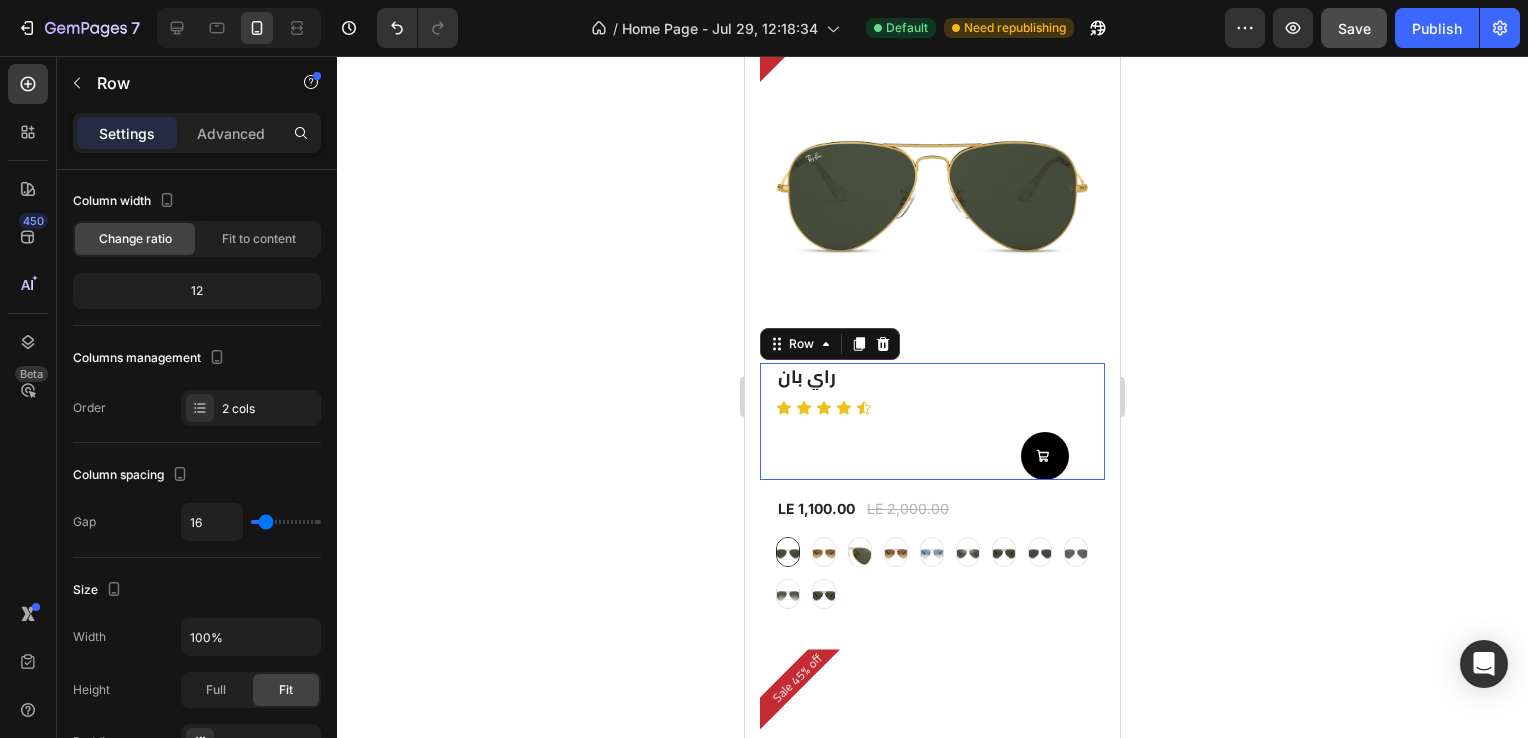 scroll, scrollTop: 0, scrollLeft: 0, axis: both 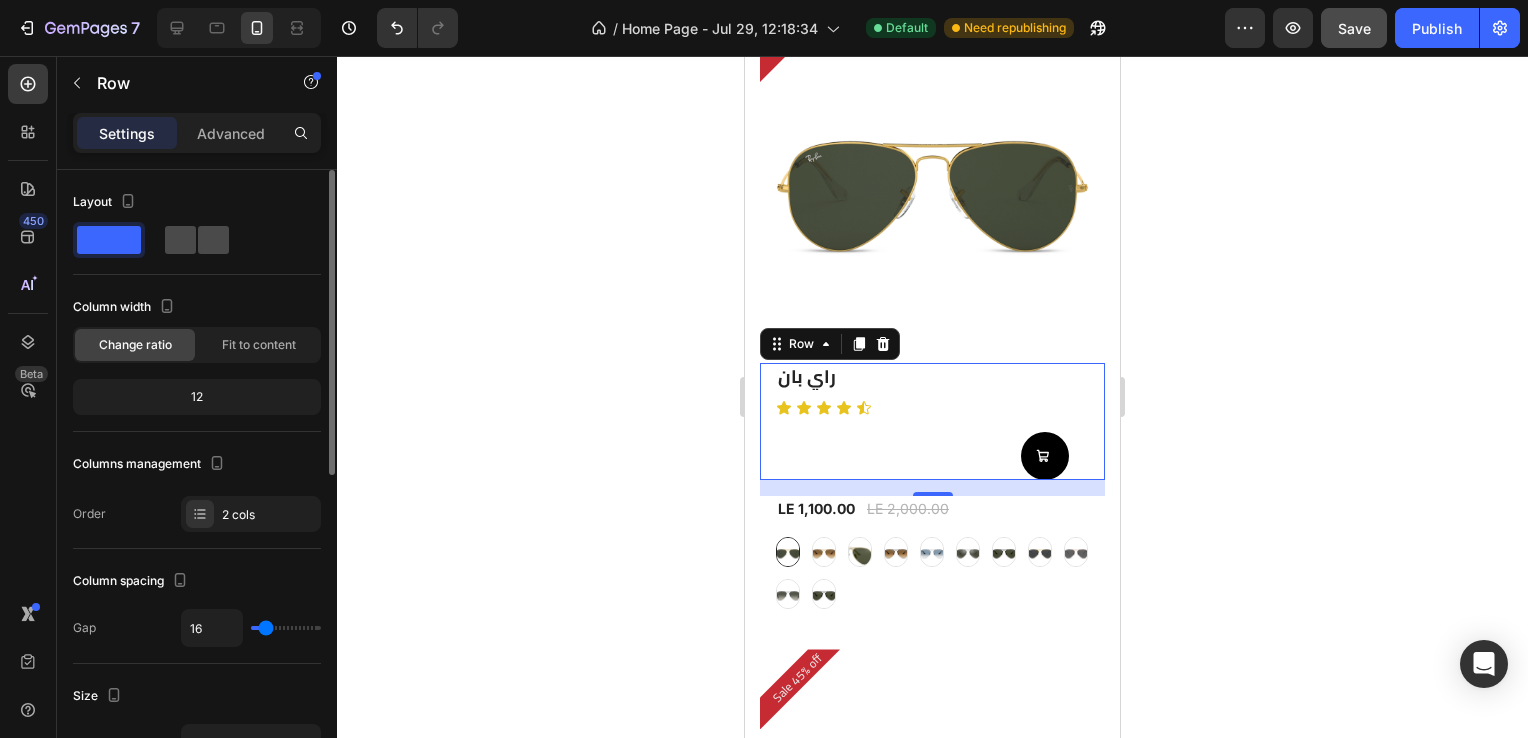 click 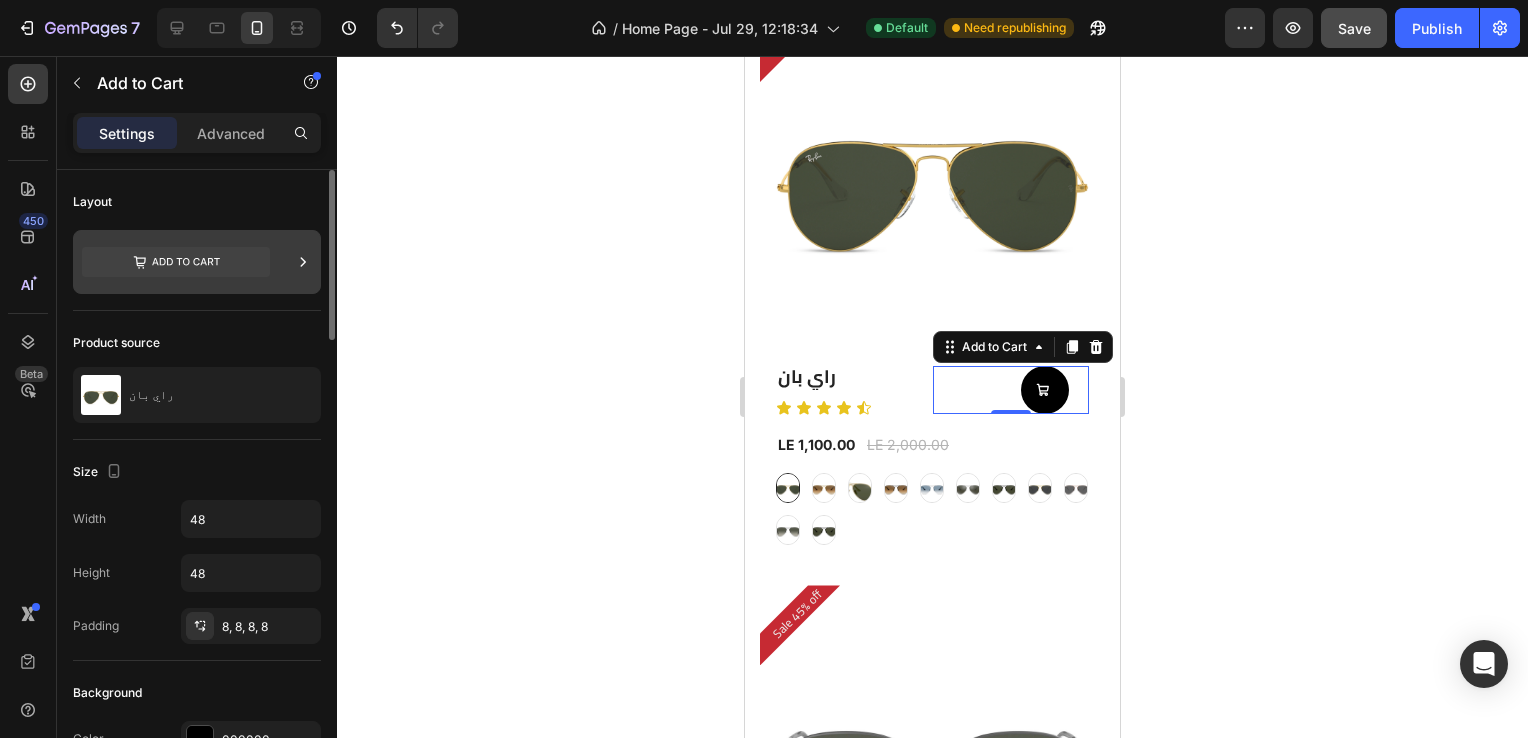 click 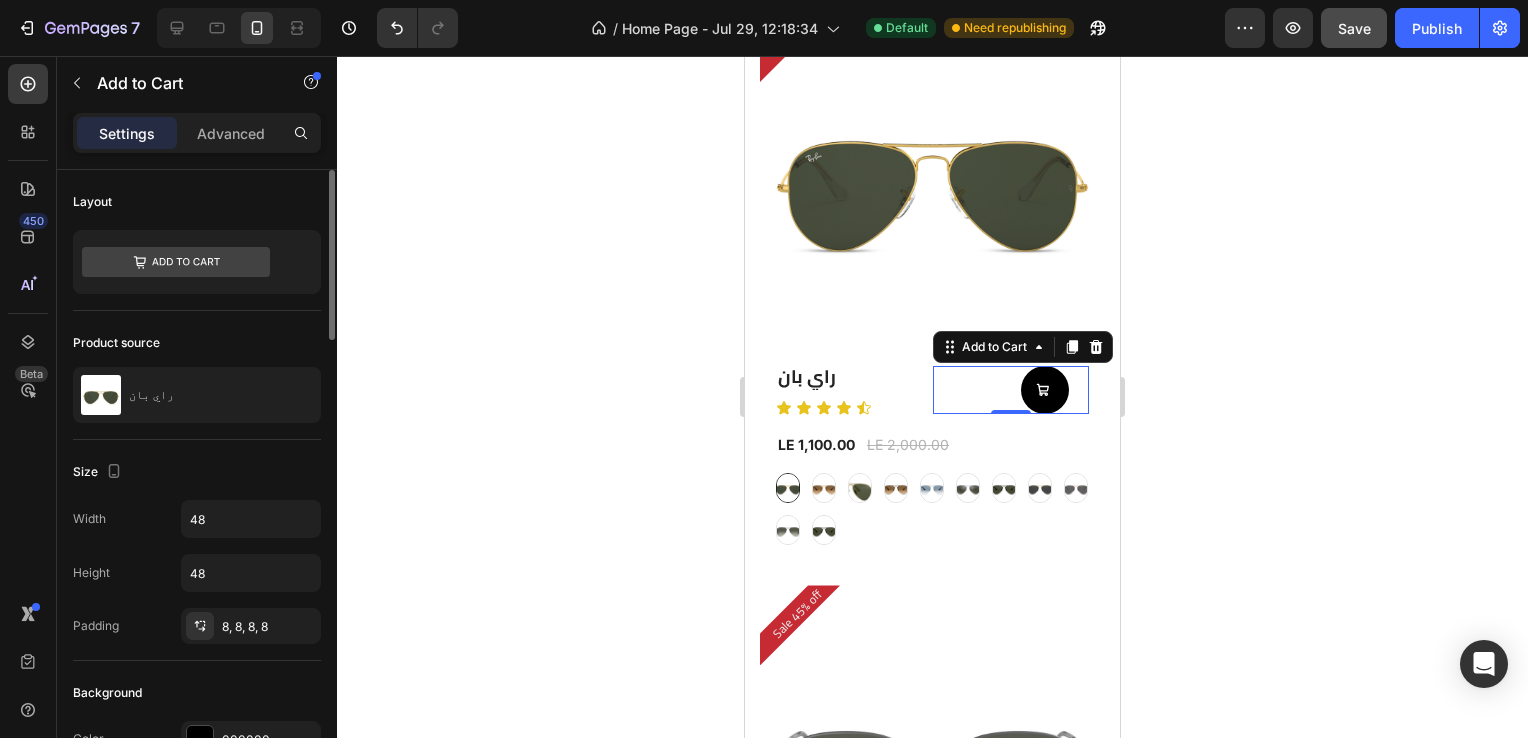 click on "Product source راي بان" 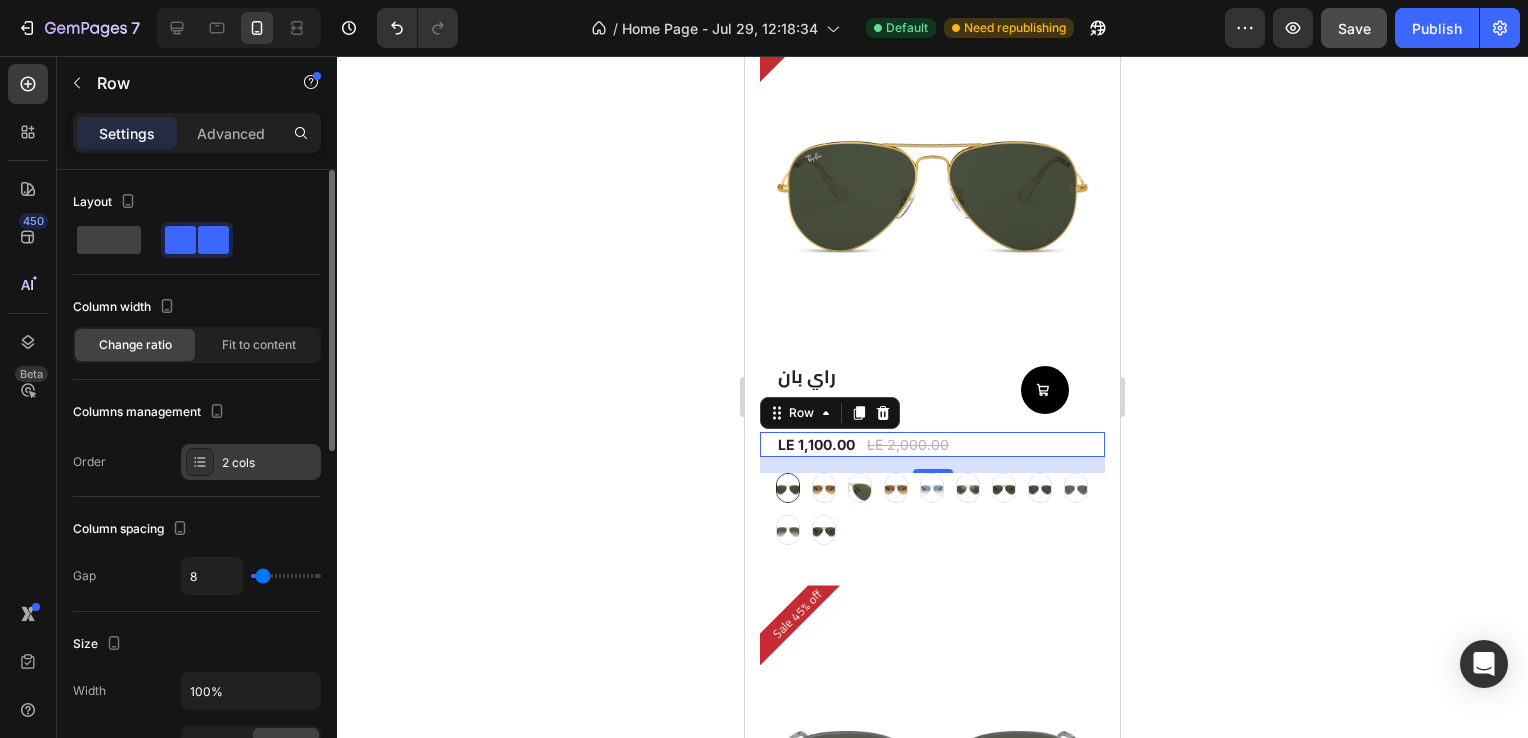 click on "2 cols" at bounding box center [269, 463] 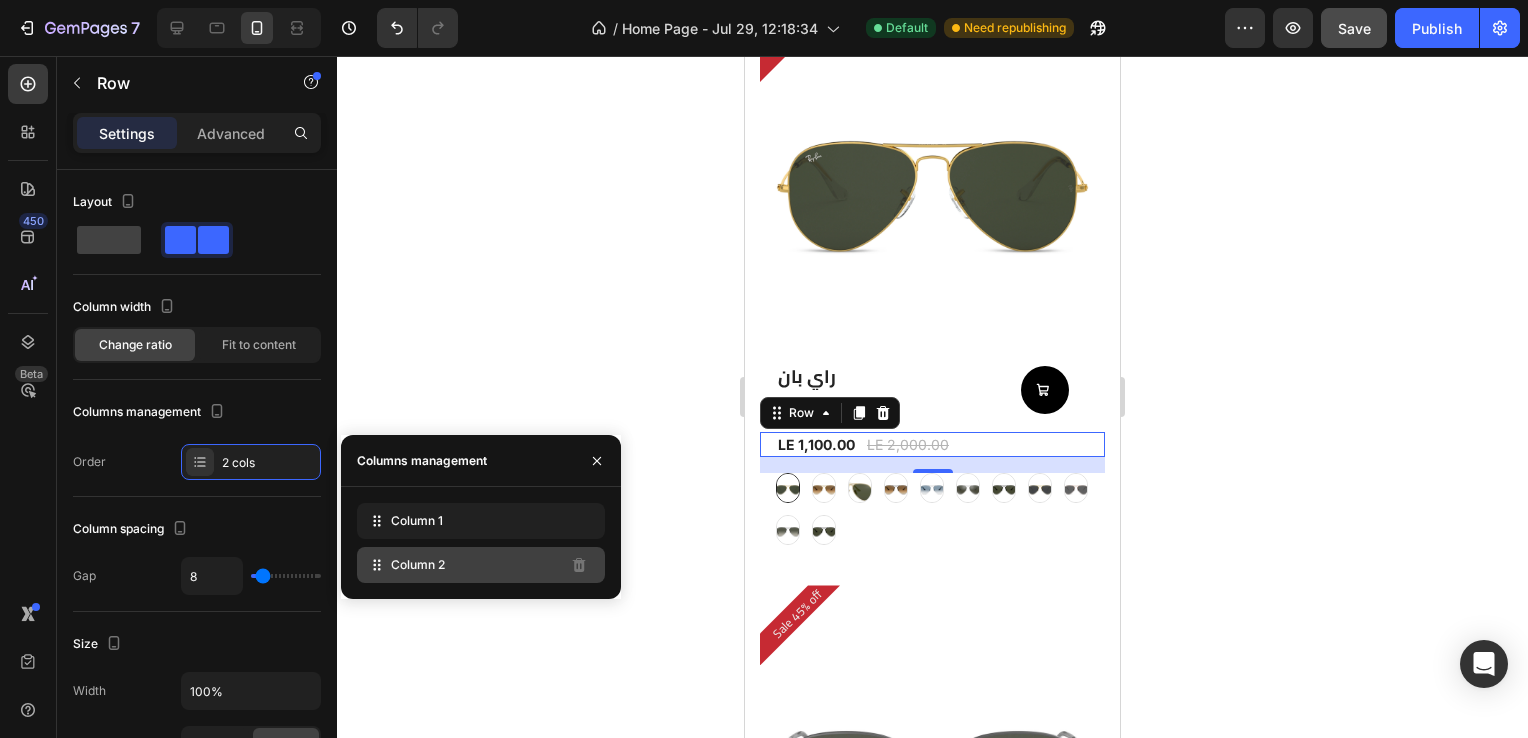 type 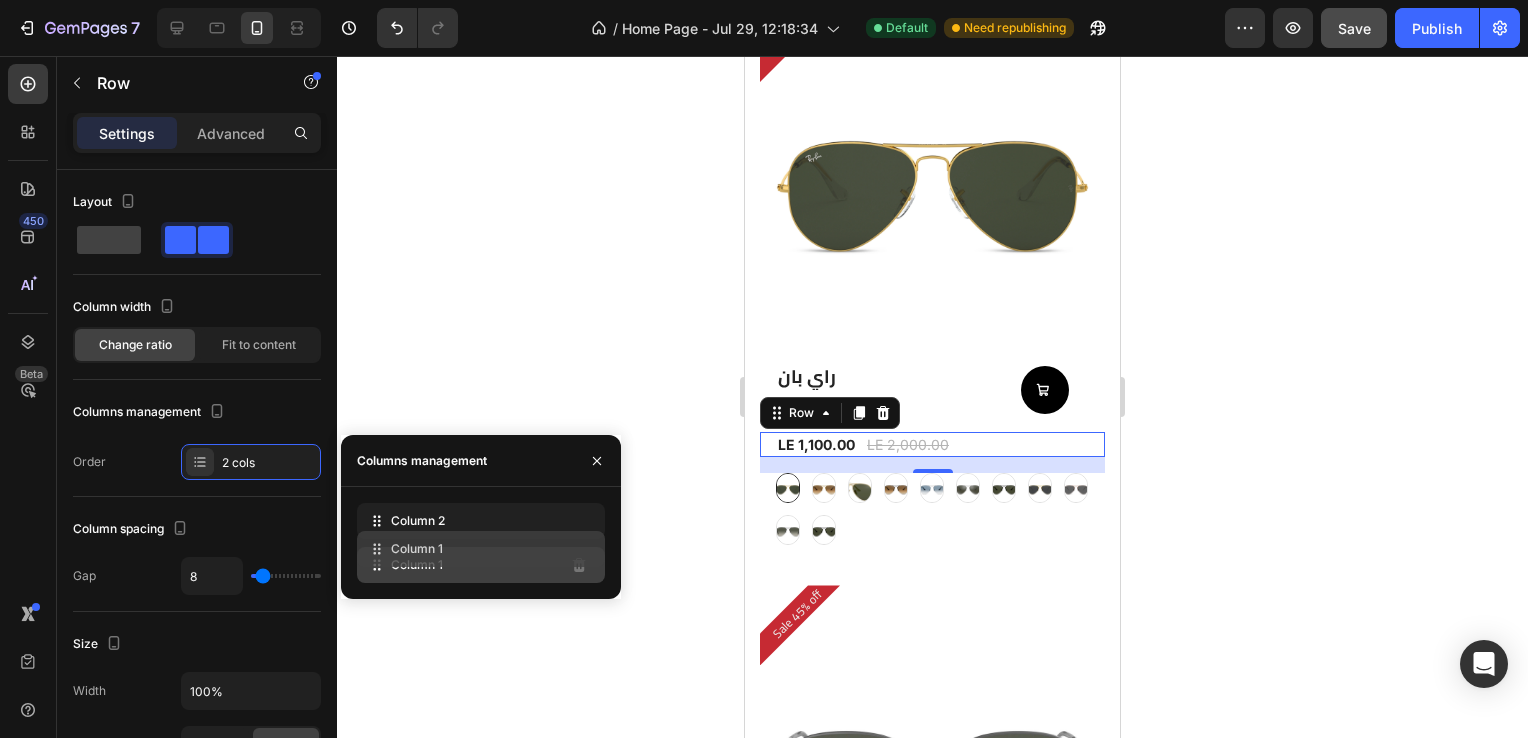 drag, startPoint x: 438, startPoint y: 530, endPoint x: 438, endPoint y: 560, distance: 30 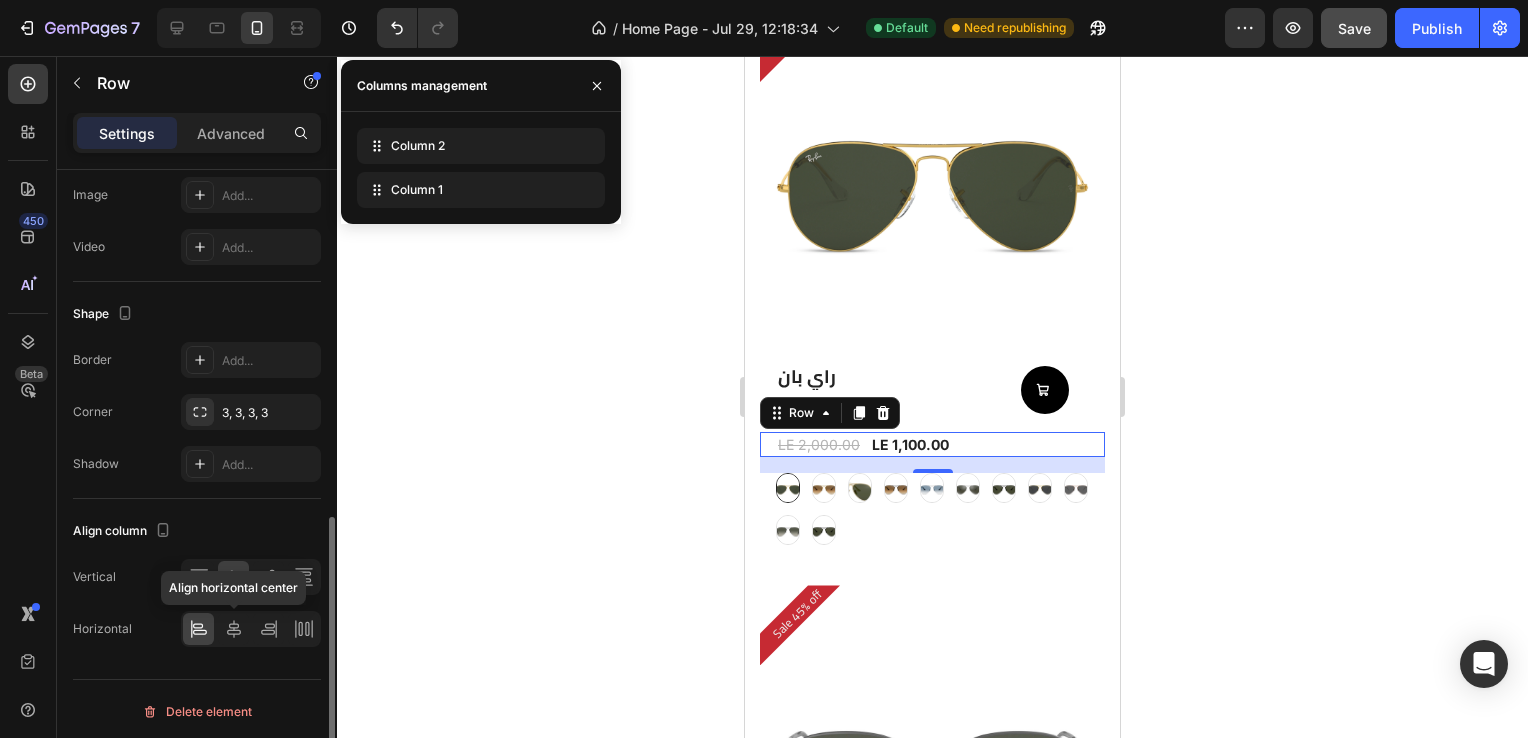 scroll, scrollTop: 768, scrollLeft: 0, axis: vertical 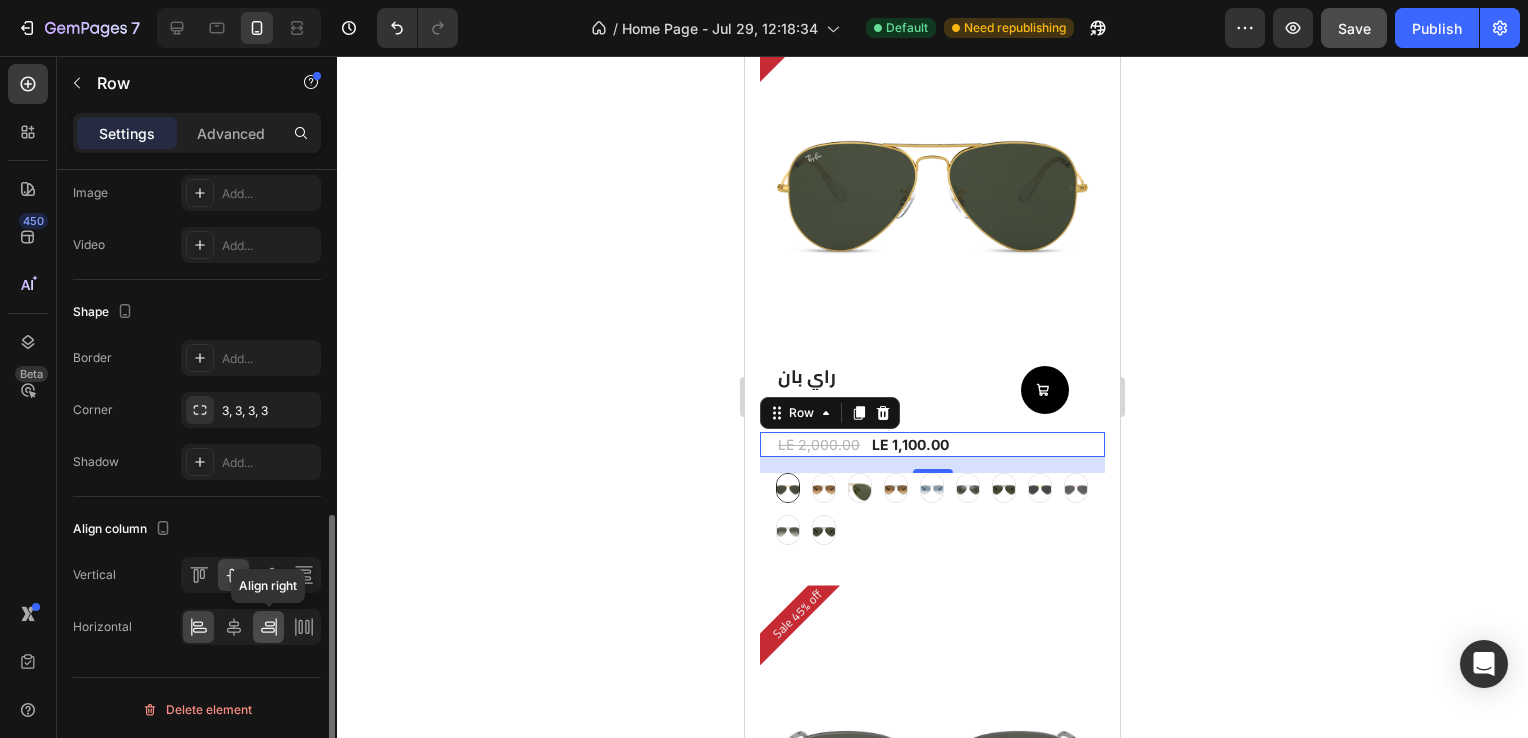 click 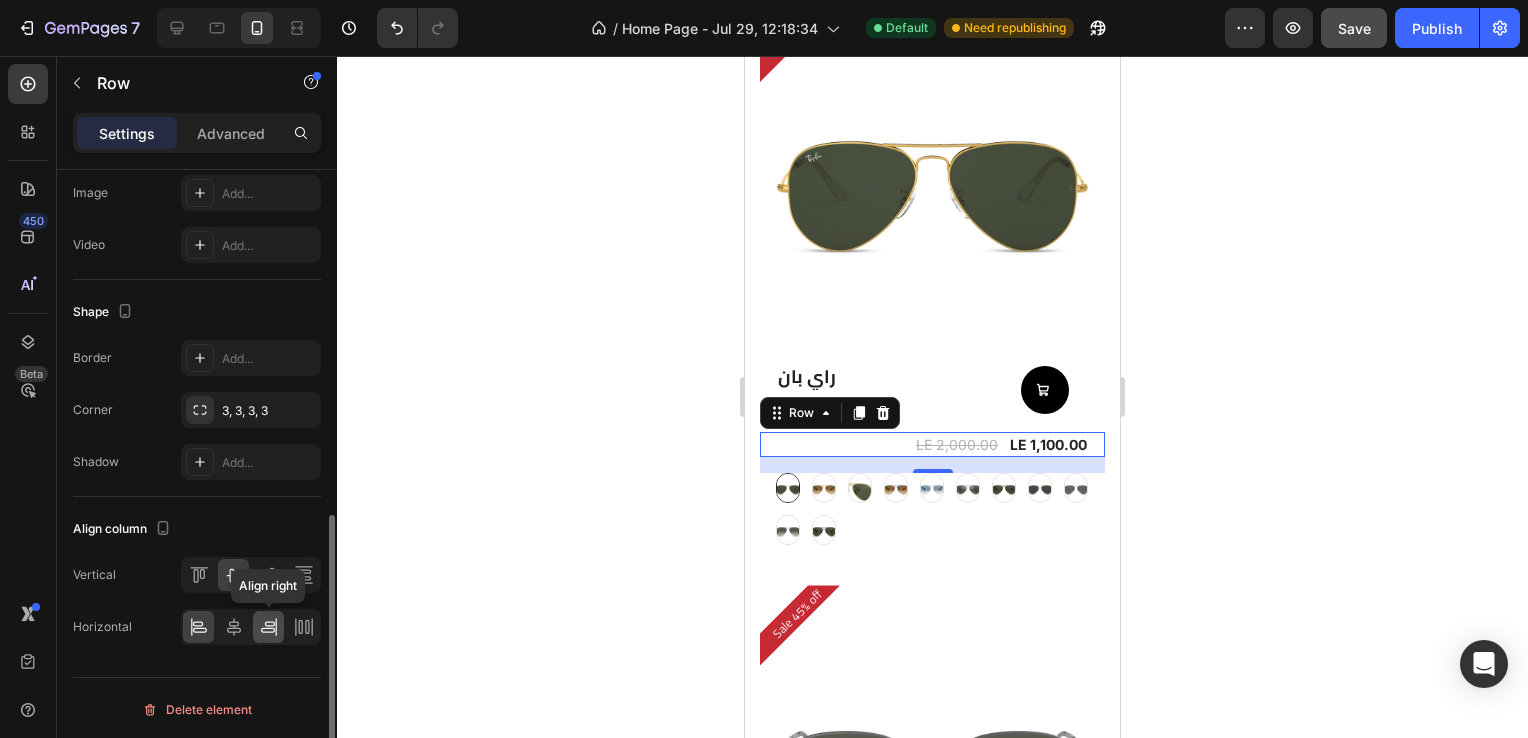scroll, scrollTop: 768, scrollLeft: 0, axis: vertical 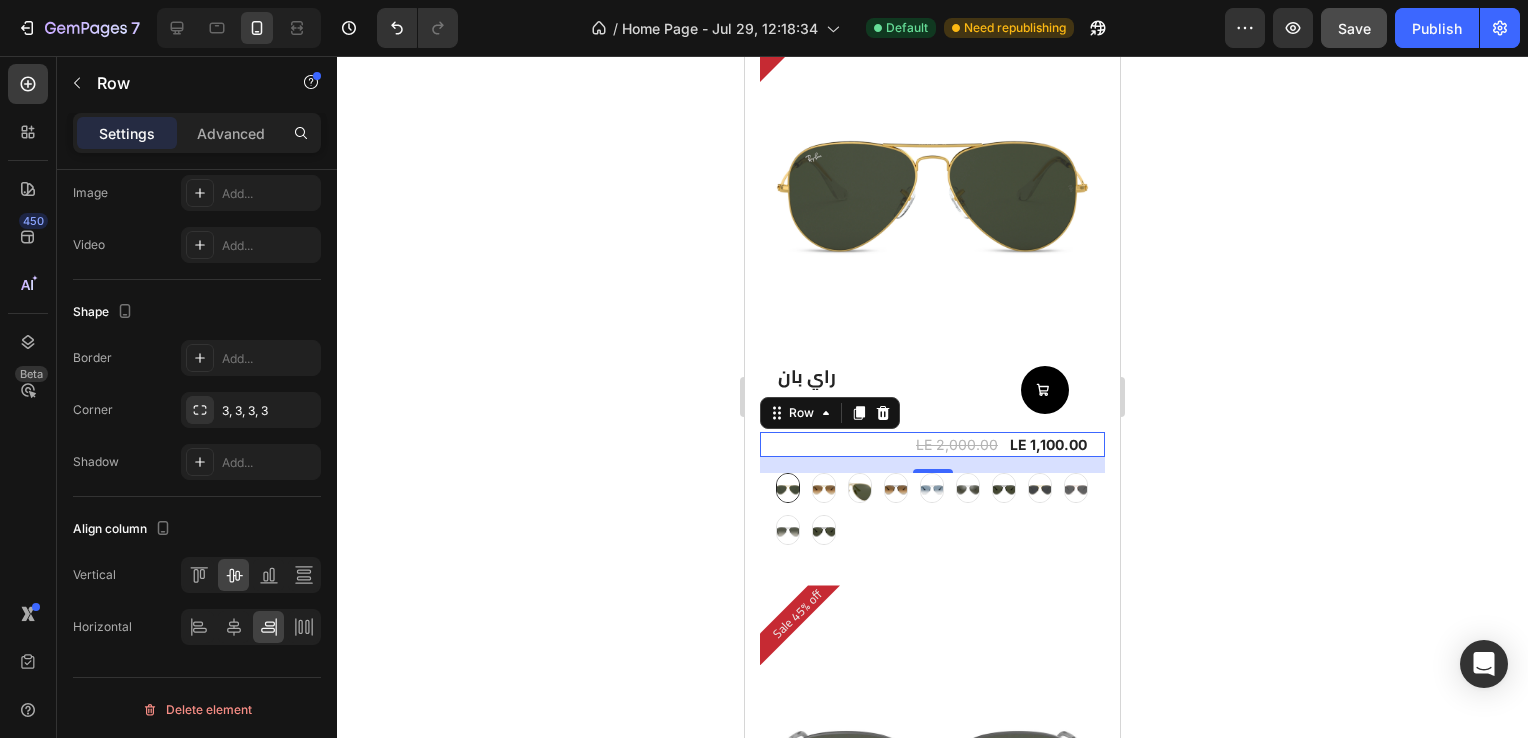 drag, startPoint x: 973, startPoint y: 497, endPoint x: 849, endPoint y: 336, distance: 203.21663 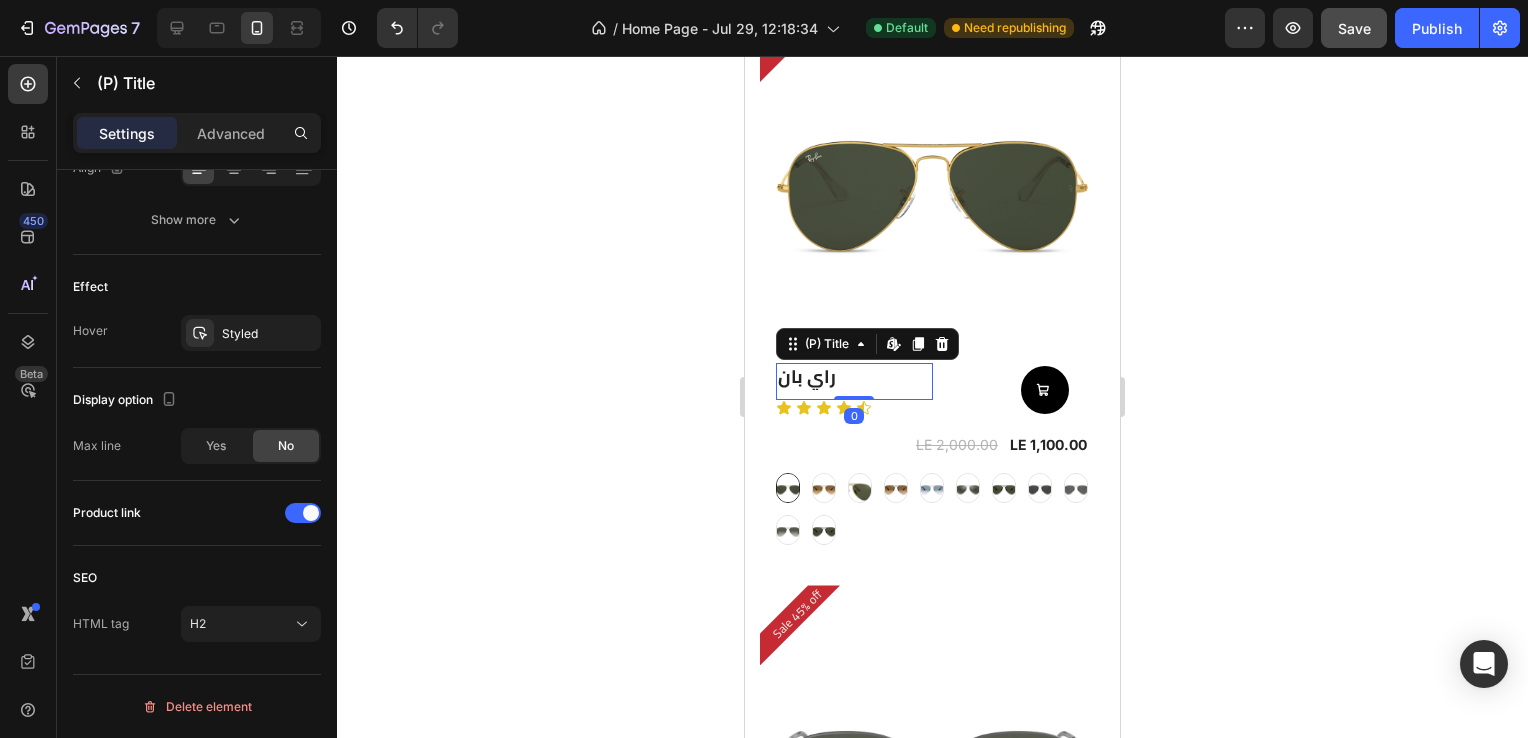 scroll, scrollTop: 0, scrollLeft: 0, axis: both 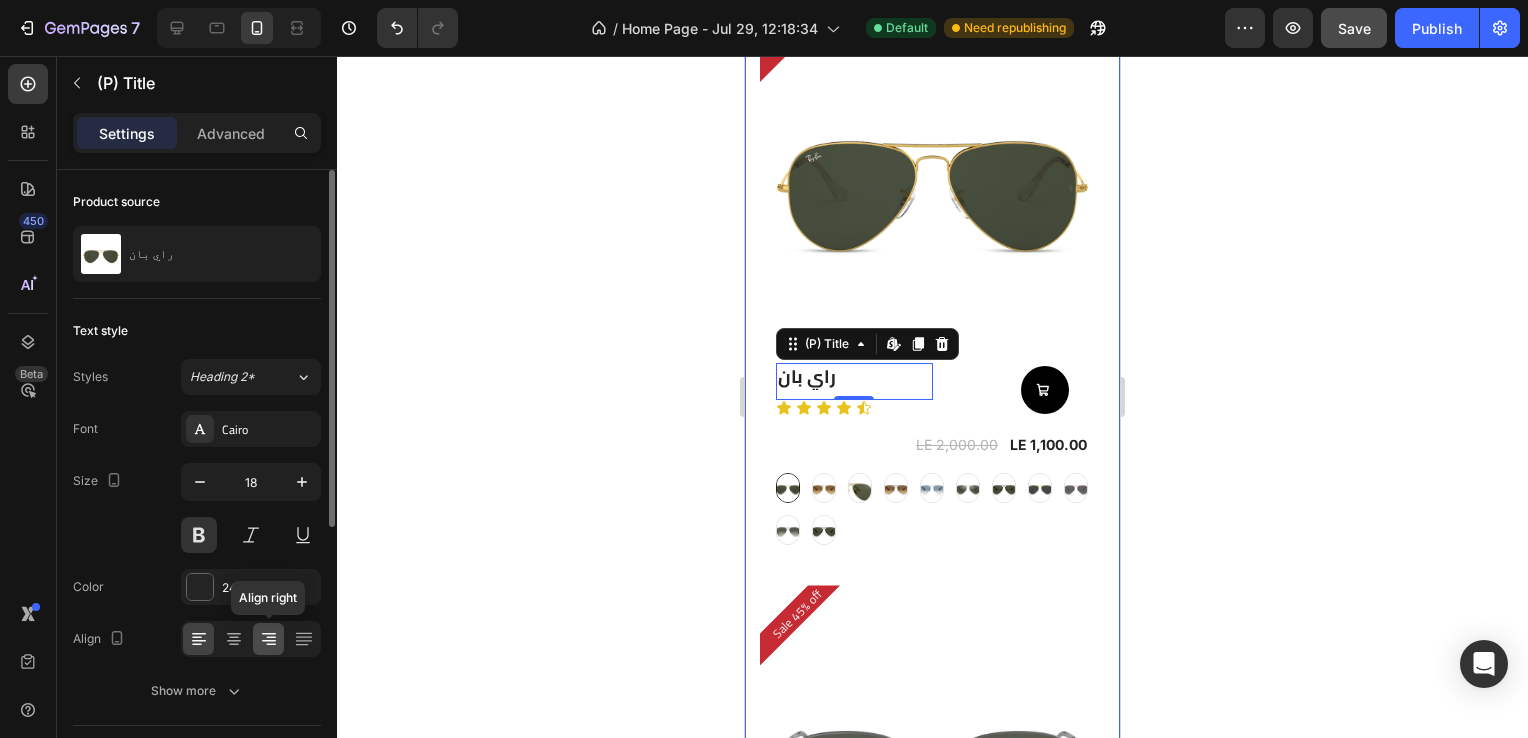 click 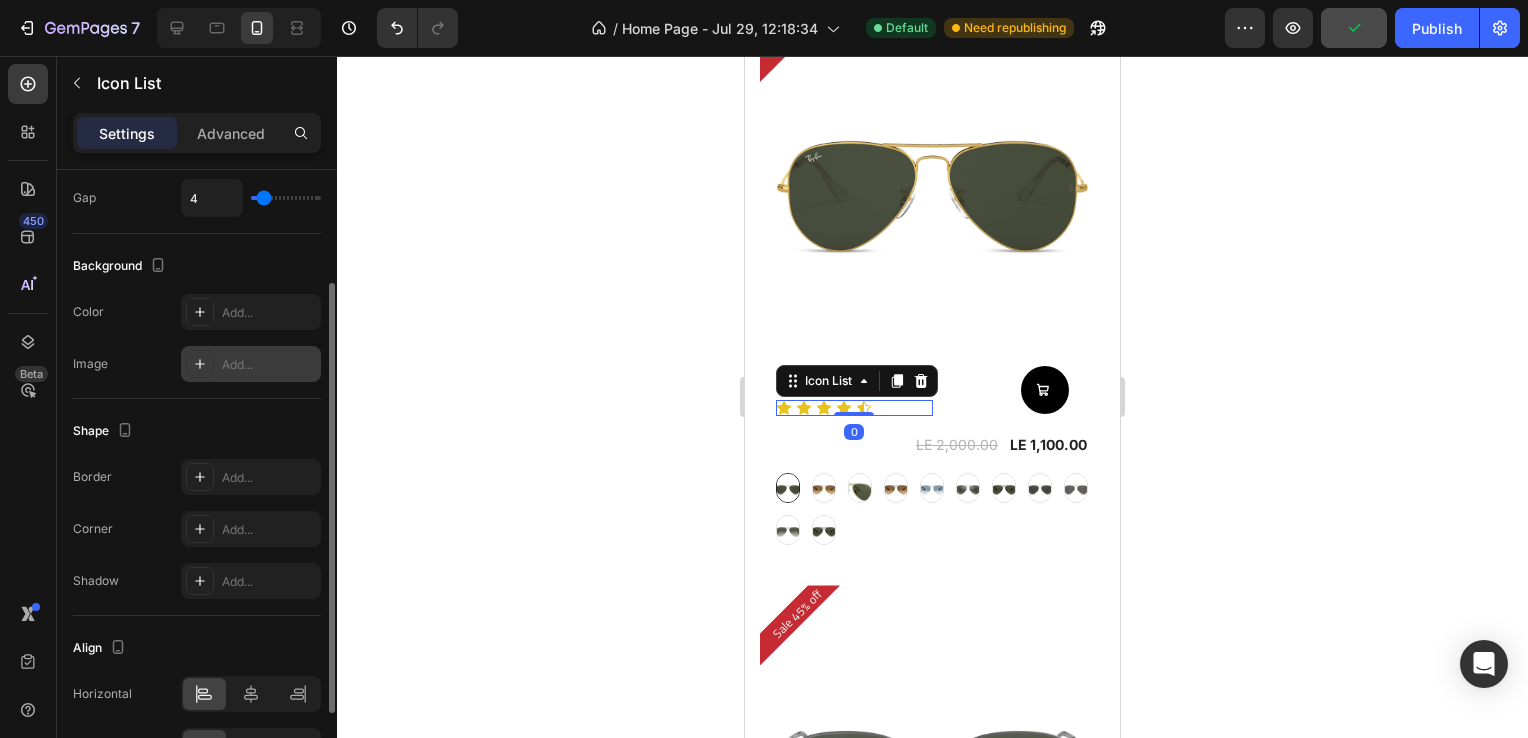 scroll, scrollTop: 284, scrollLeft: 0, axis: vertical 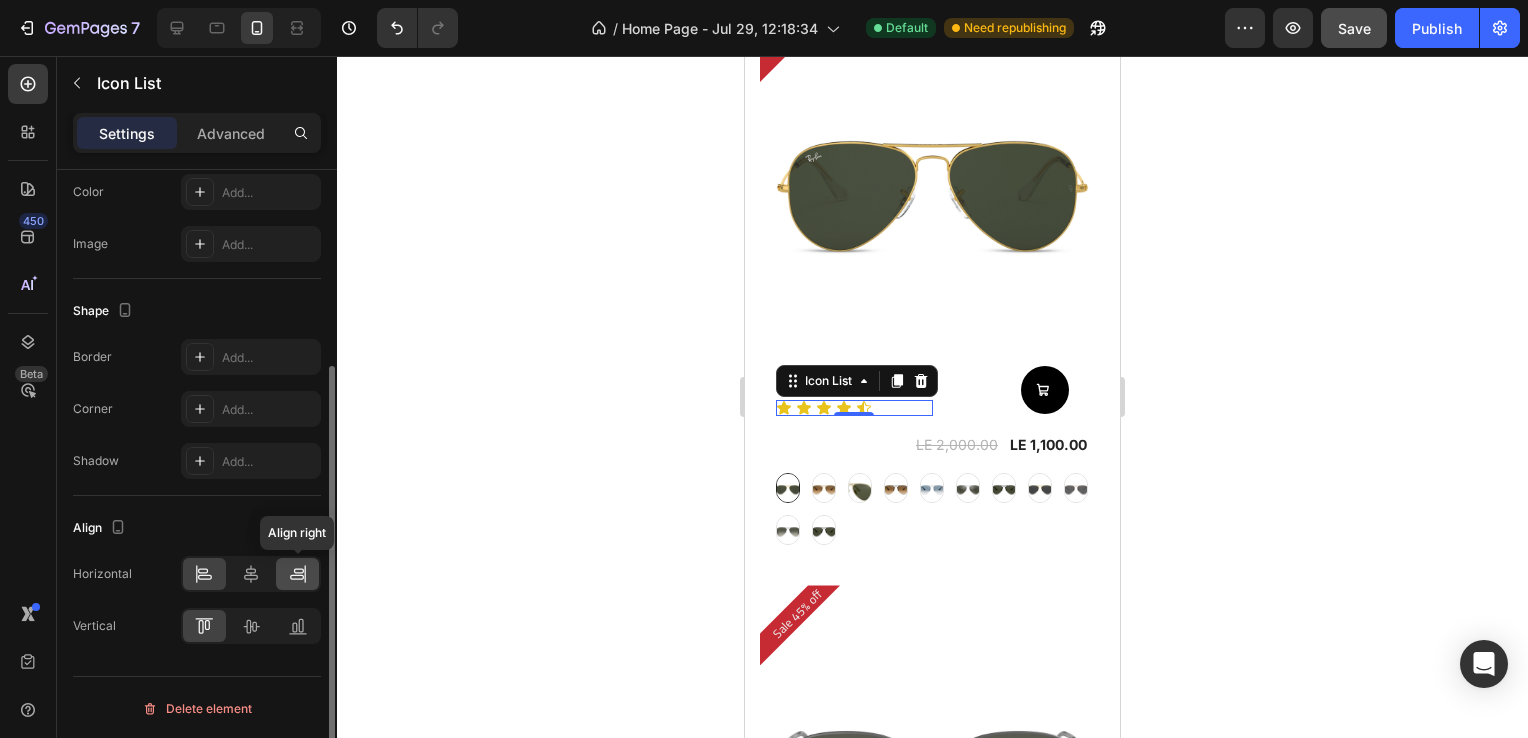 click 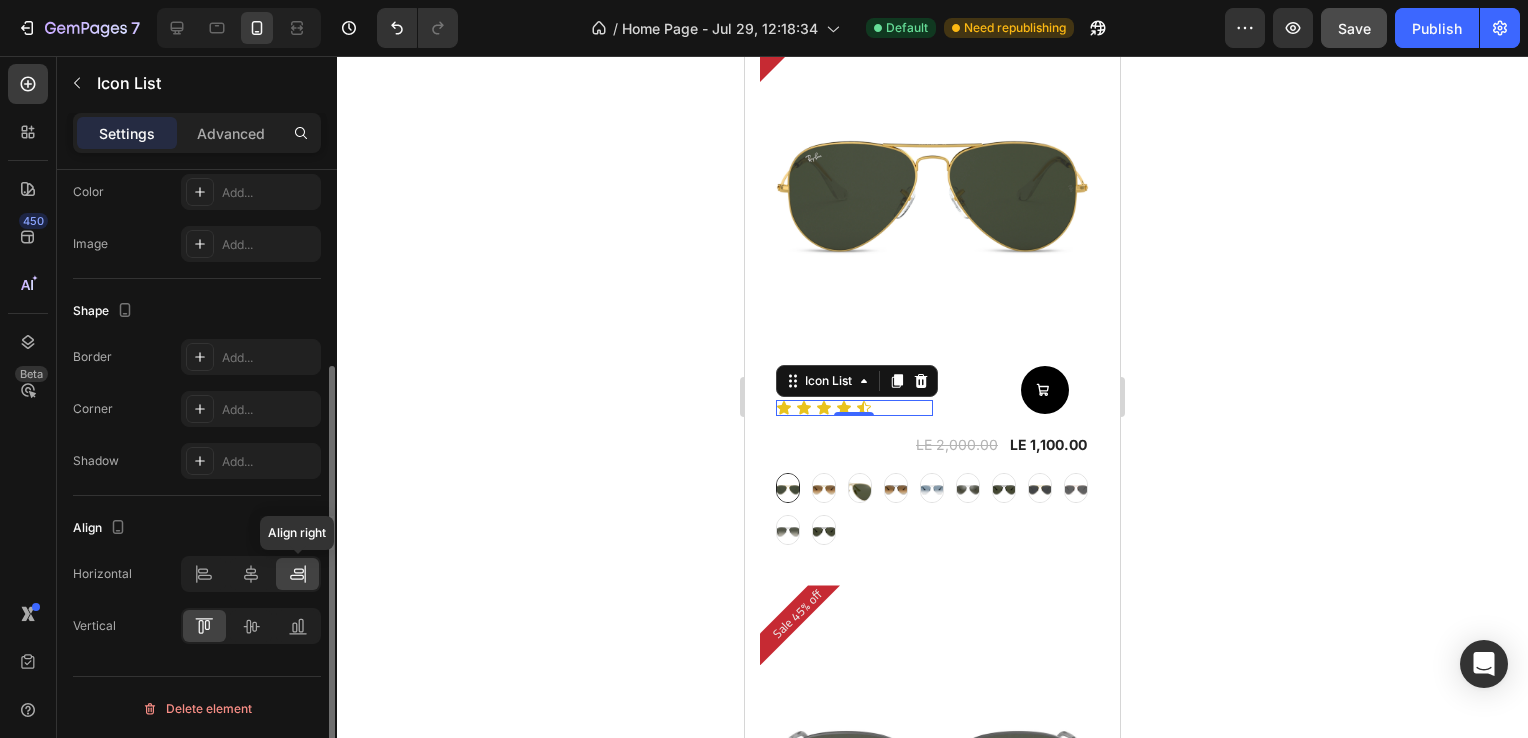 scroll, scrollTop: 284, scrollLeft: 0, axis: vertical 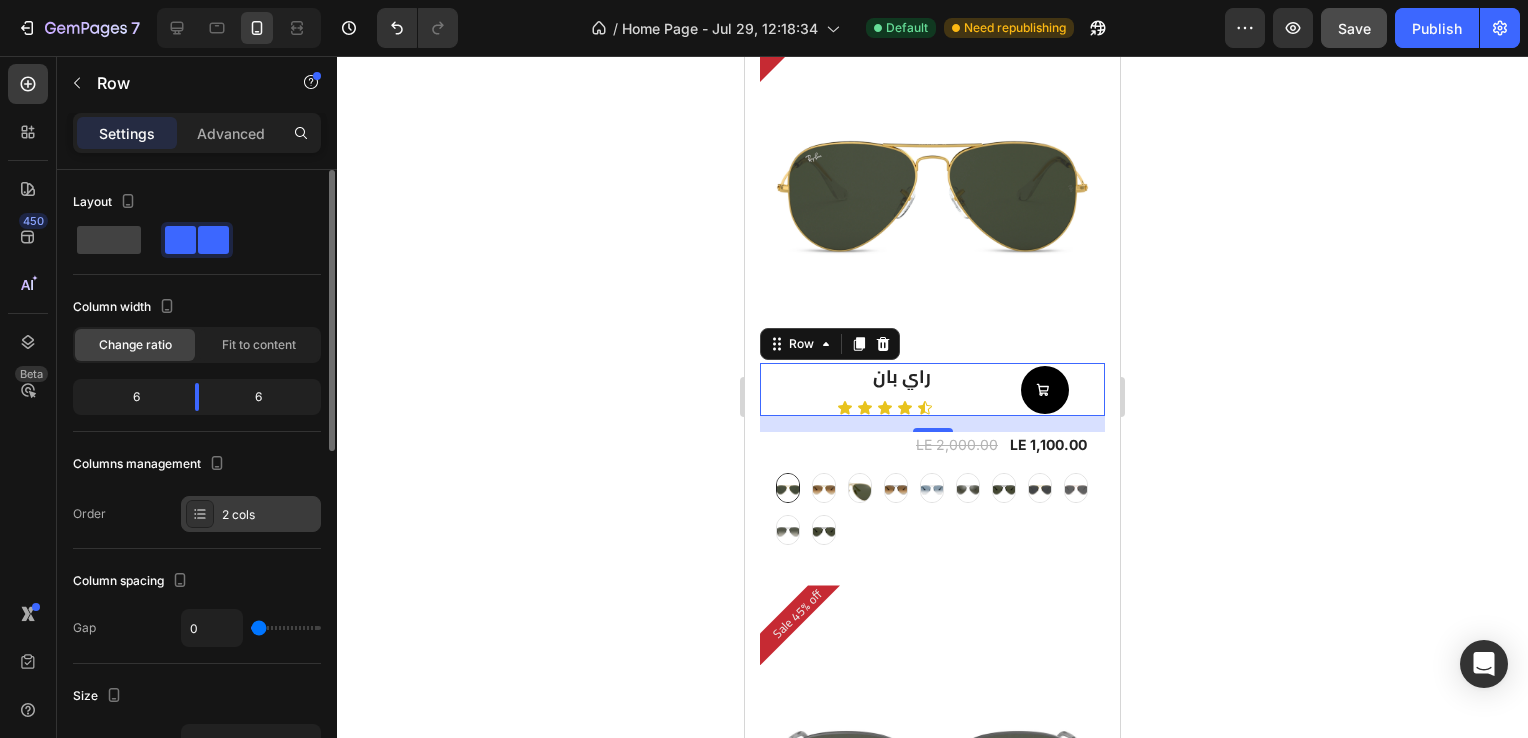click on "2 cols" at bounding box center [269, 515] 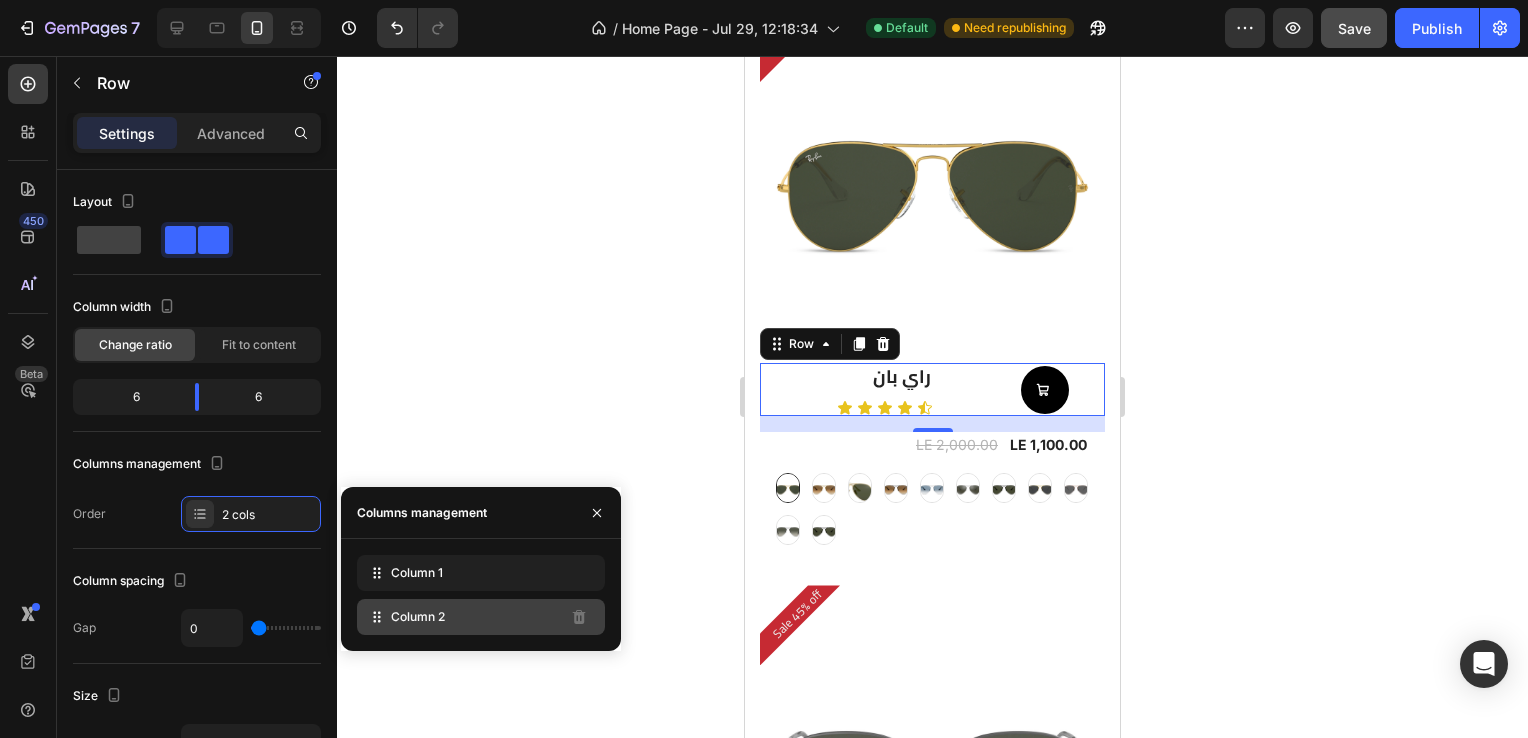 type 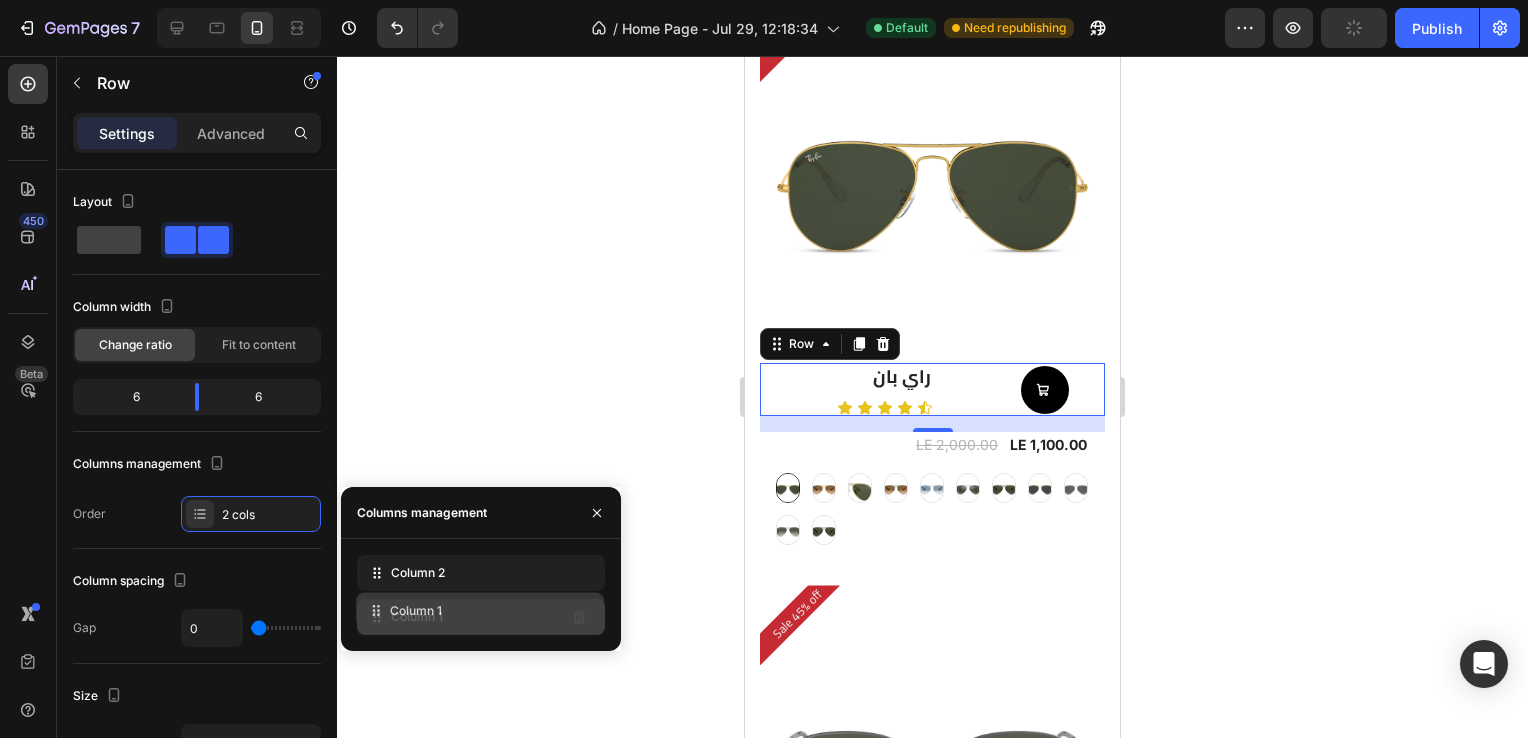 drag, startPoint x: 432, startPoint y: 577, endPoint x: 432, endPoint y: 614, distance: 37 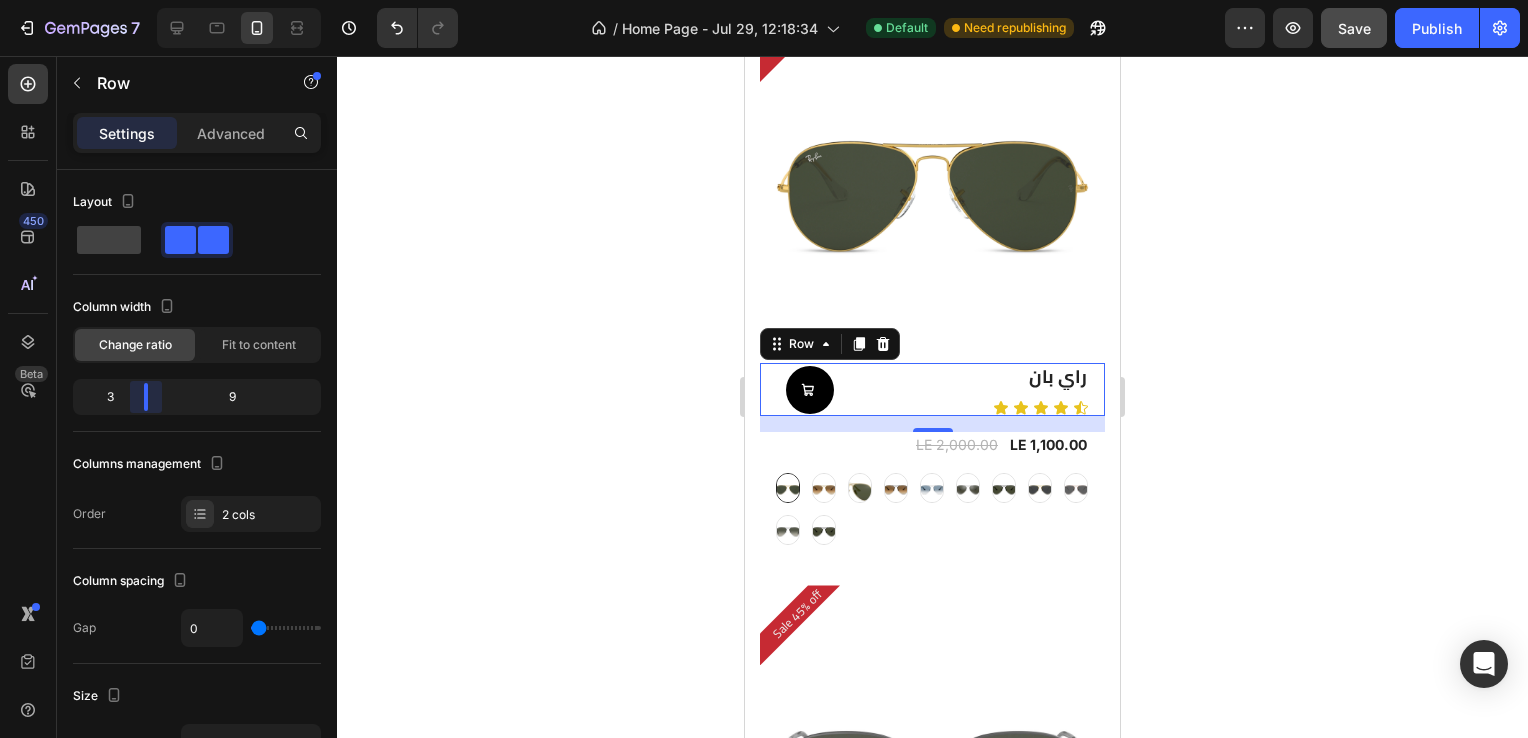 drag, startPoint x: 192, startPoint y: 408, endPoint x: 140, endPoint y: 410, distance: 52.03845 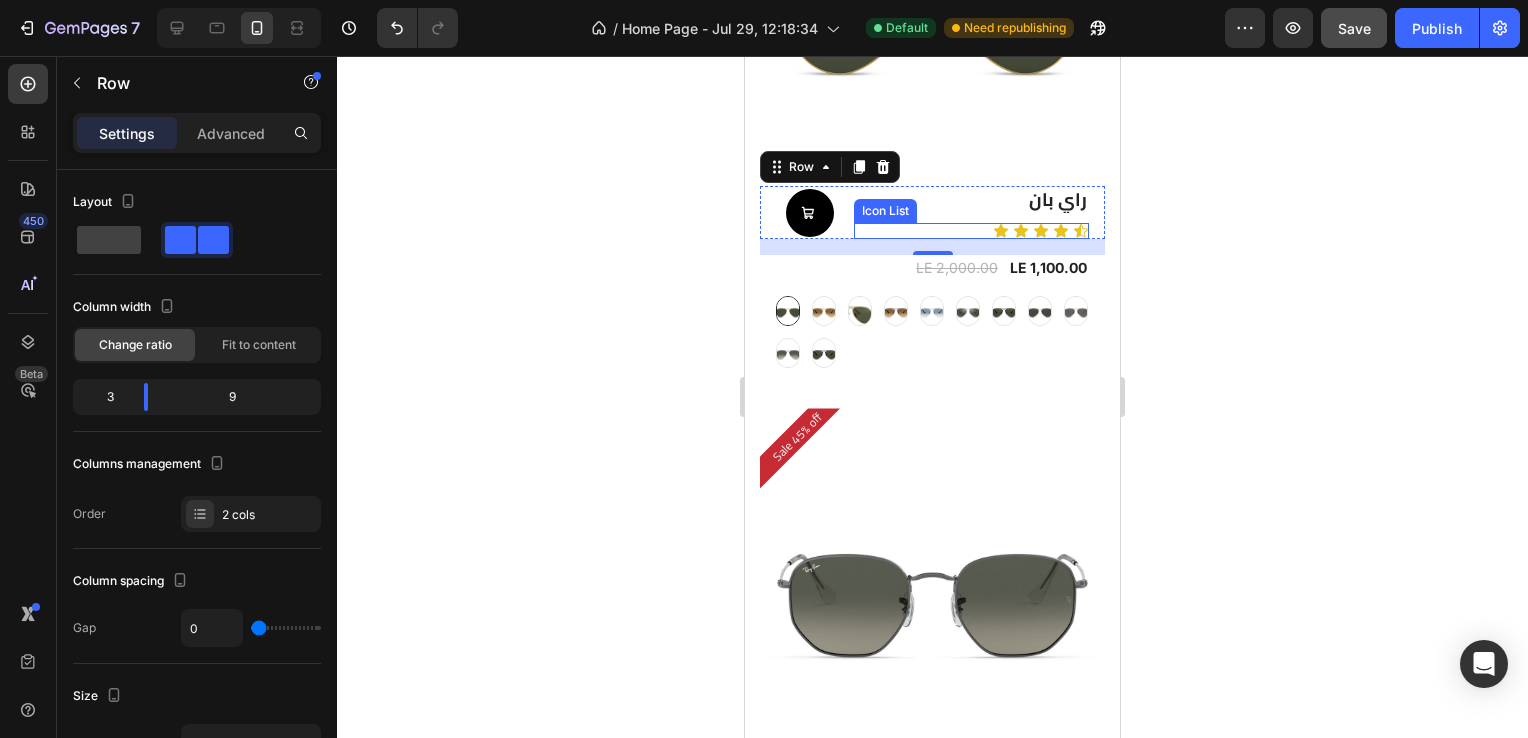 scroll, scrollTop: 3436, scrollLeft: 0, axis: vertical 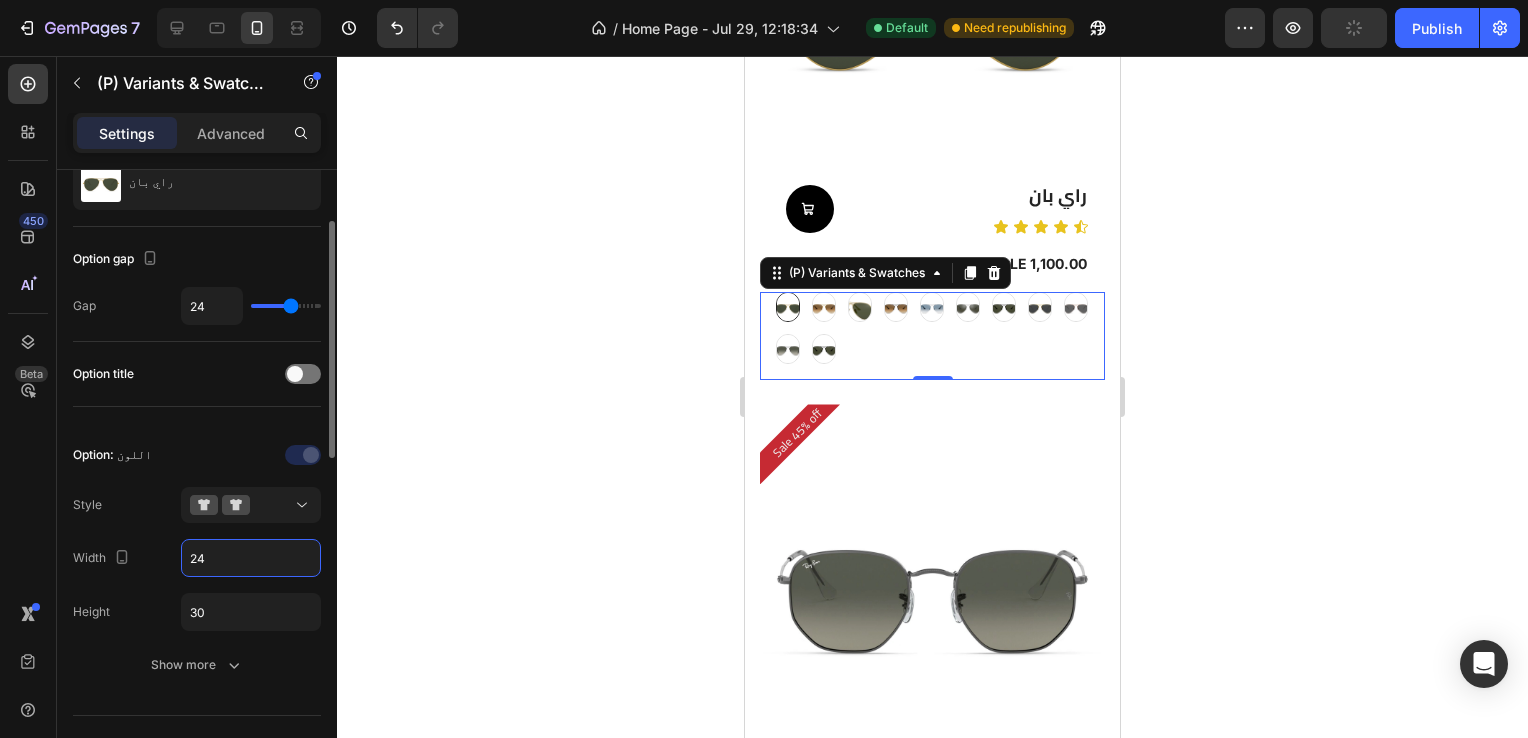 click on "24" at bounding box center (251, 558) 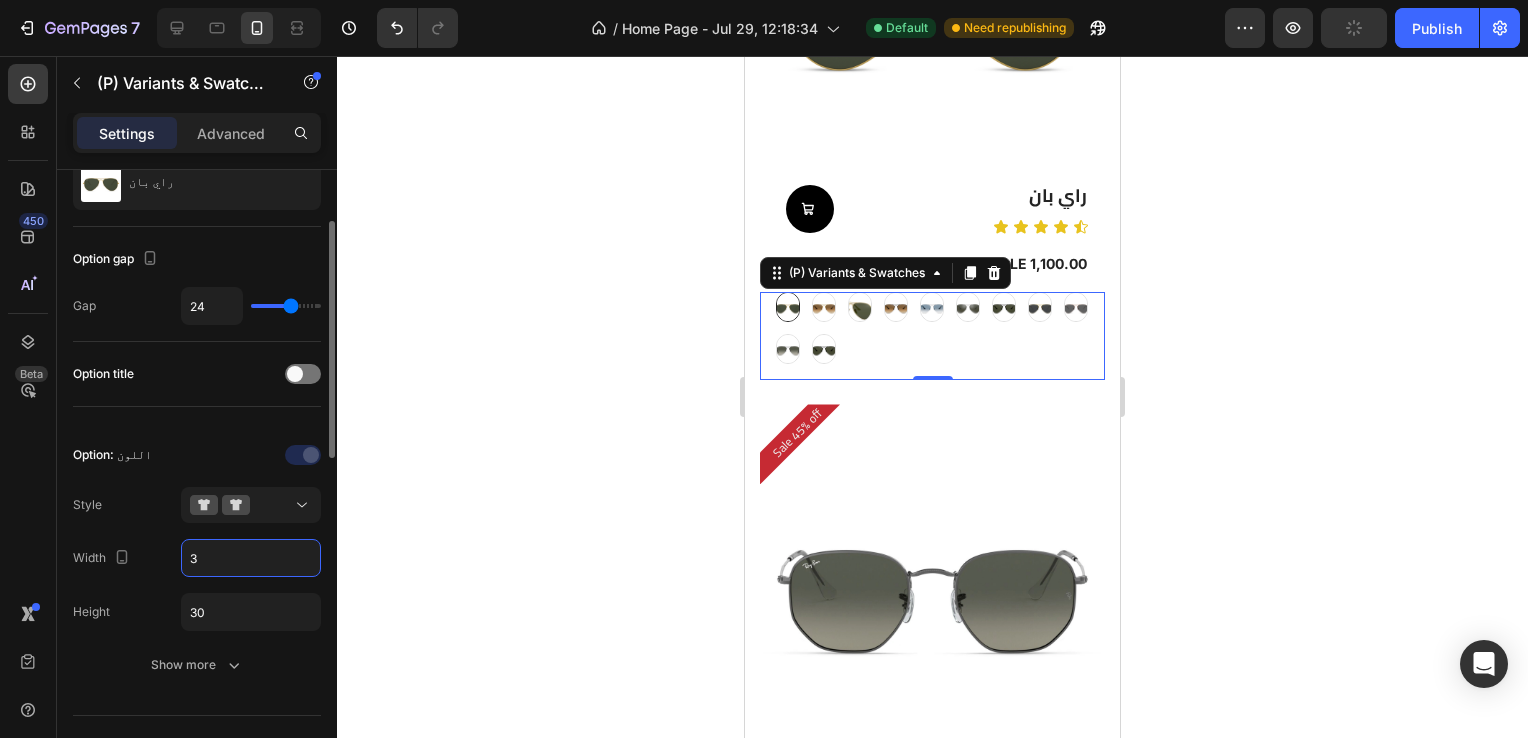 radio on "true" 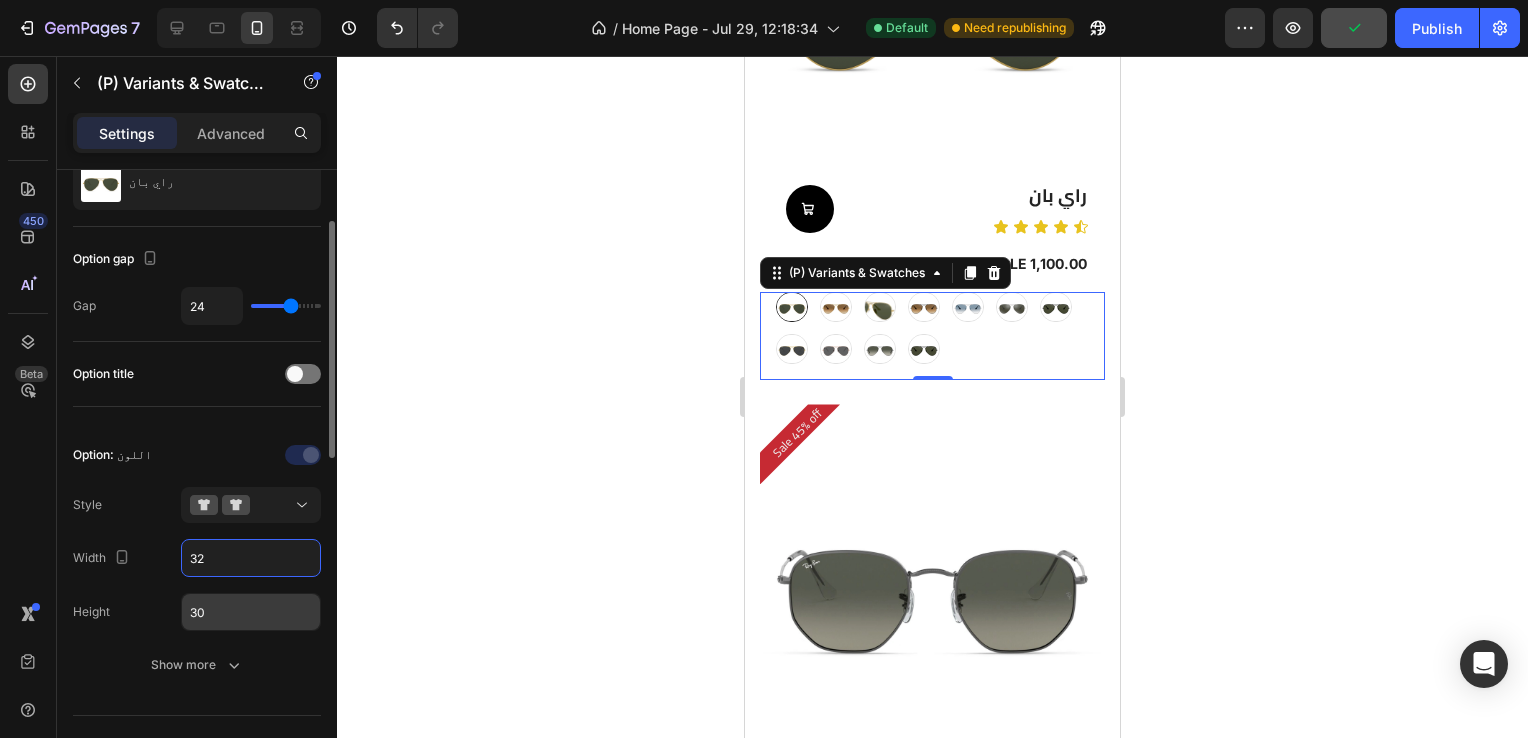 type on "32" 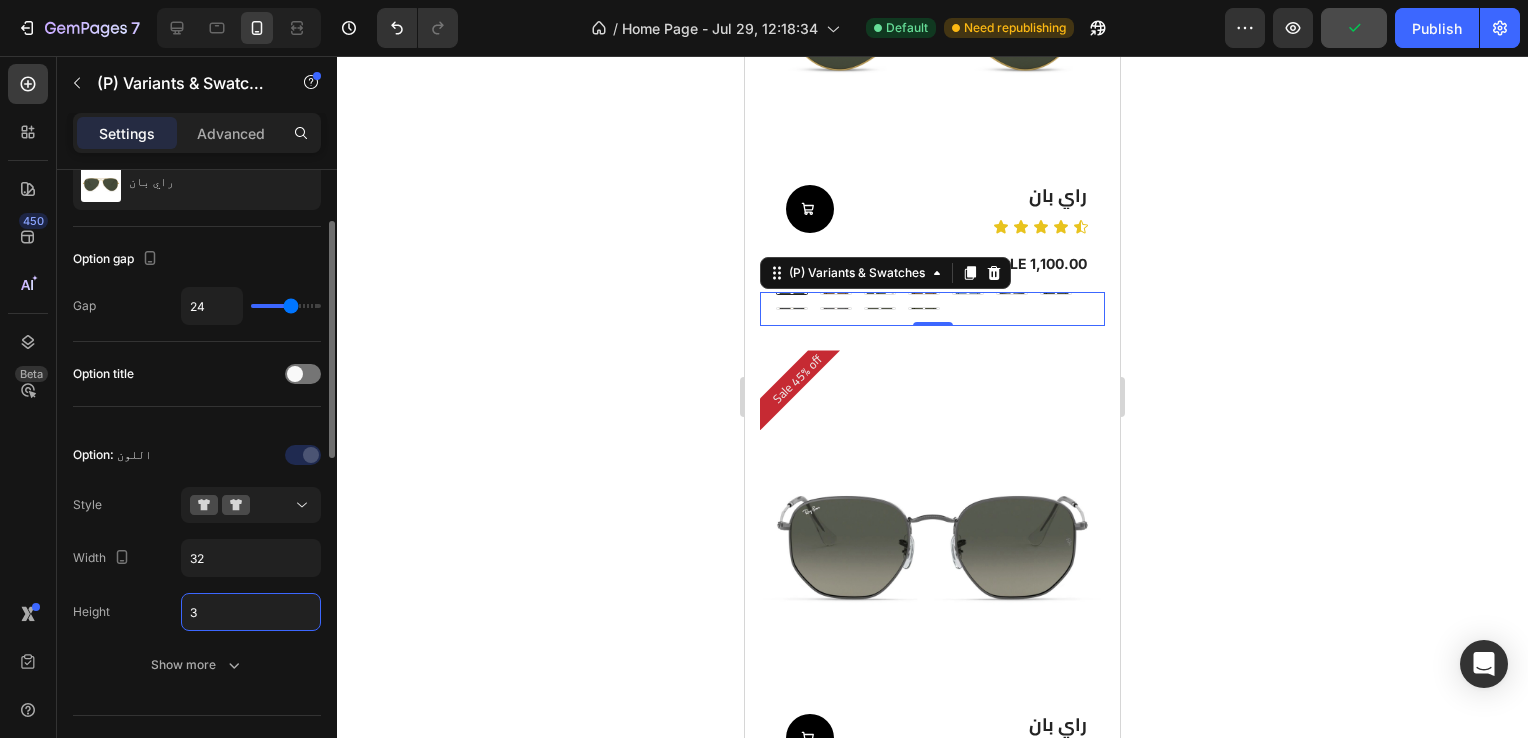 type on "32" 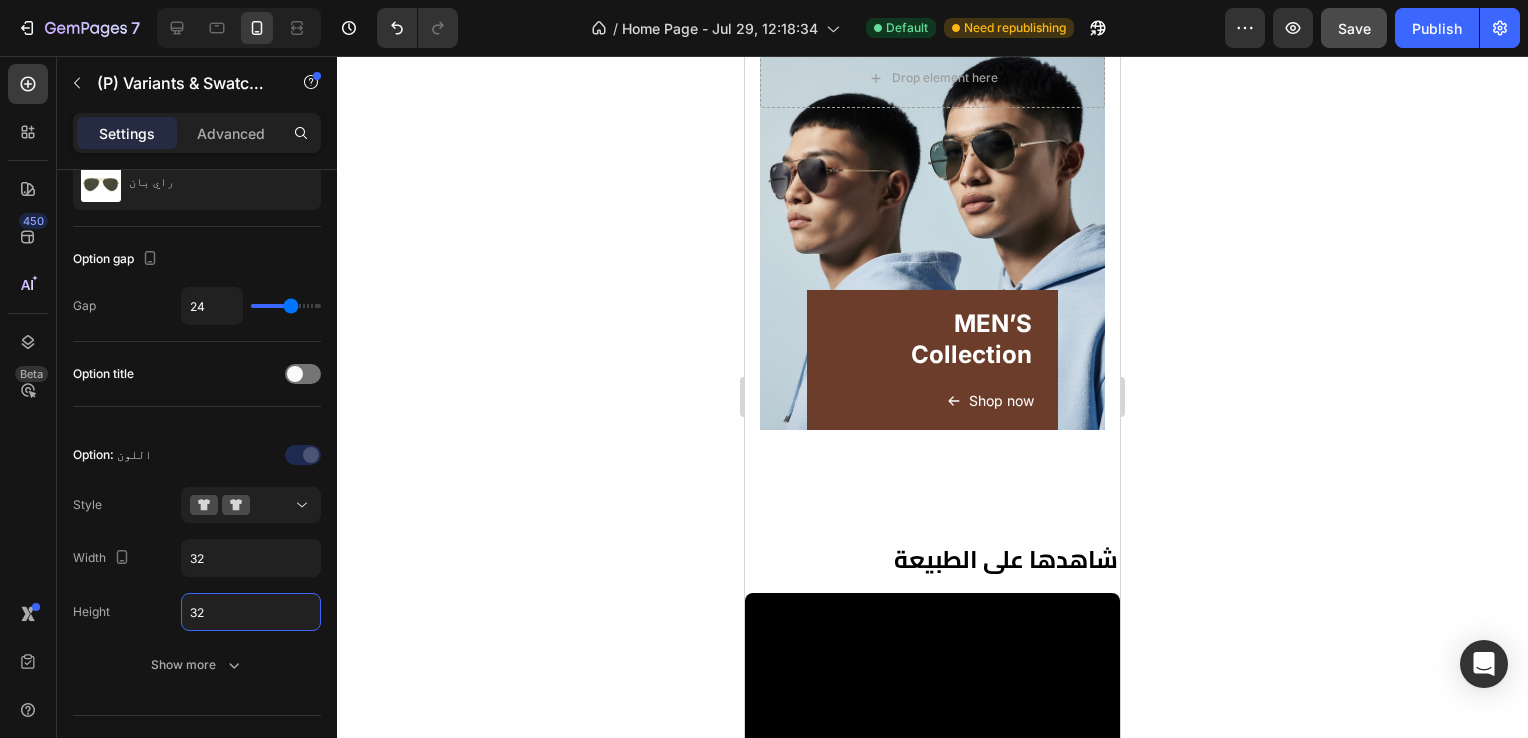 scroll, scrollTop: 5938, scrollLeft: 0, axis: vertical 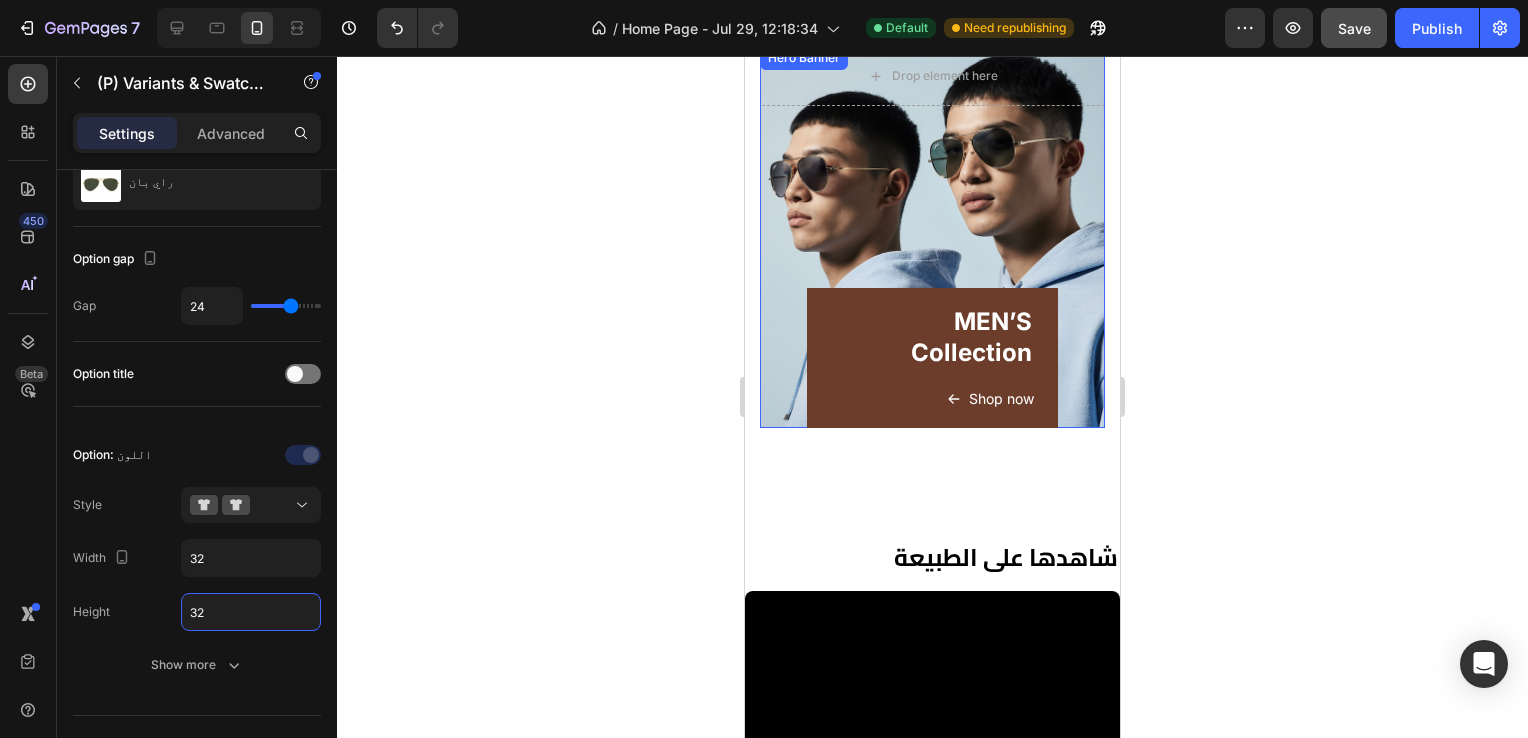 click on "MEN’S Collection Heading
Shop now Button Row" at bounding box center (932, 267) 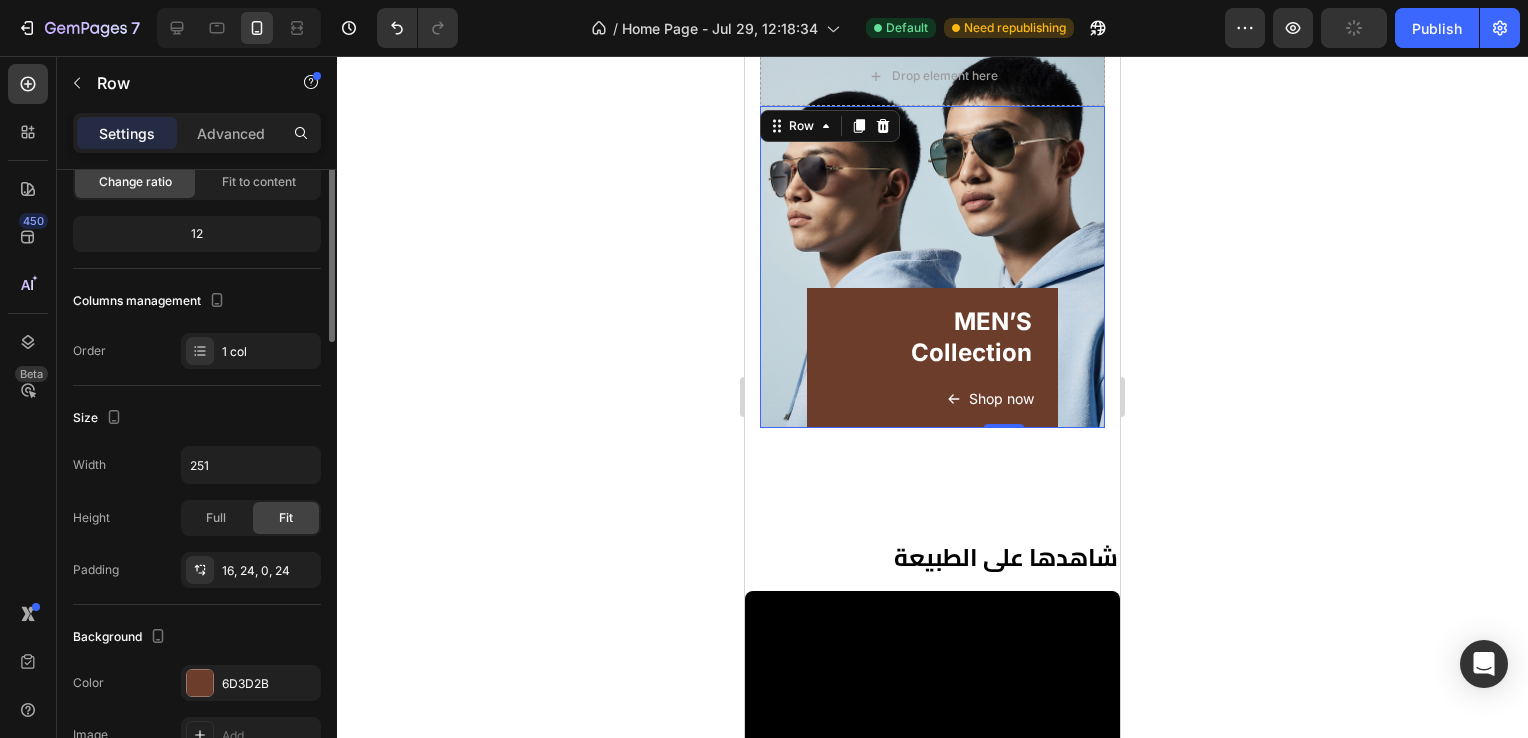 scroll, scrollTop: 0, scrollLeft: 0, axis: both 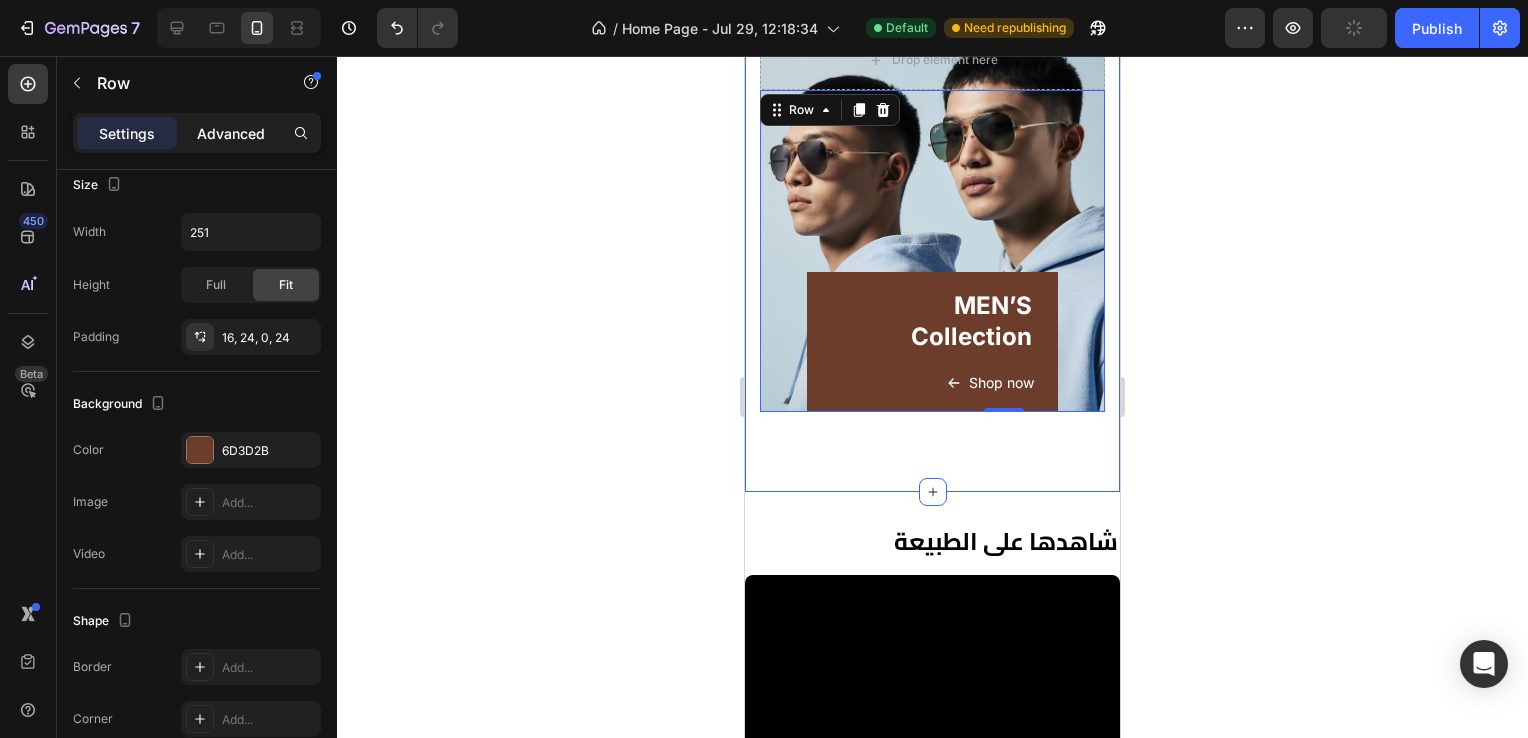click on "Advanced" 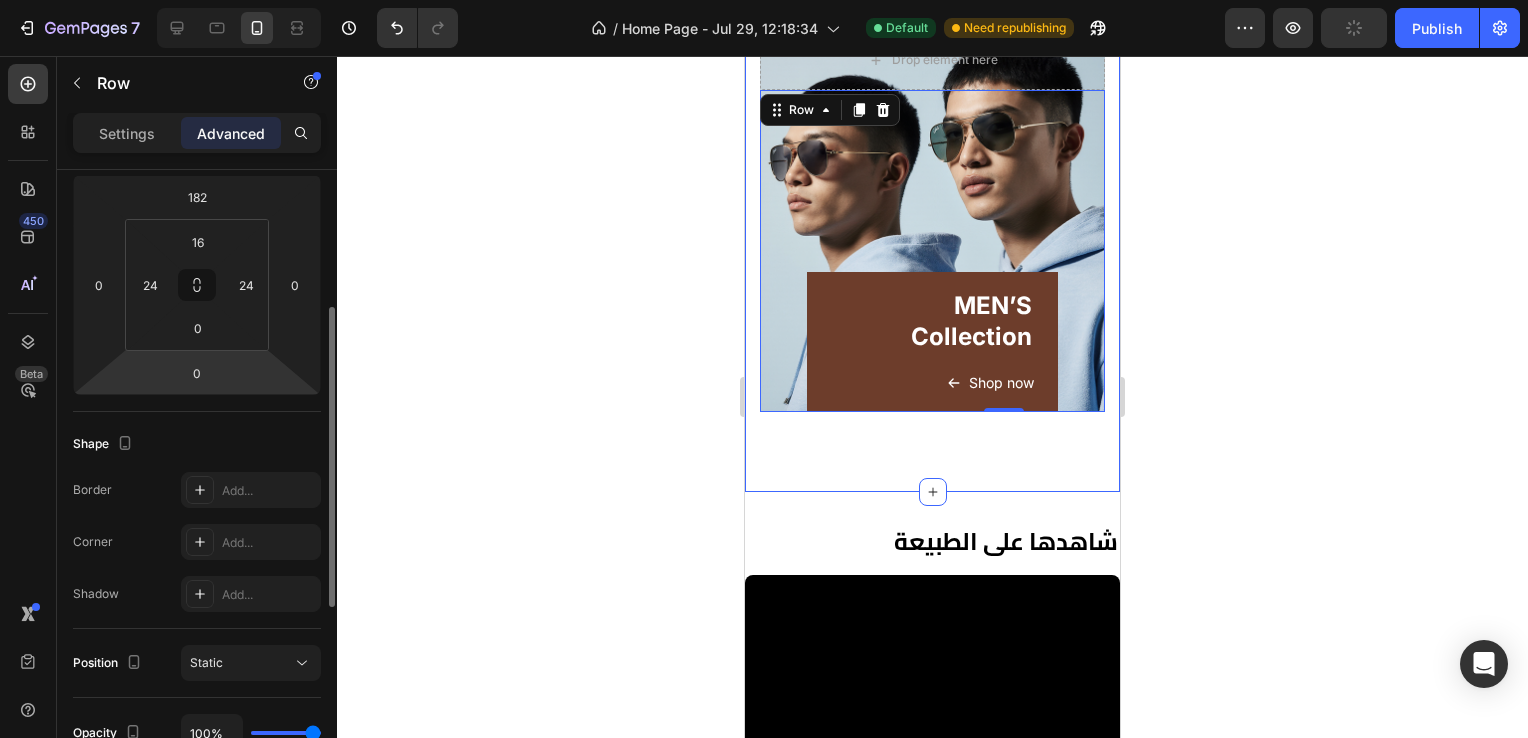 scroll, scrollTop: 260, scrollLeft: 0, axis: vertical 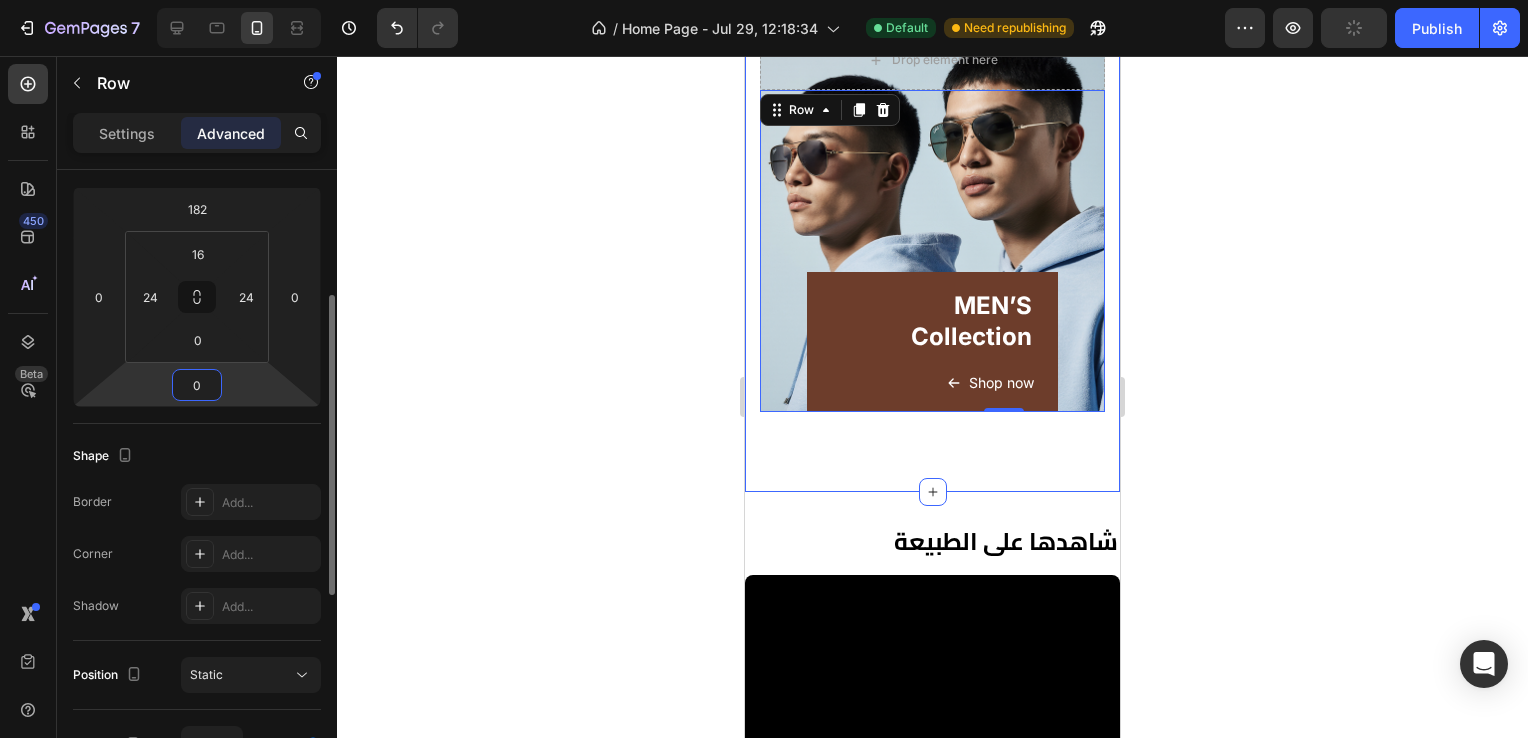 click on "0" at bounding box center [197, 385] 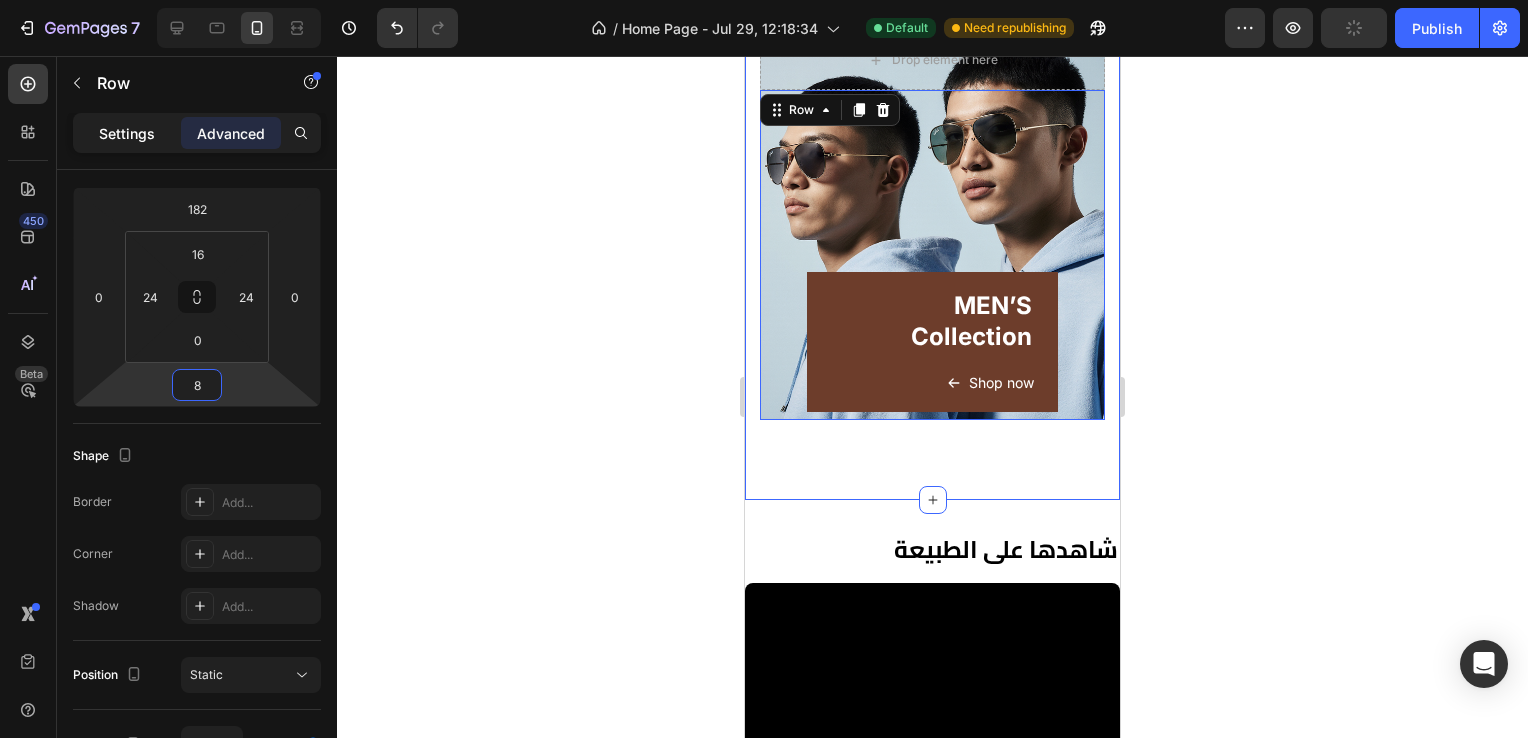 type on "8" 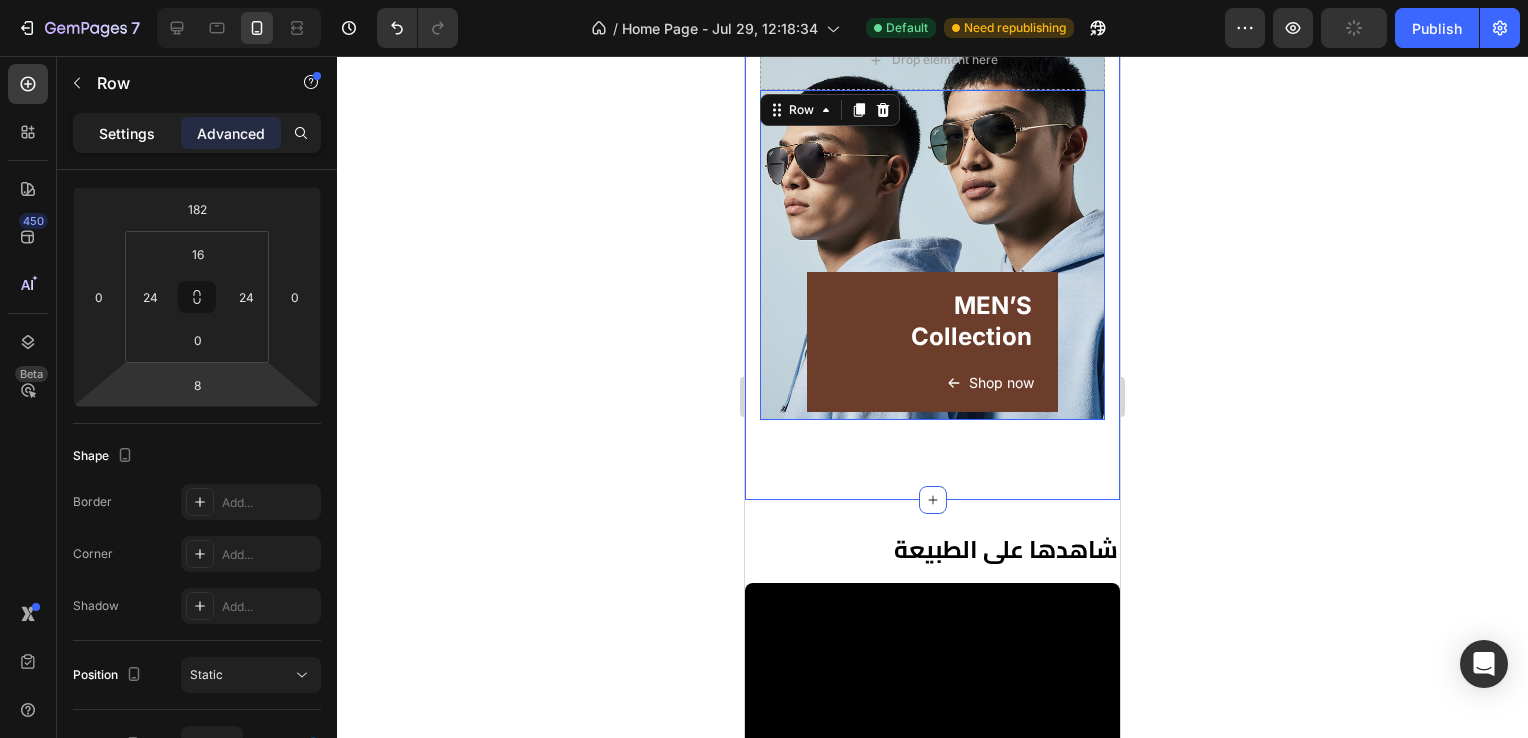 click on "Settings" 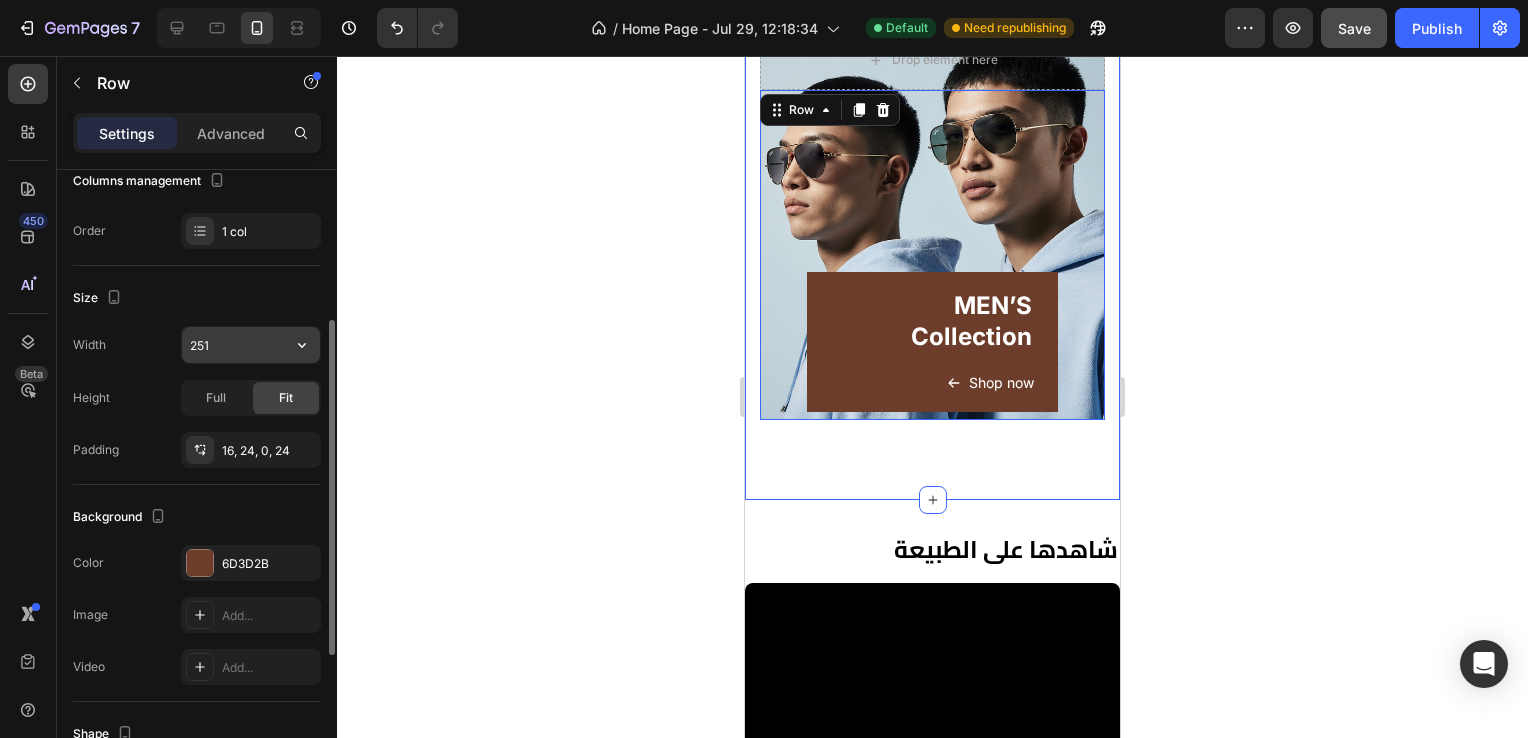scroll, scrollTop: 282, scrollLeft: 0, axis: vertical 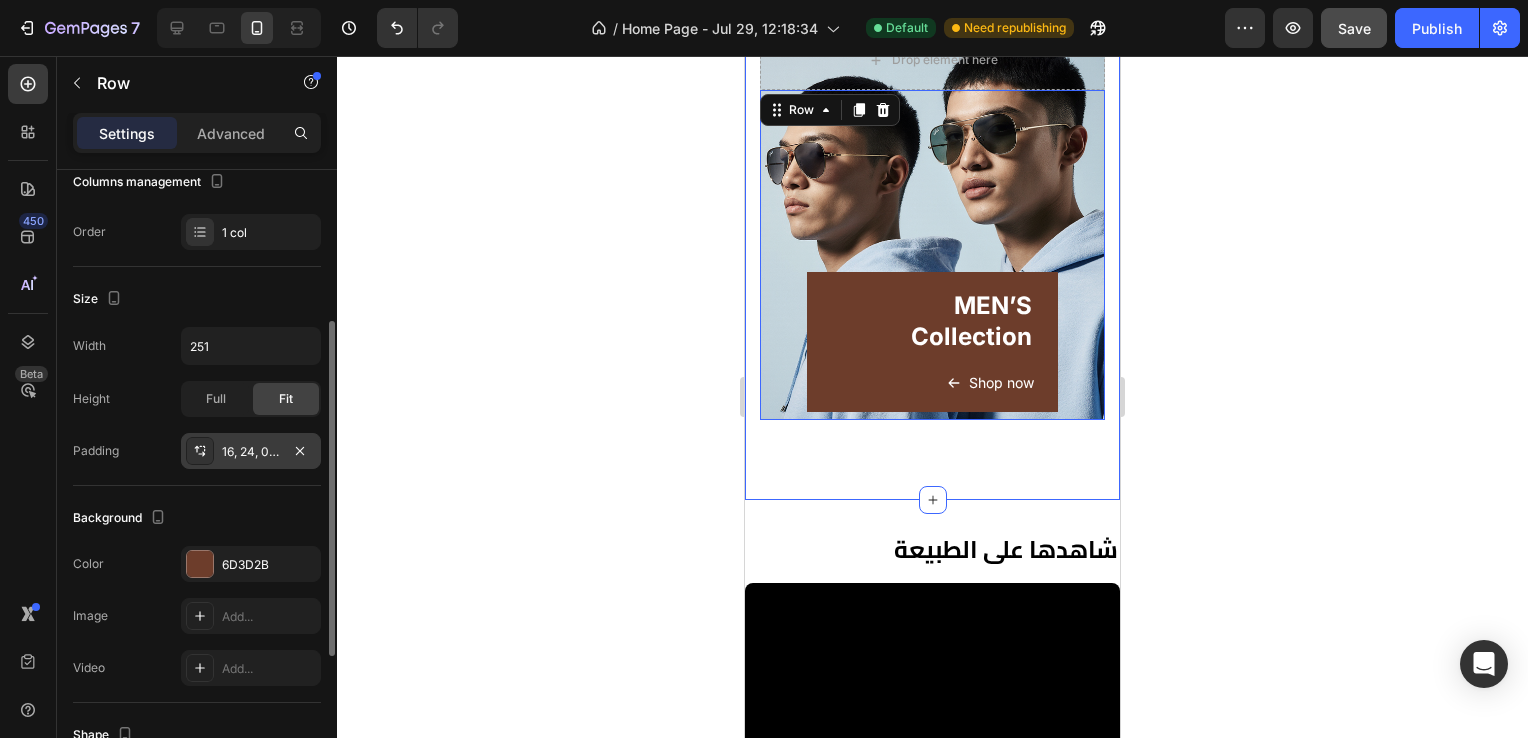 click on "16, 24, 0, 24" at bounding box center (251, 452) 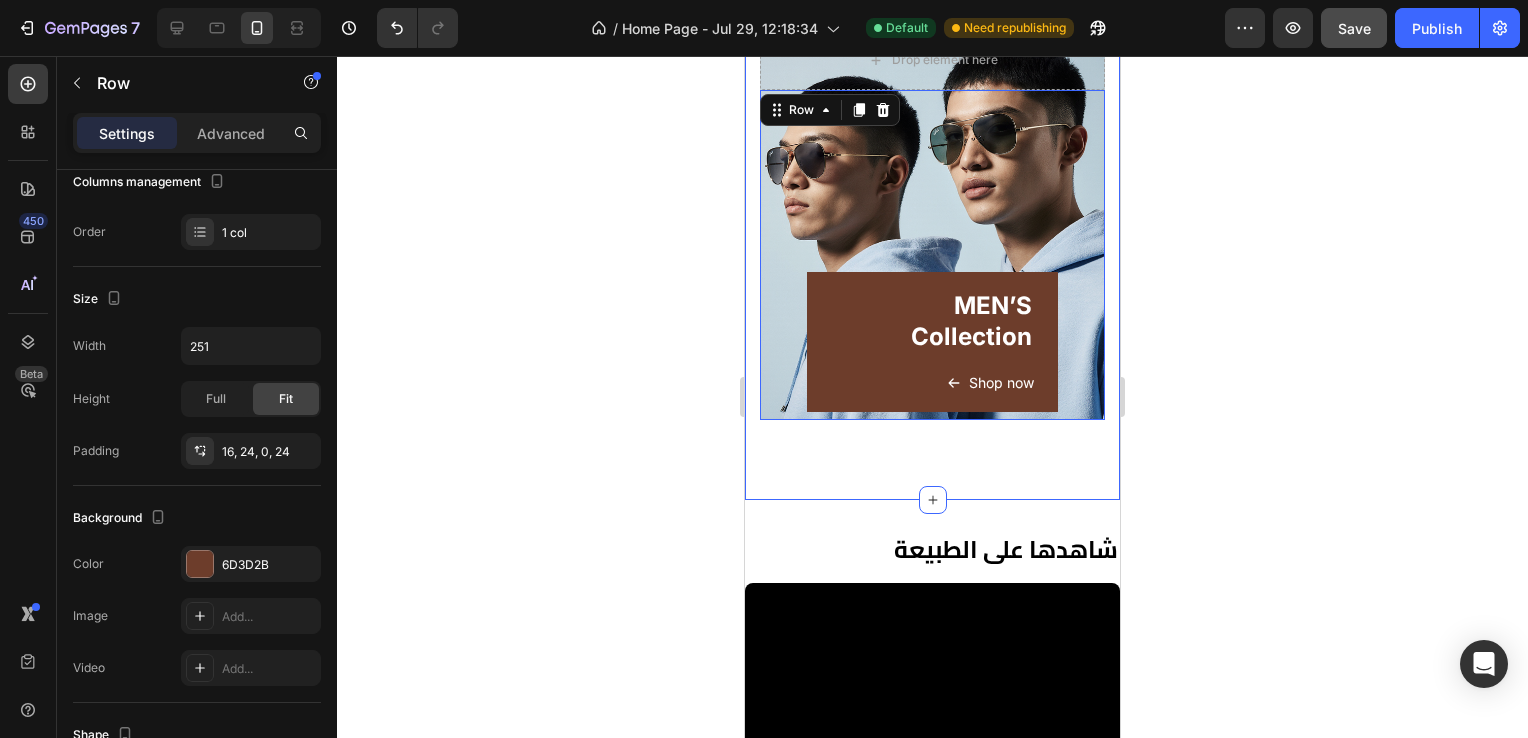 click 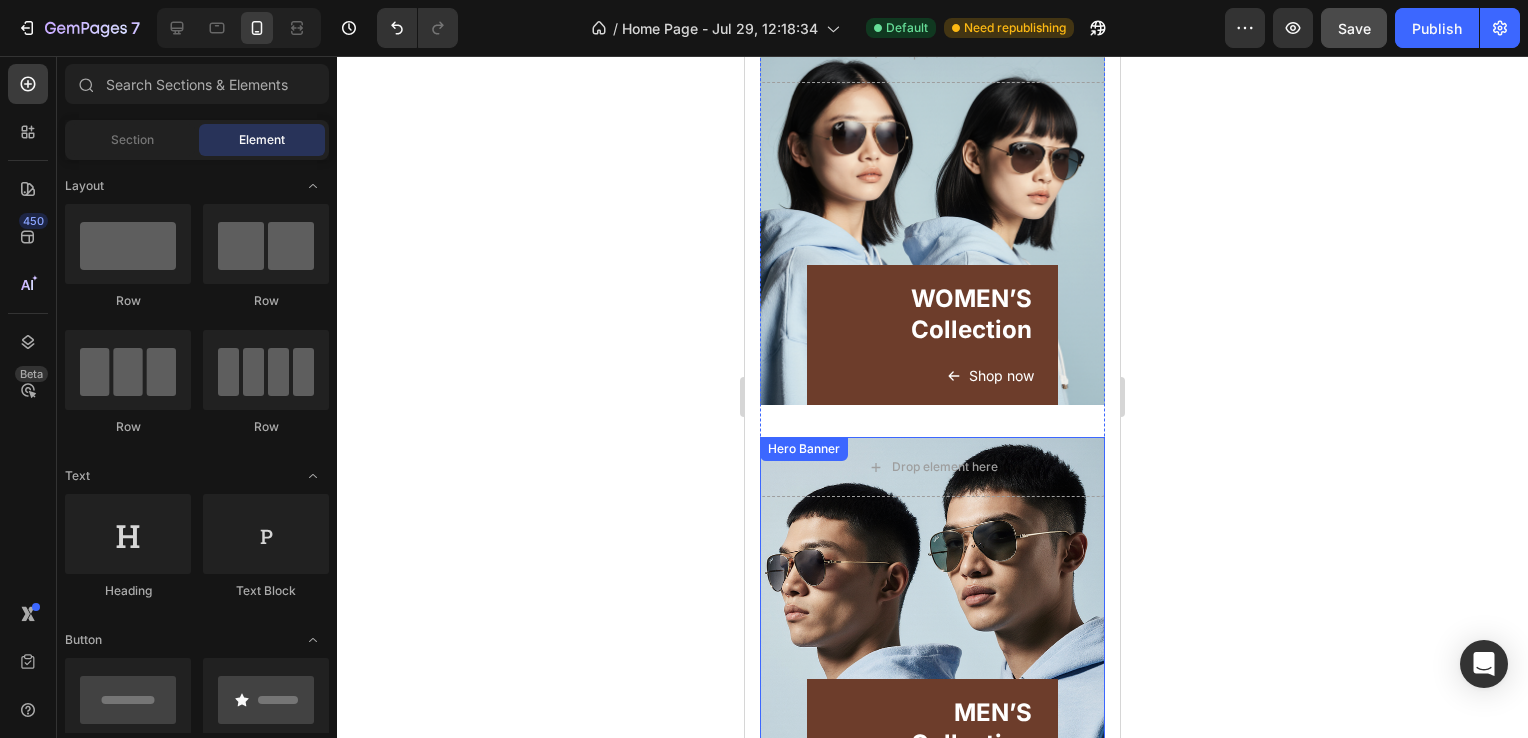 scroll, scrollTop: 5544, scrollLeft: 0, axis: vertical 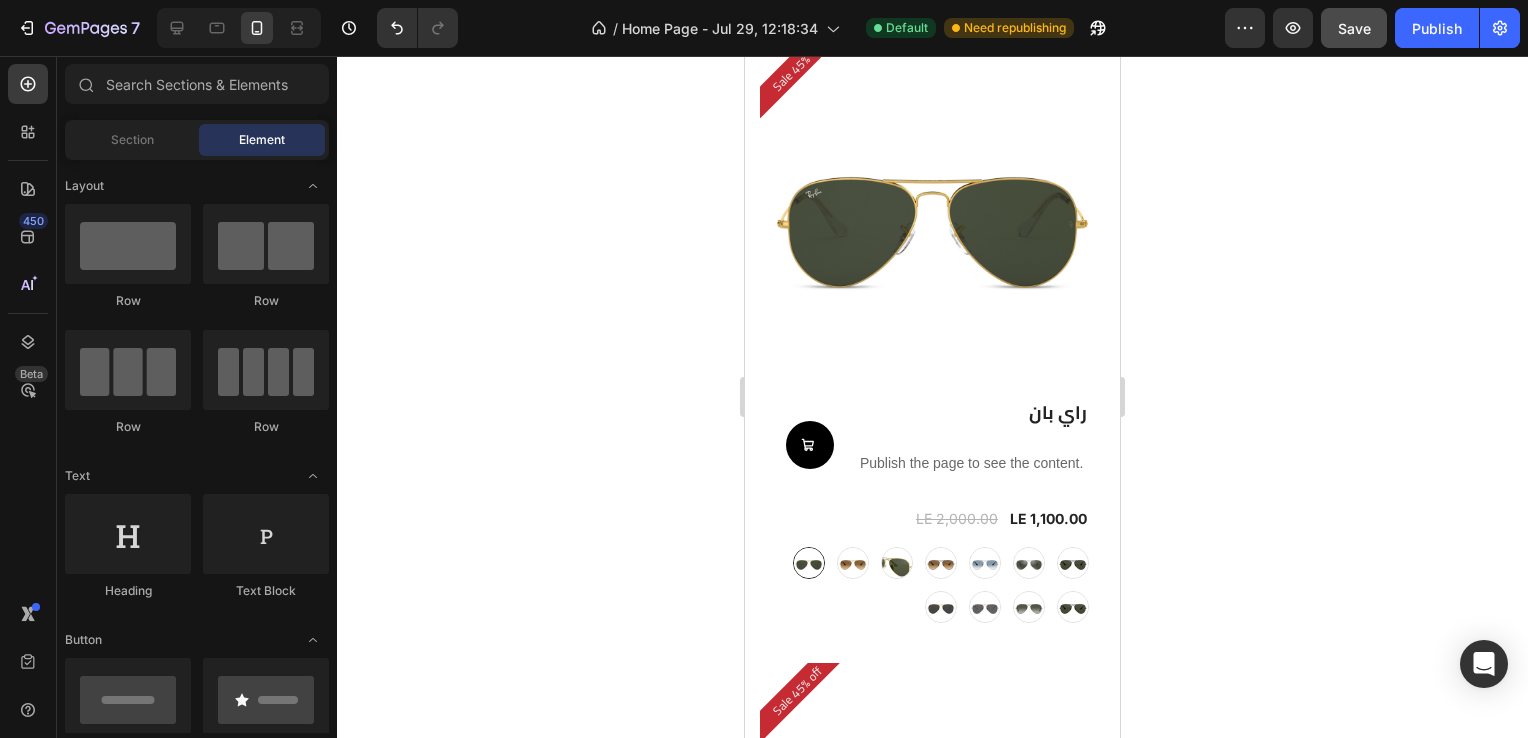 radio on "false" 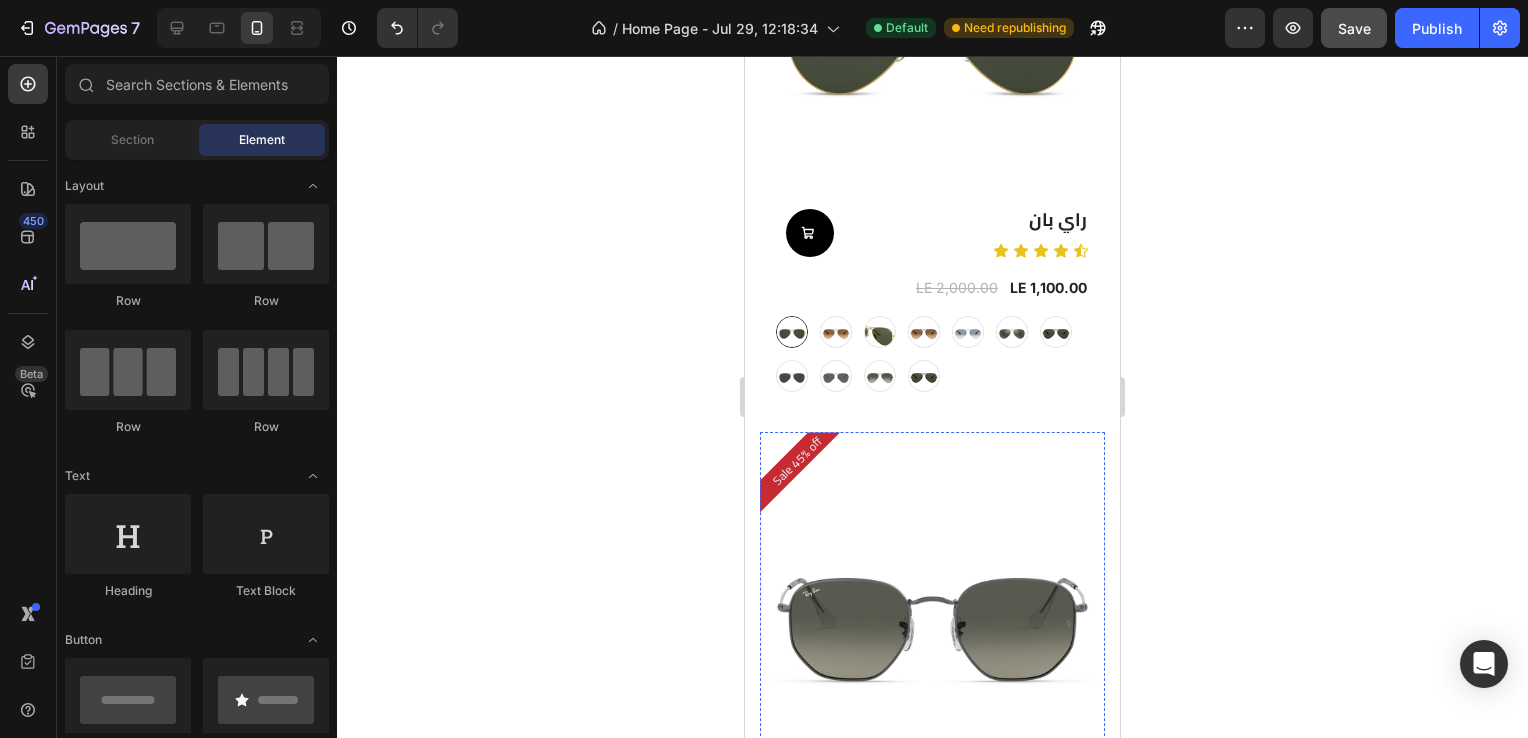 scroll, scrollTop: 3394, scrollLeft: 0, axis: vertical 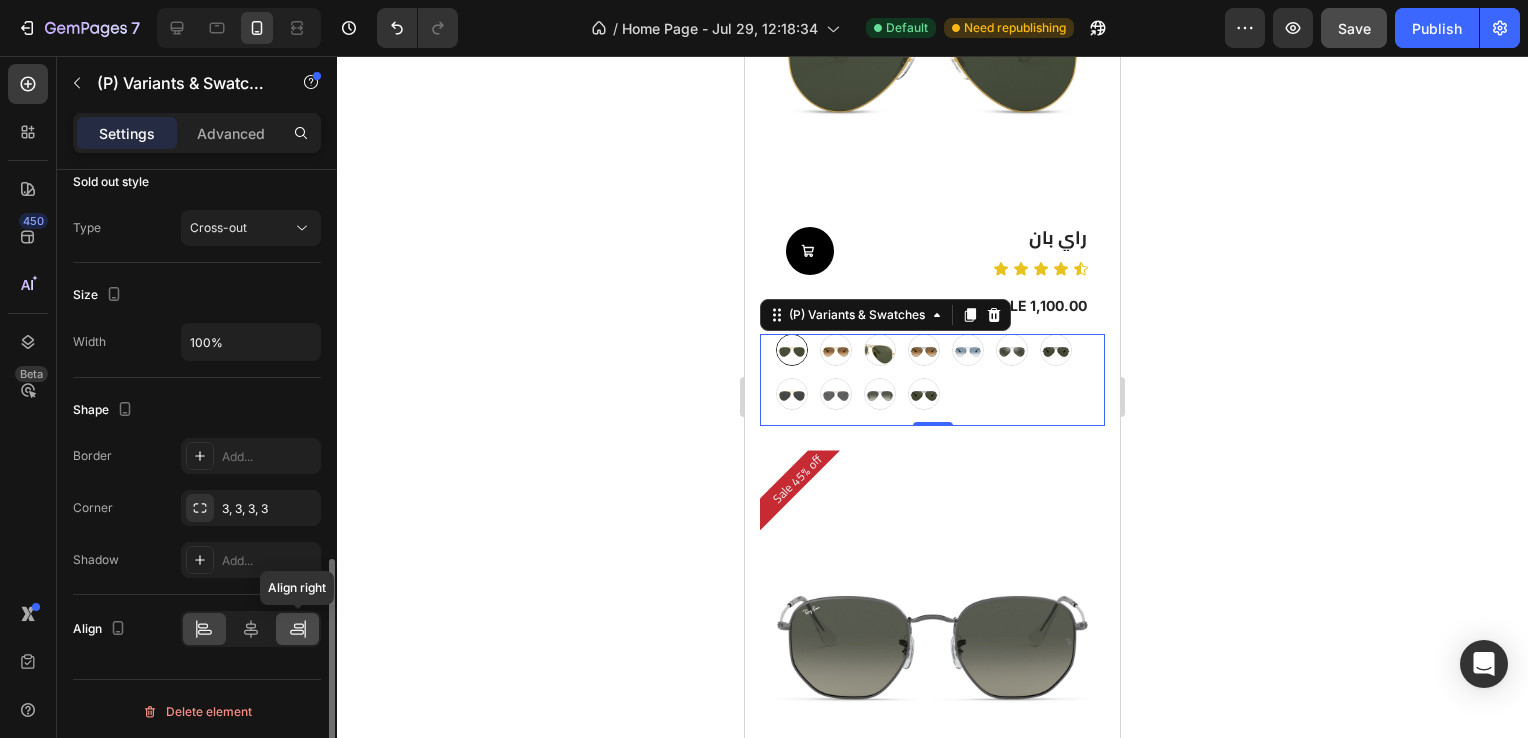click 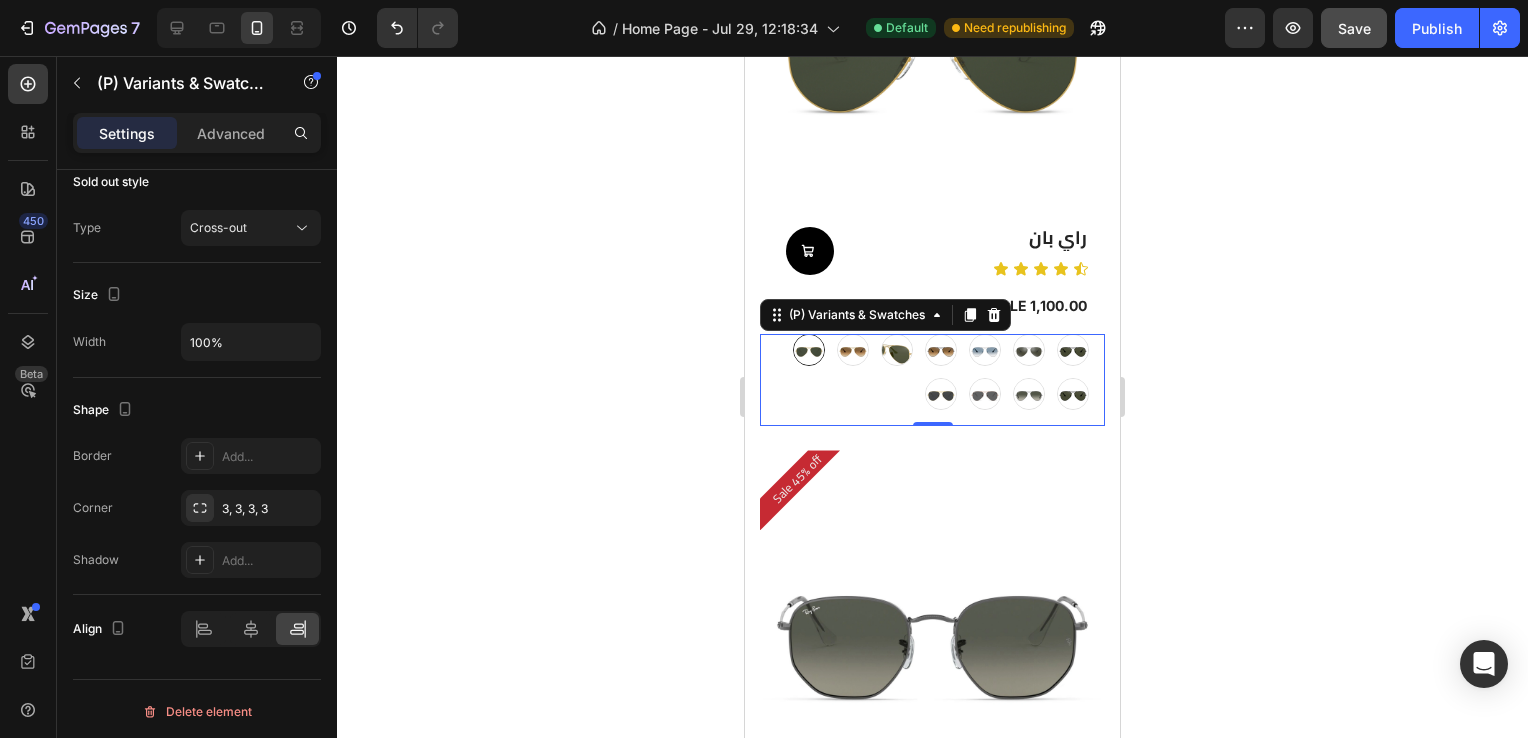 click 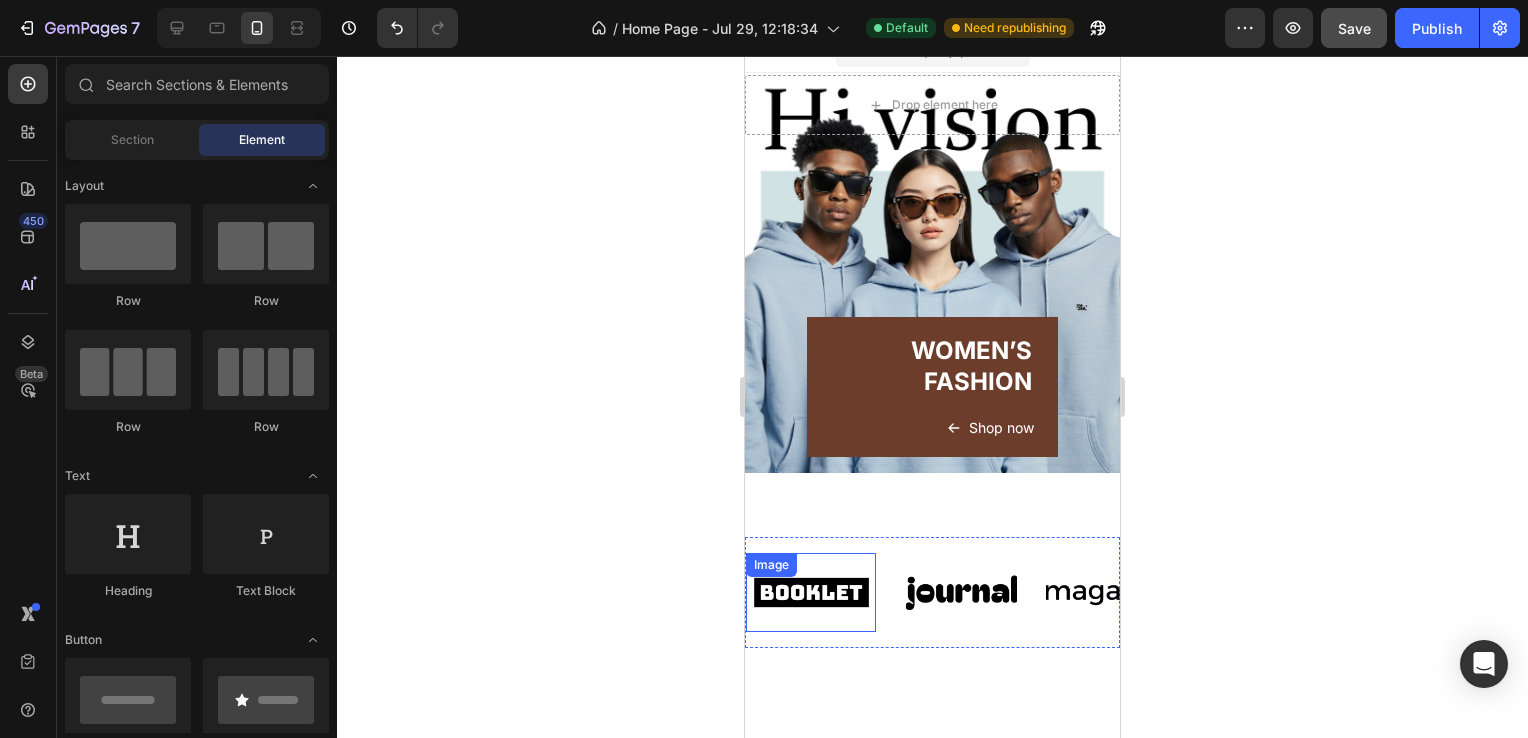 scroll, scrollTop: 12, scrollLeft: 0, axis: vertical 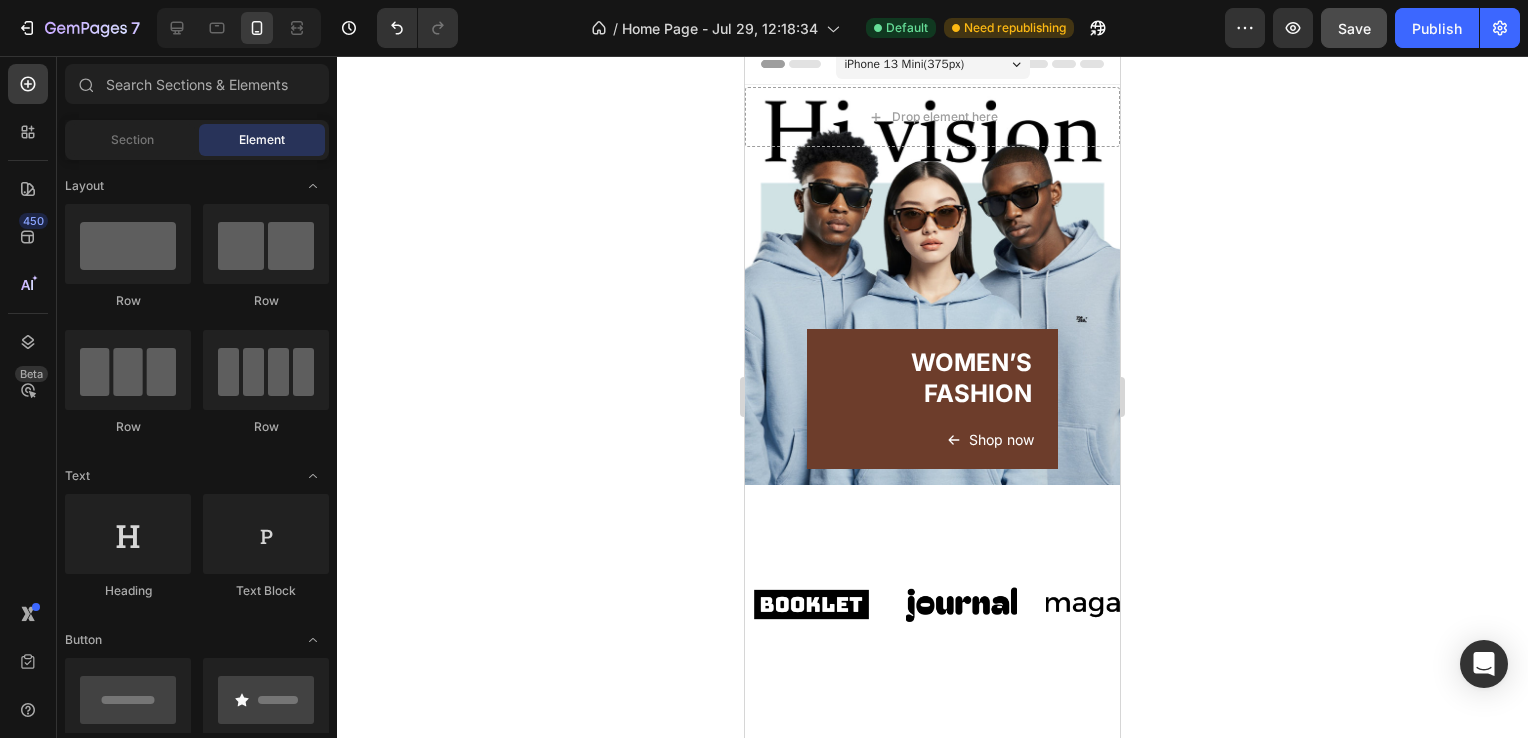 click 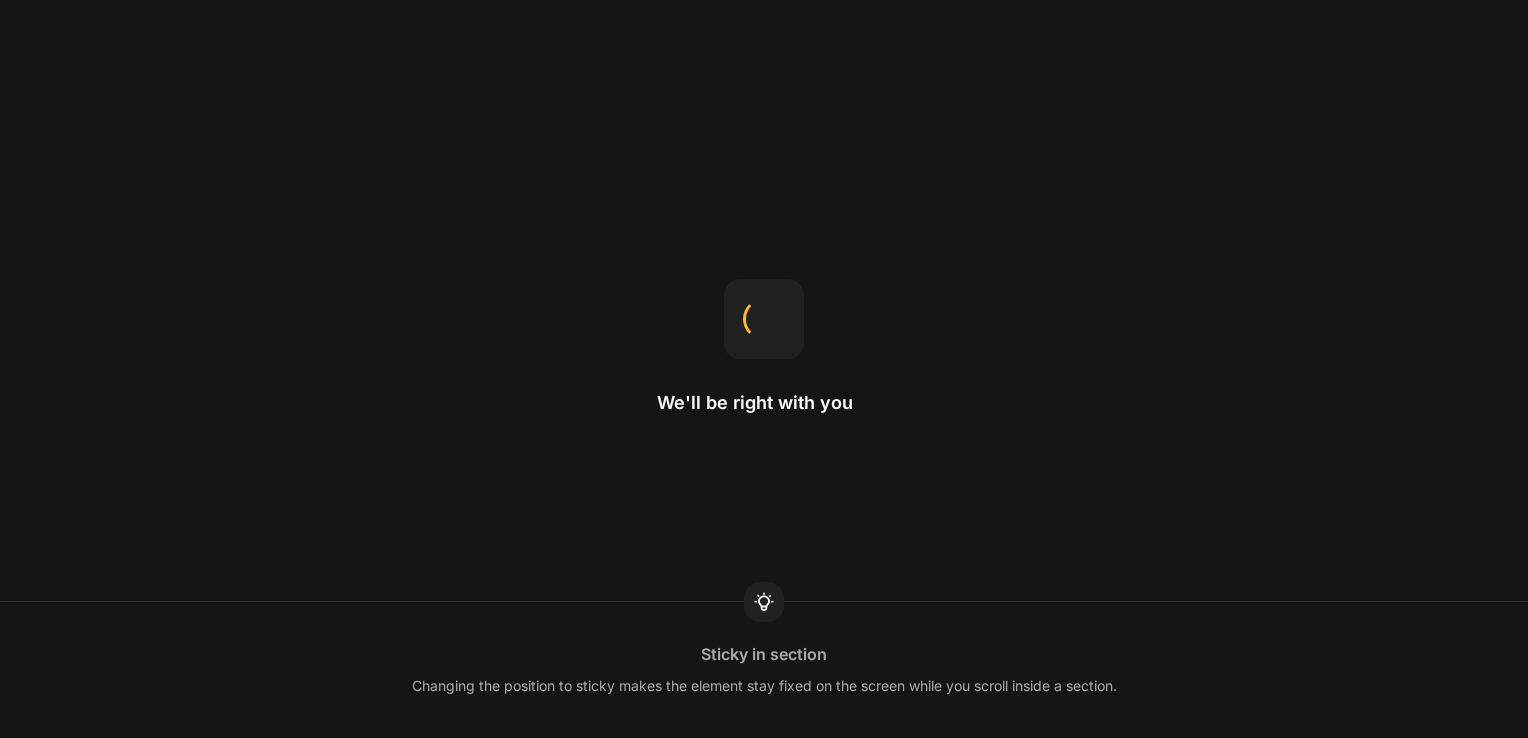 scroll, scrollTop: 0, scrollLeft: 0, axis: both 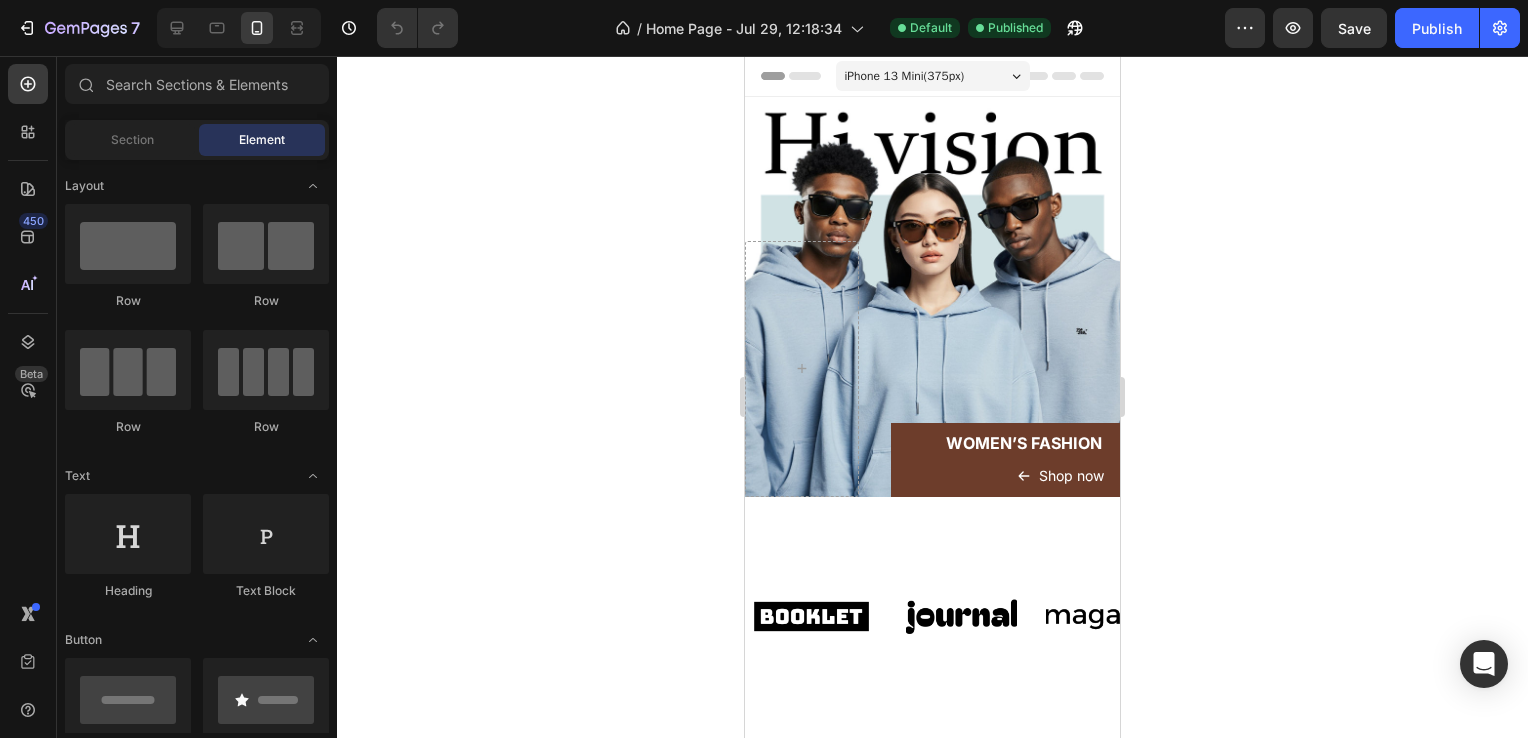 radio on "false" 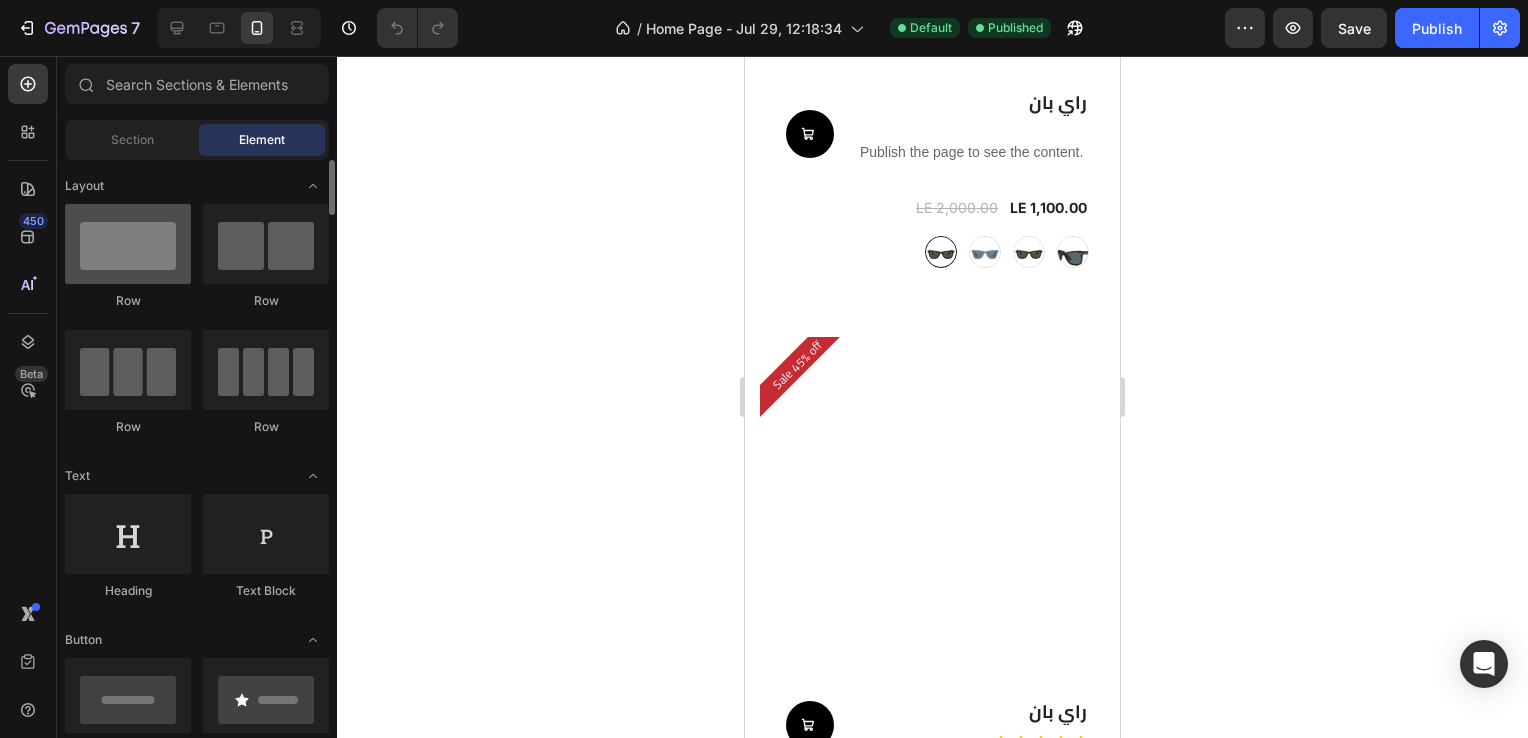 scroll, scrollTop: 2922, scrollLeft: 0, axis: vertical 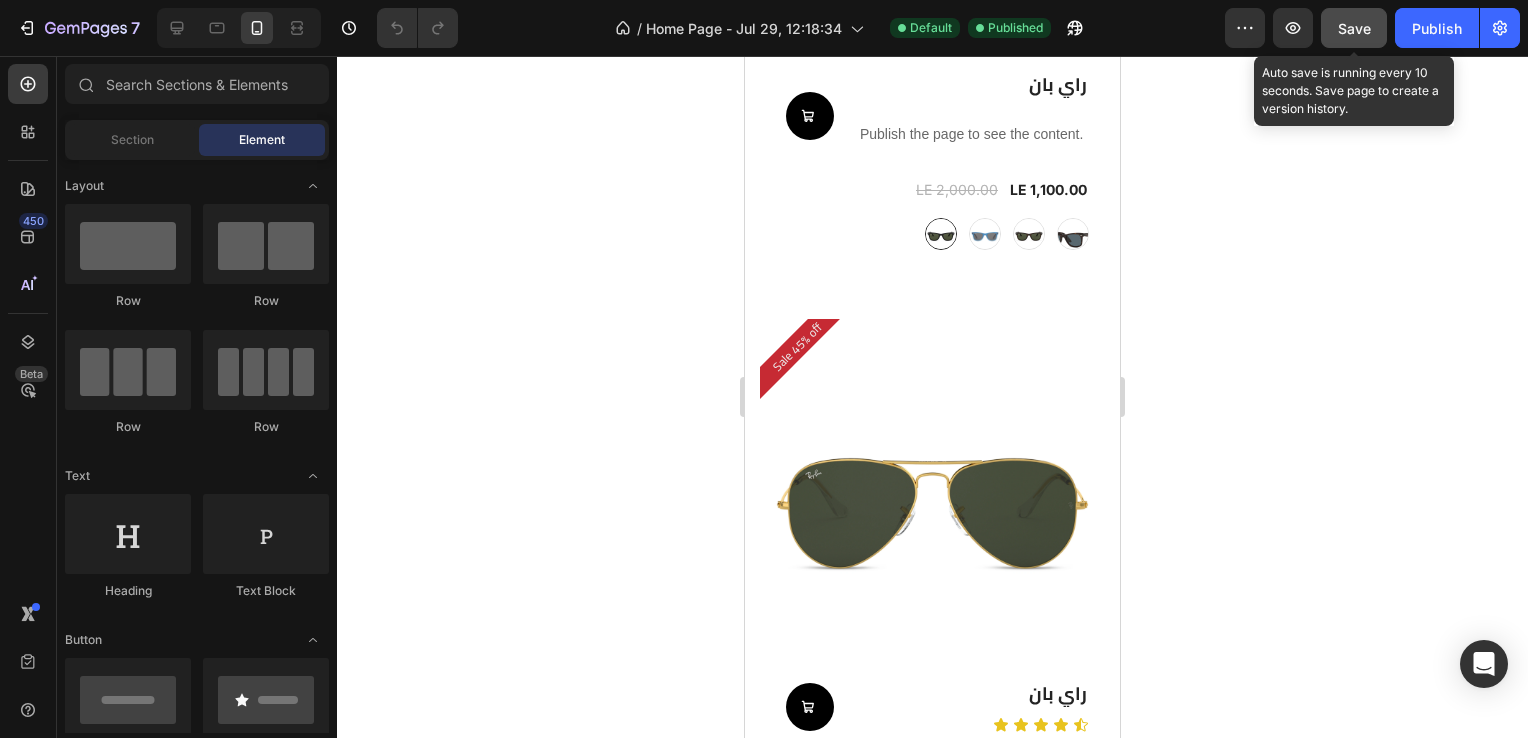 drag, startPoint x: 137, startPoint y: 282, endPoint x: 1342, endPoint y: 37, distance: 1229.6544 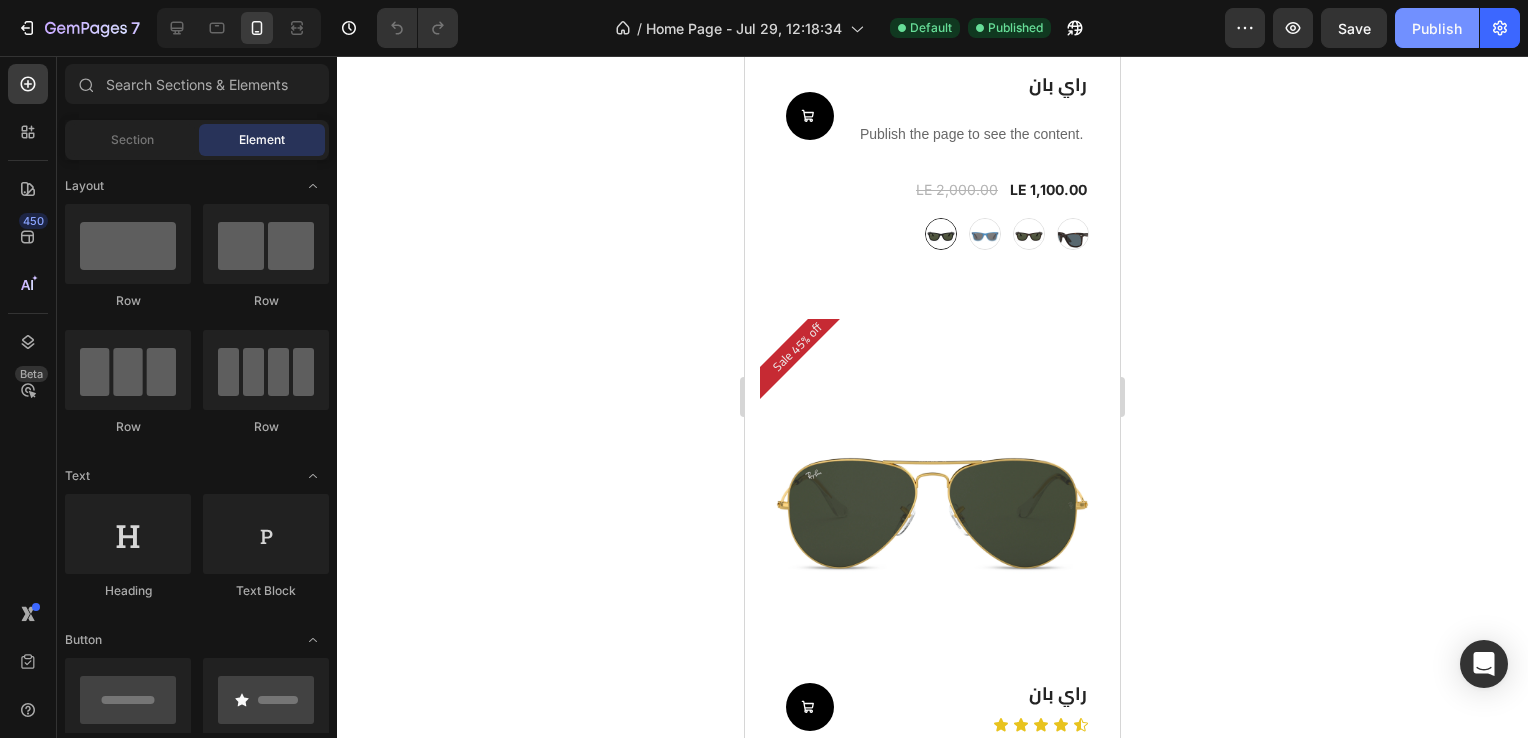 click on "Publish" at bounding box center [1437, 28] 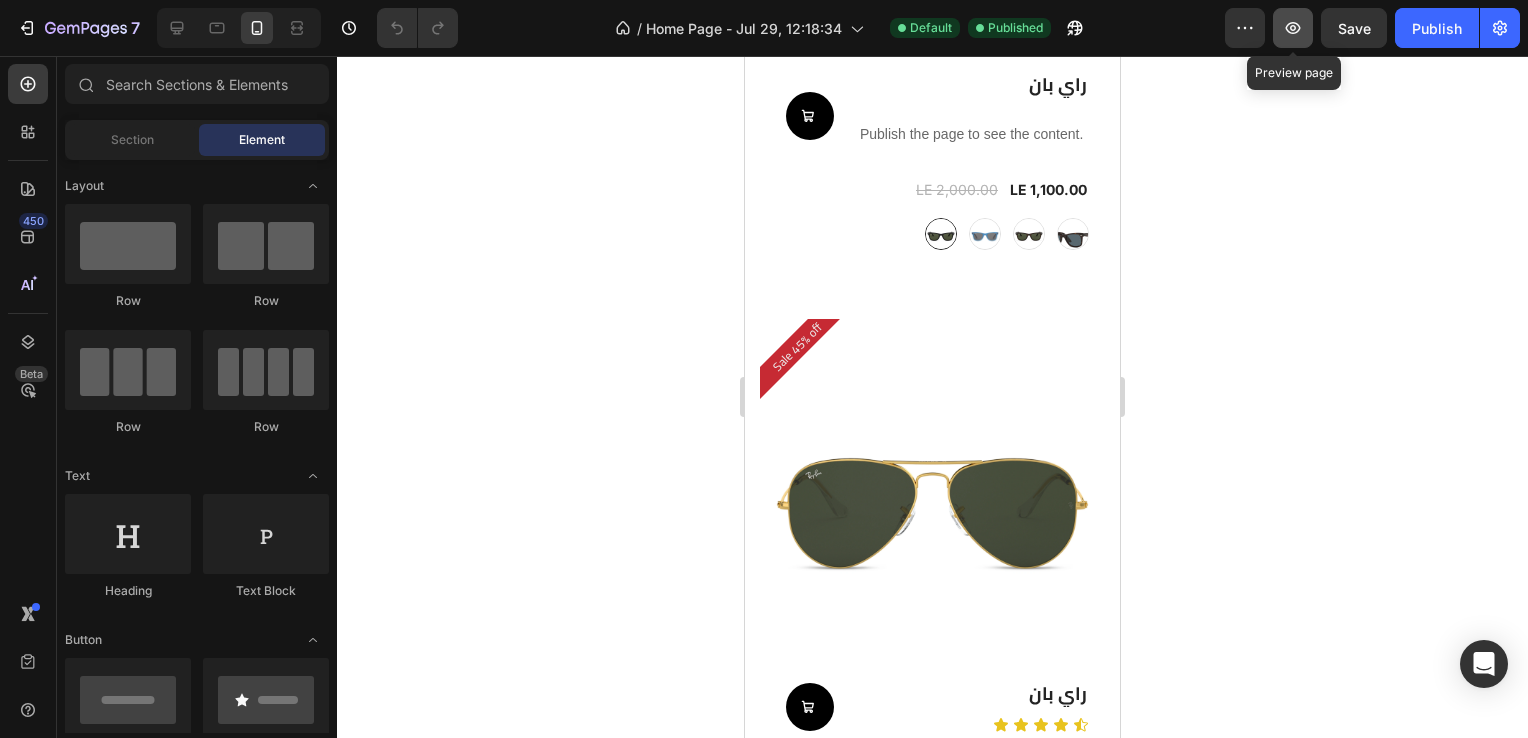 click 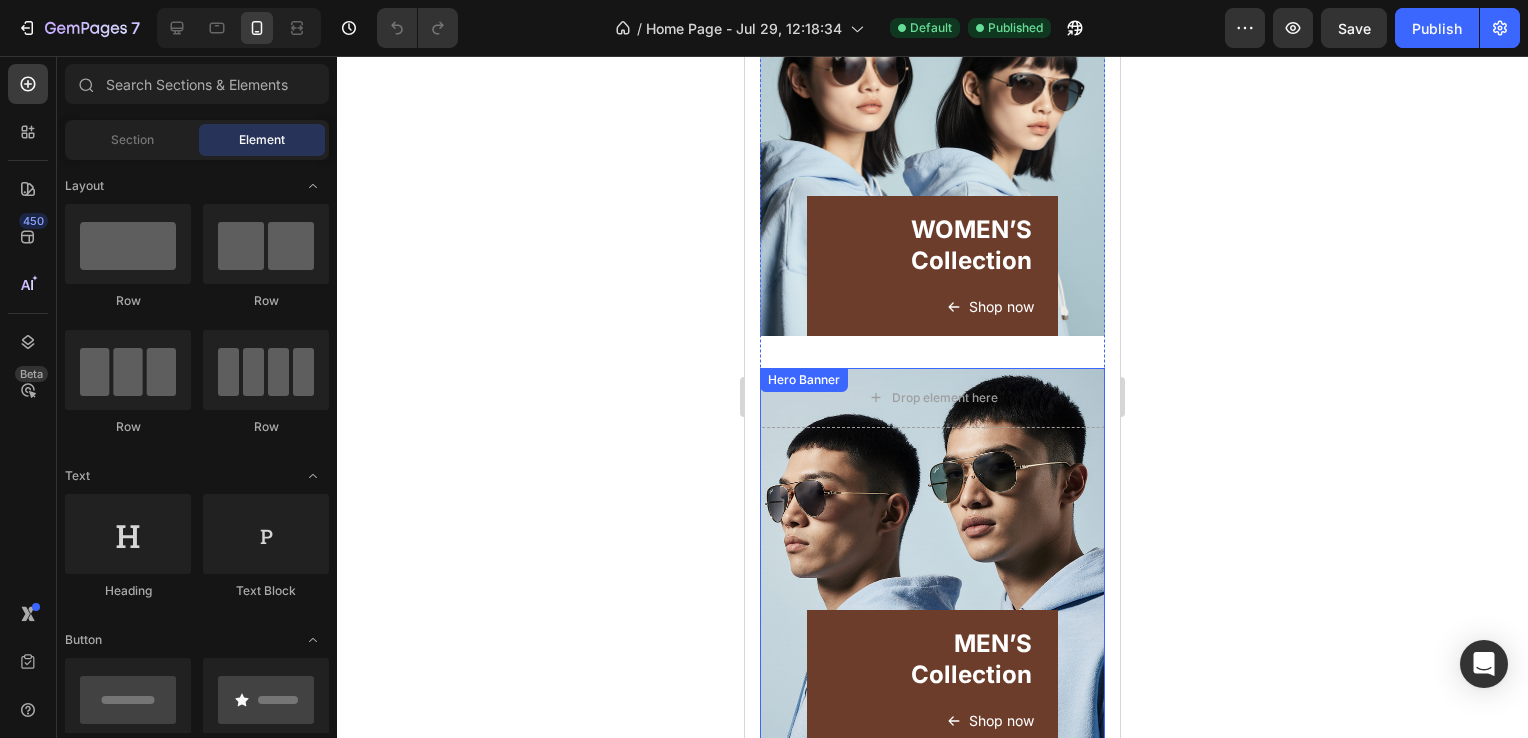 scroll, scrollTop: 5599, scrollLeft: 0, axis: vertical 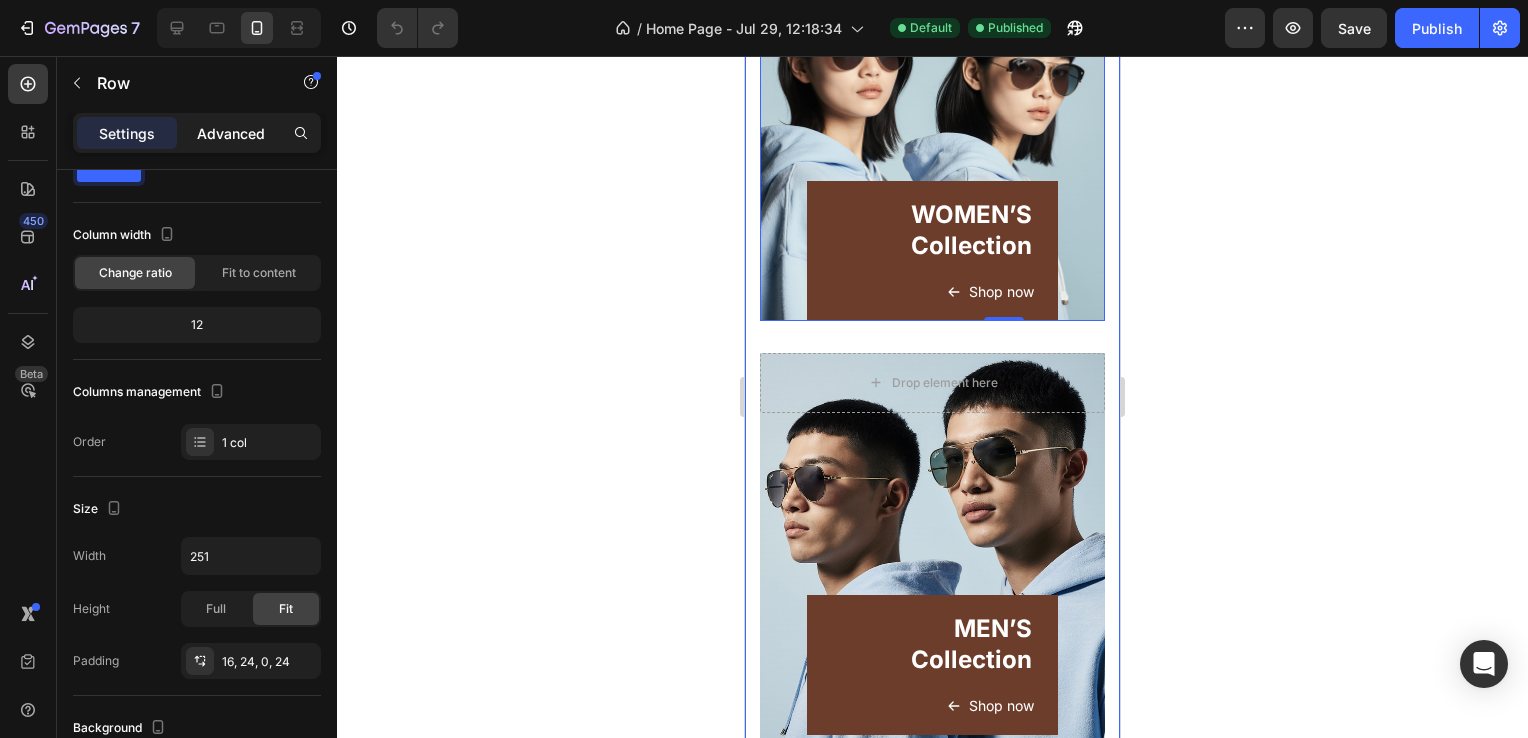 click on "Advanced" at bounding box center [231, 133] 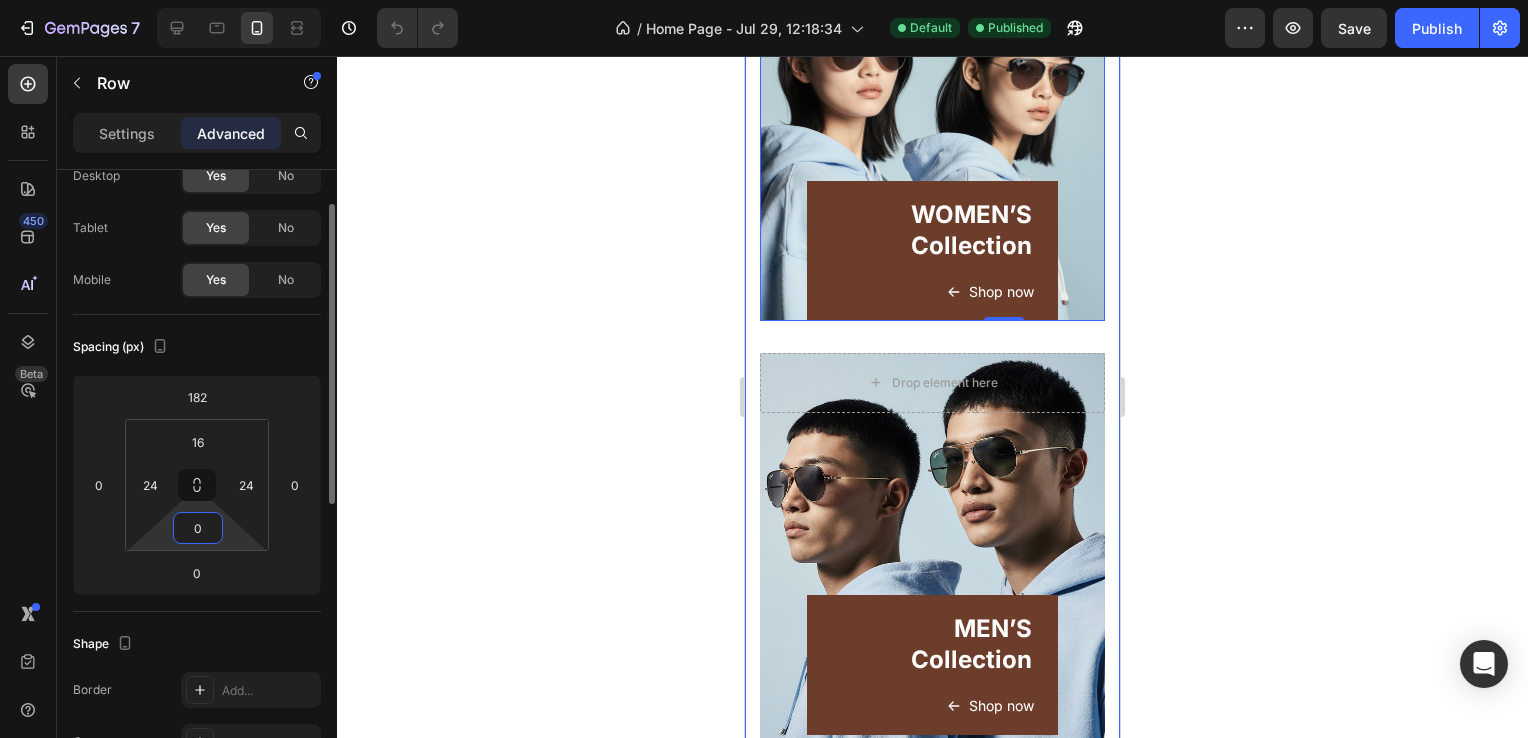 click on "0" at bounding box center [198, 528] 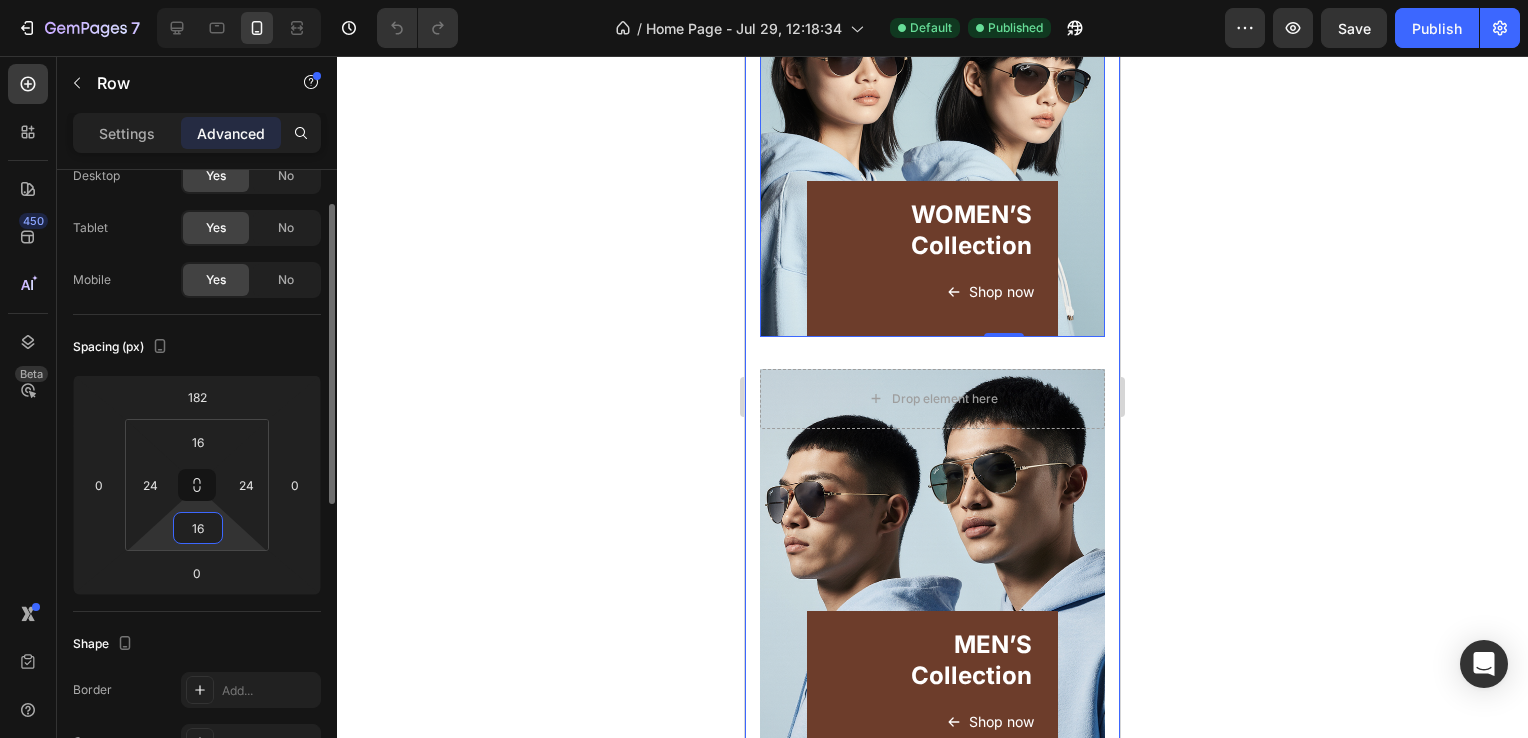 type on "1" 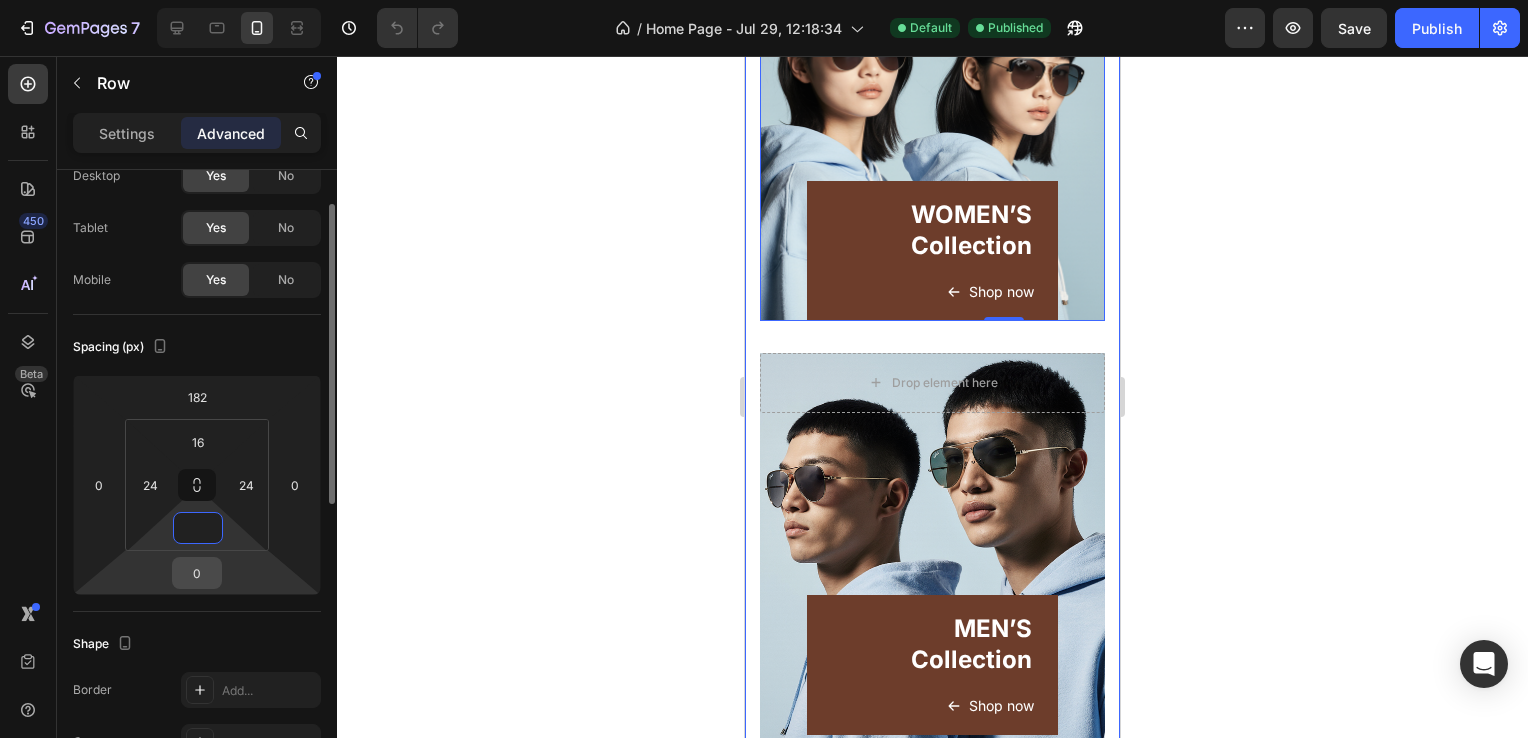 type on "0" 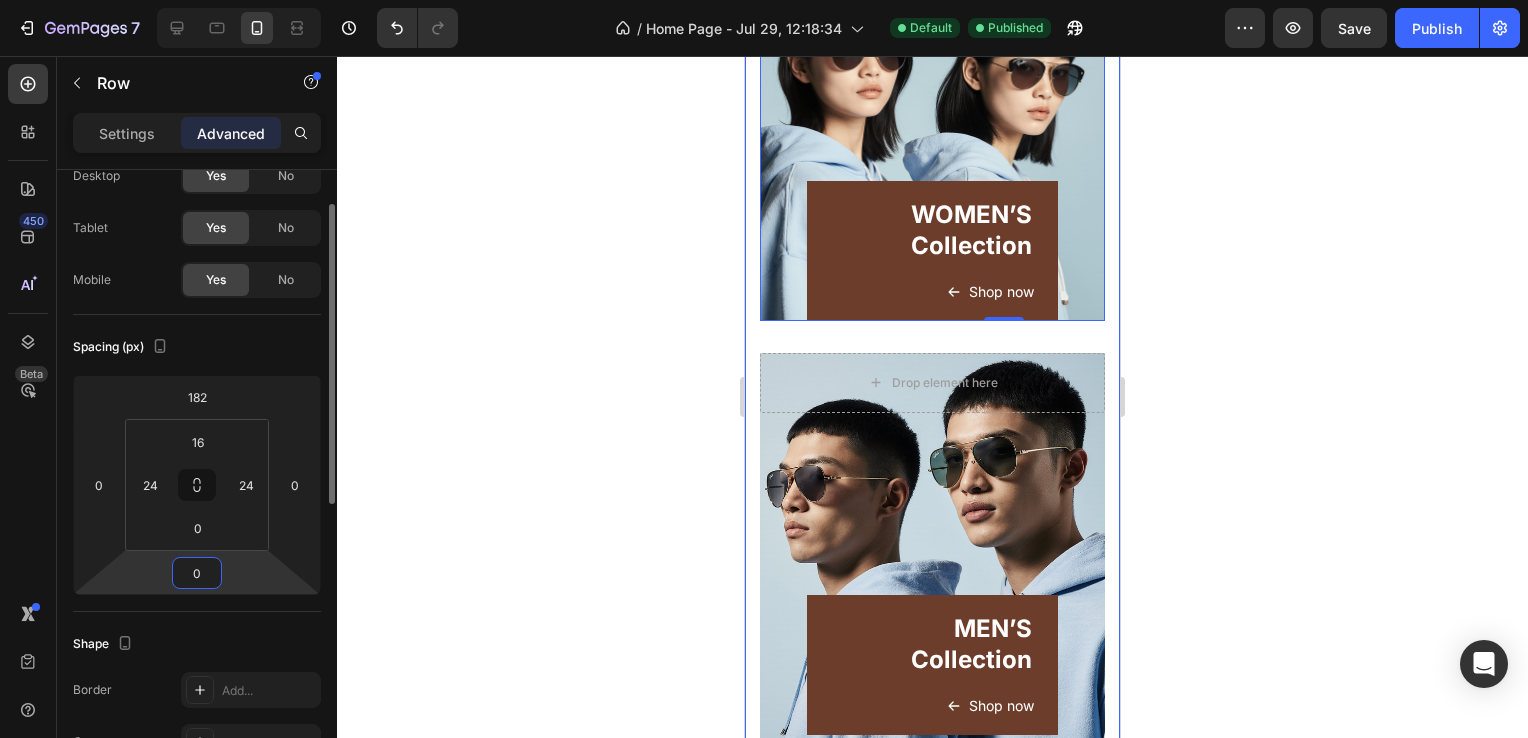 click on "0" at bounding box center (197, 573) 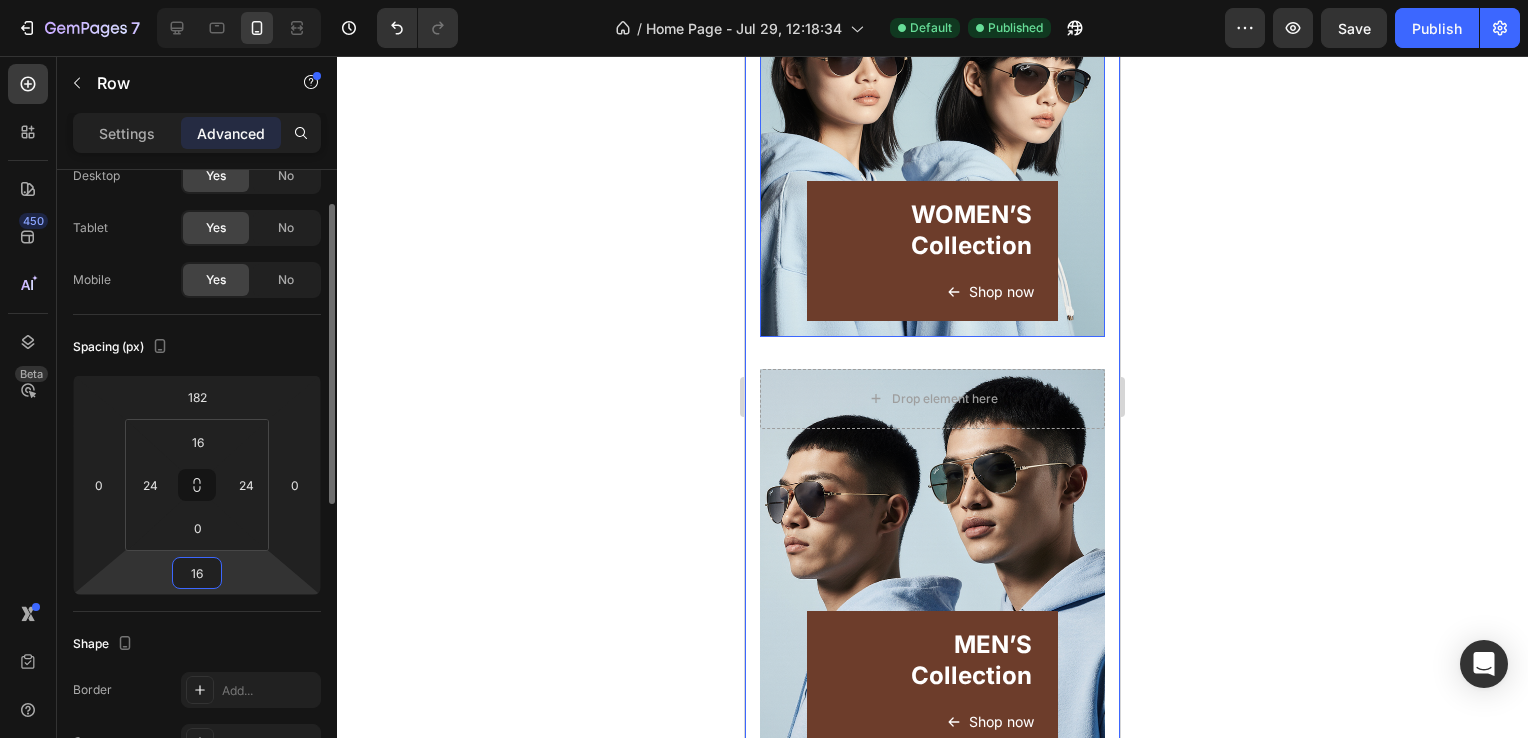 type on "16" 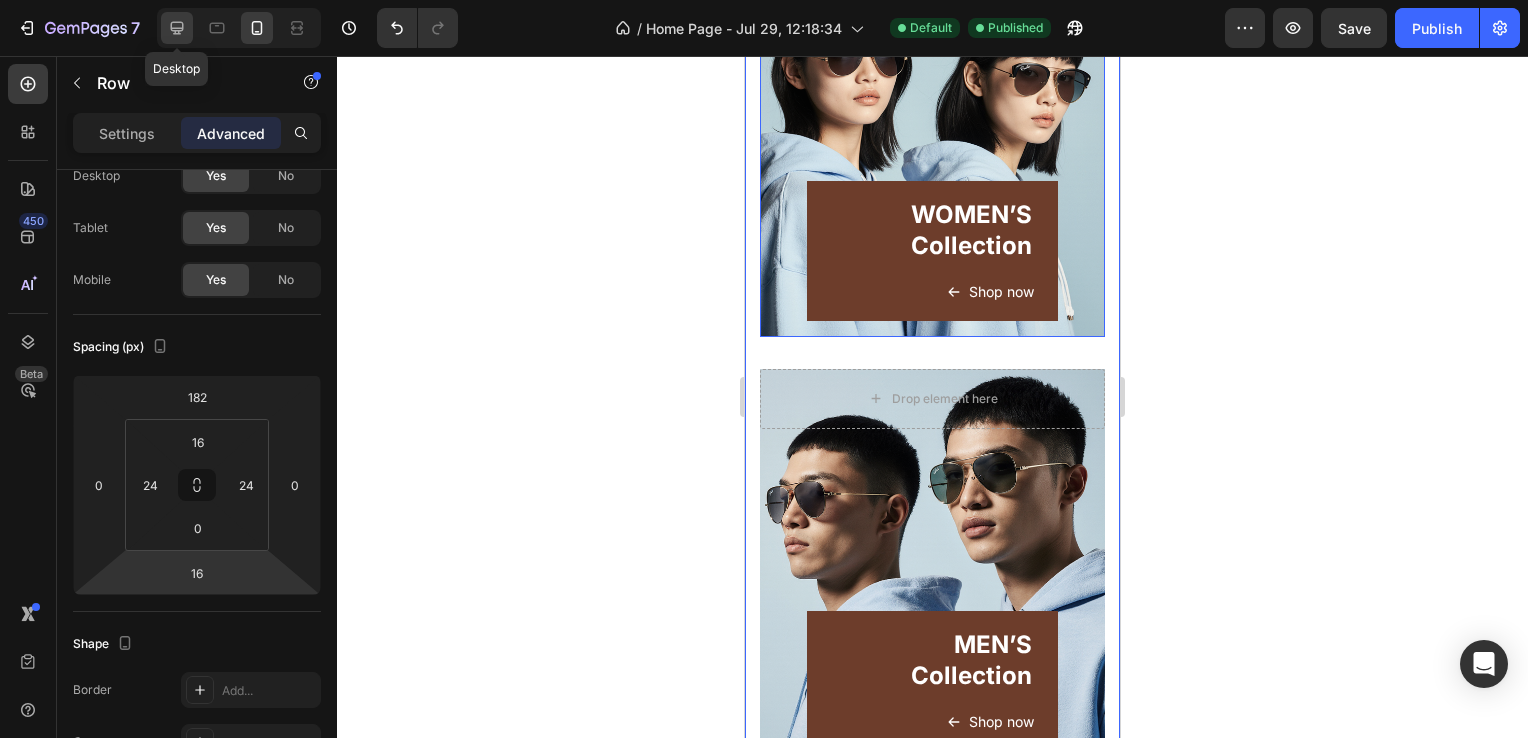 click 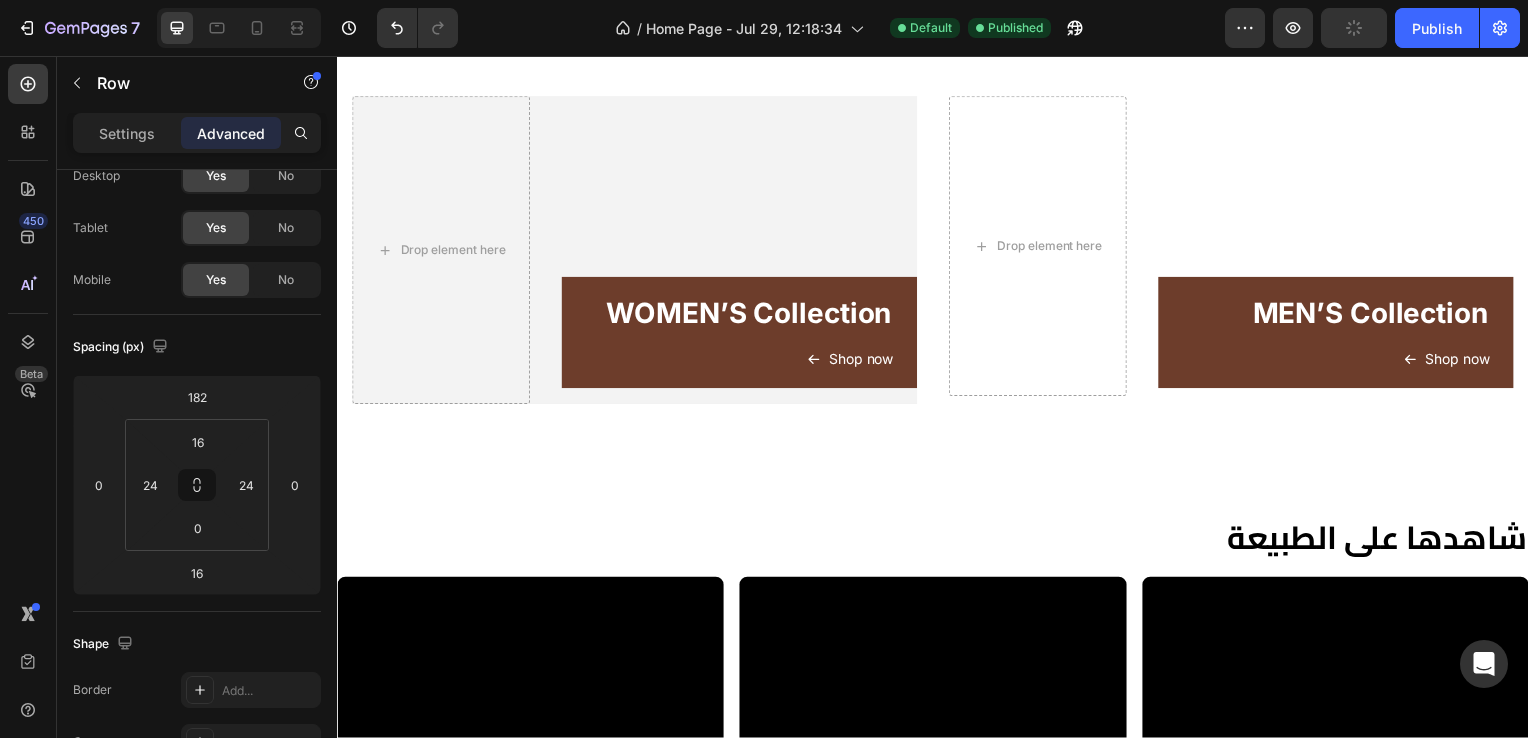 scroll, scrollTop: 1063, scrollLeft: 0, axis: vertical 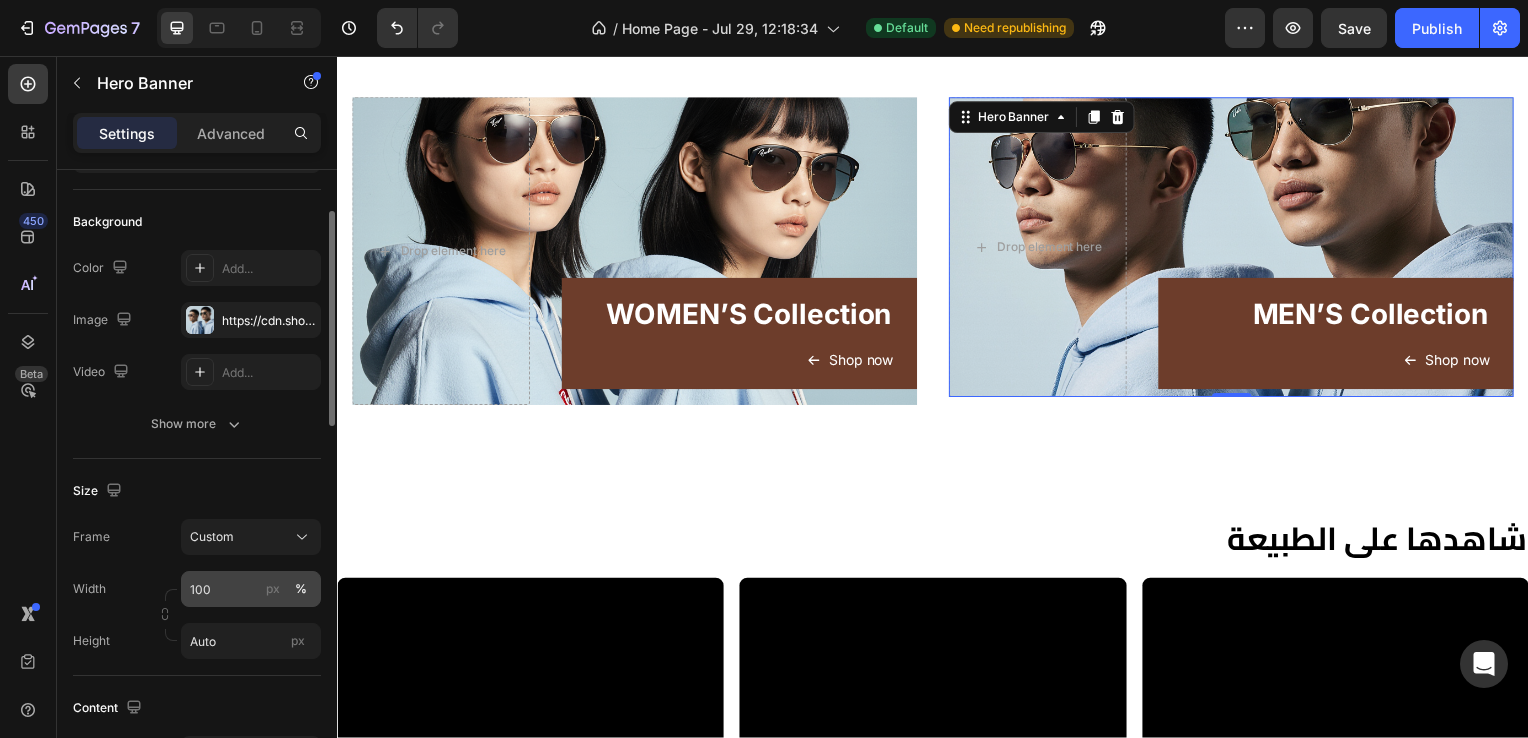 click on "%" at bounding box center (301, 589) 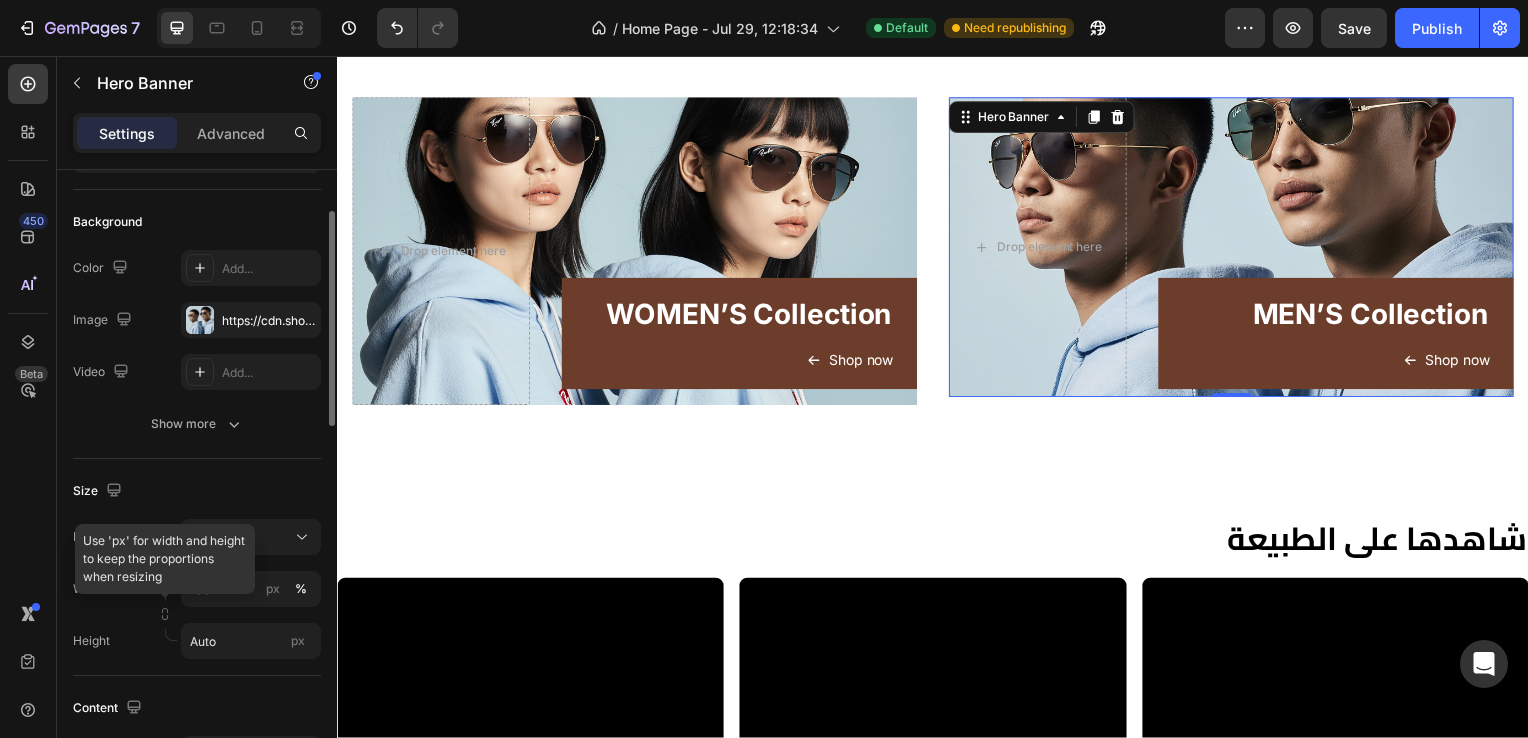 click on "Width 100 px % Height Auto px Use 'px' for width and height to keep the proportions when resizing" at bounding box center [197, 615] 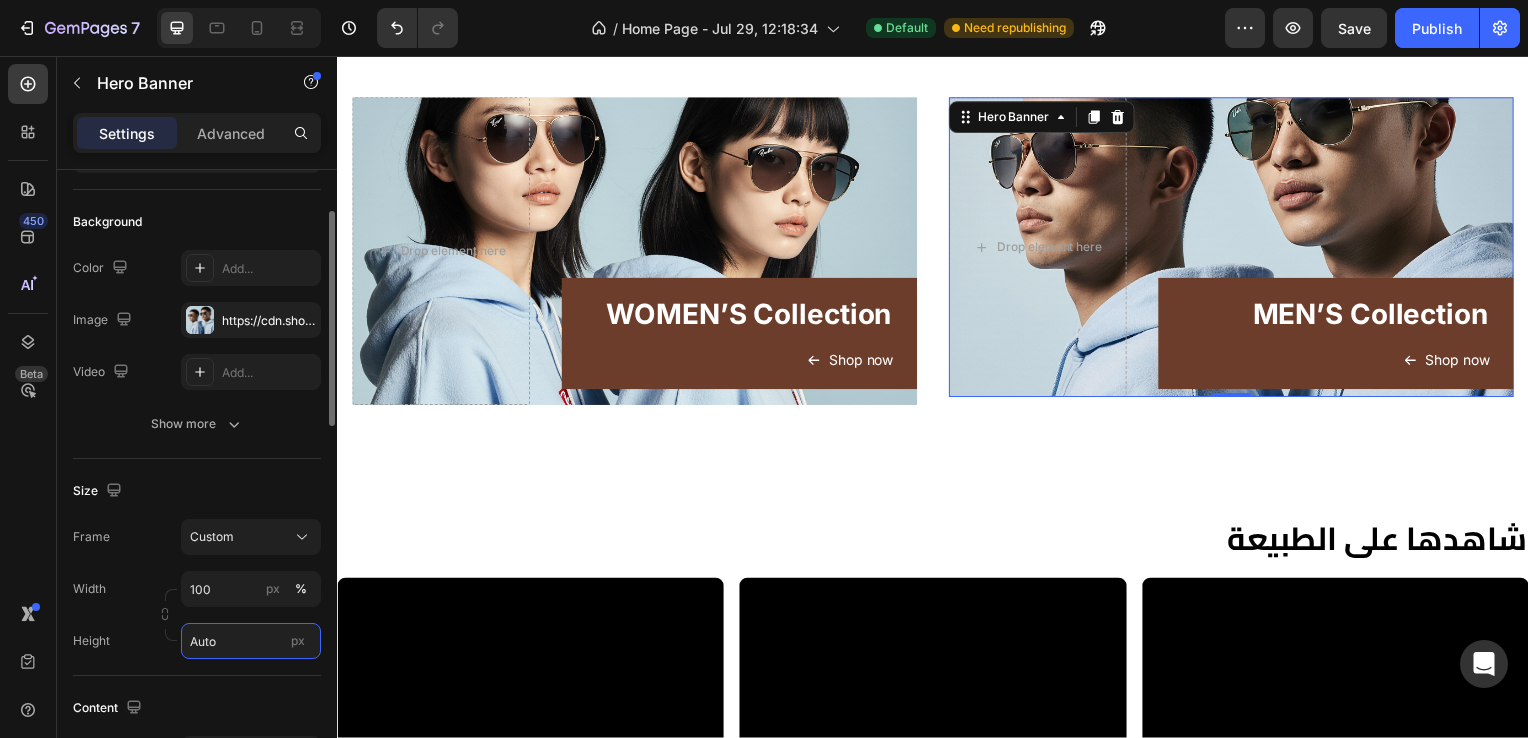 click on "Auto" at bounding box center [251, 641] 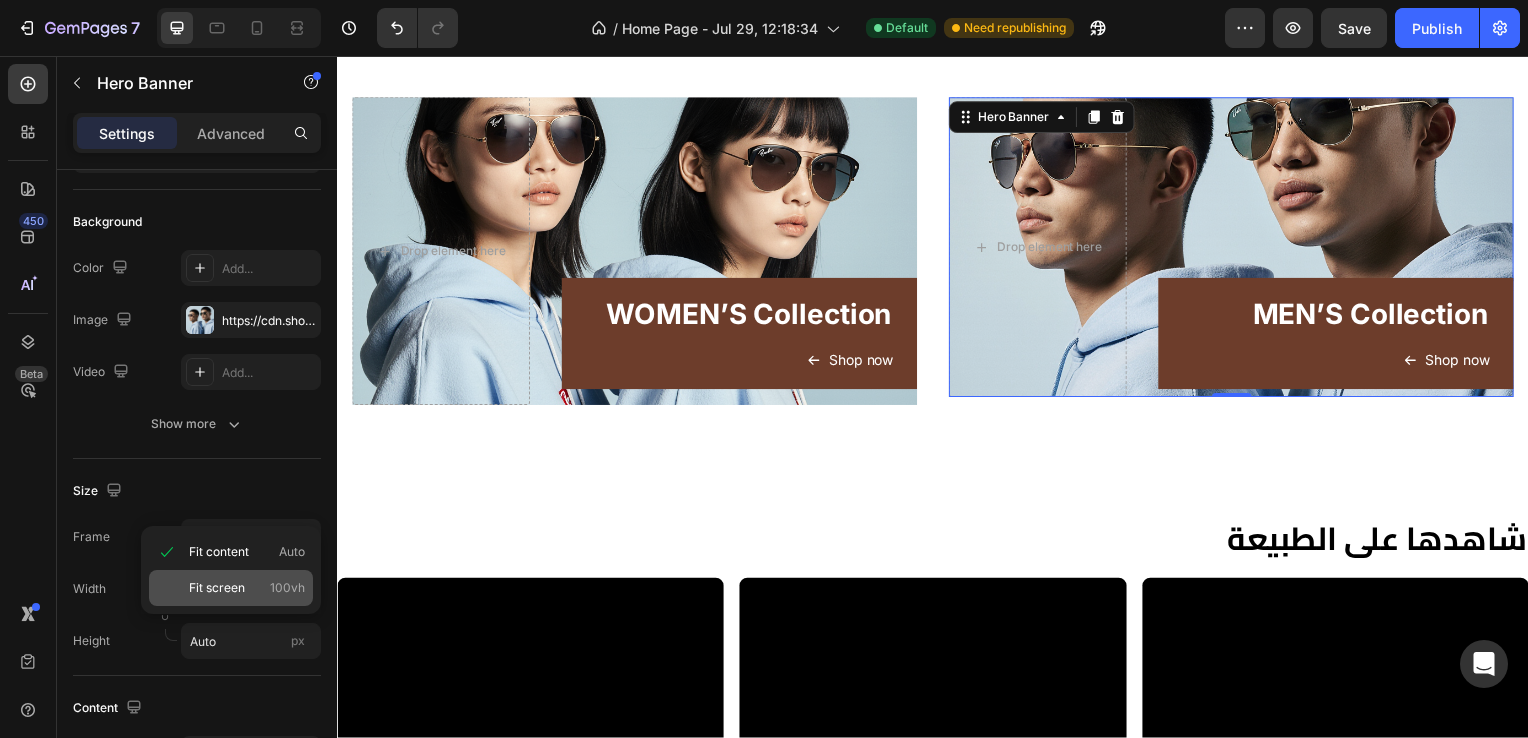 click on "100vh" at bounding box center [287, 588] 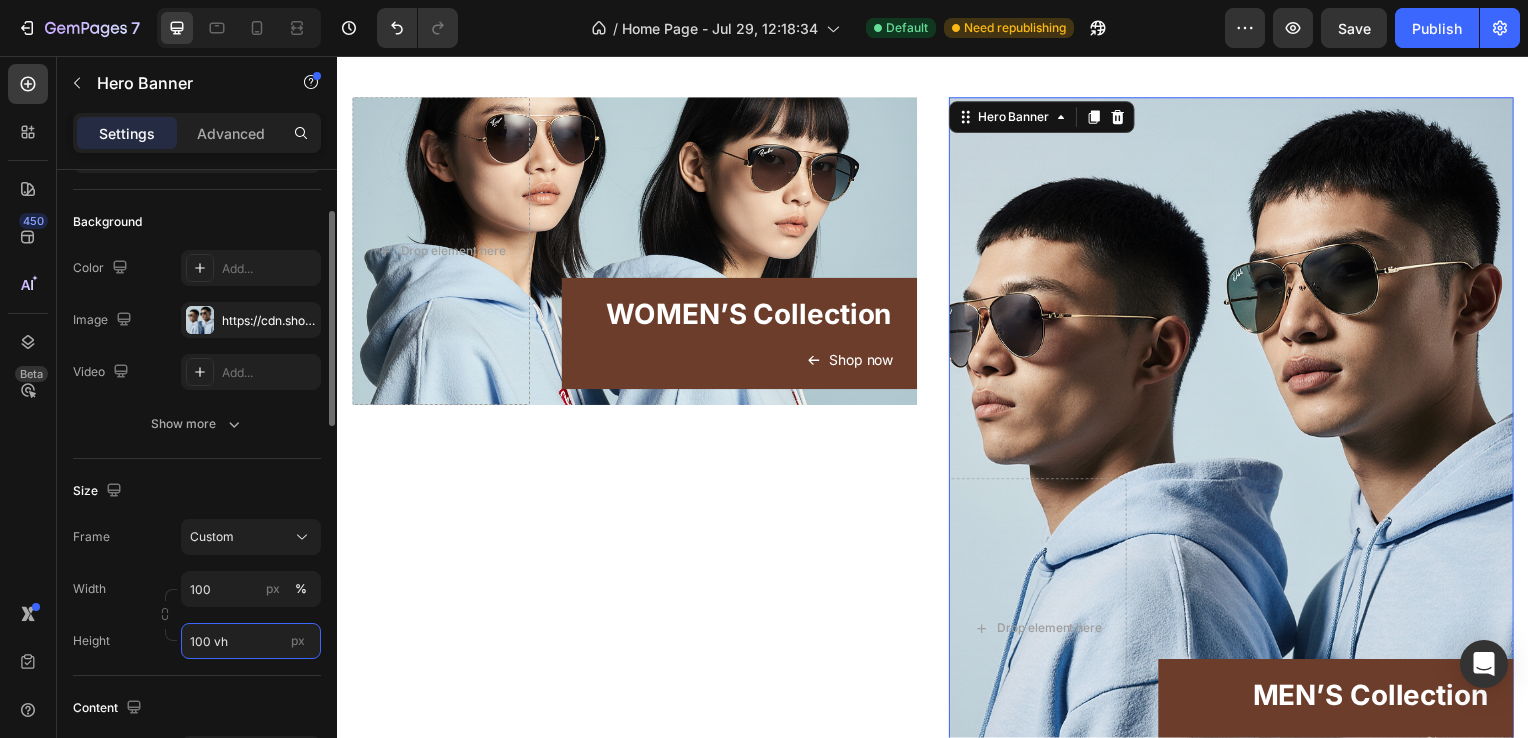 click on "100 vh" at bounding box center [251, 641] 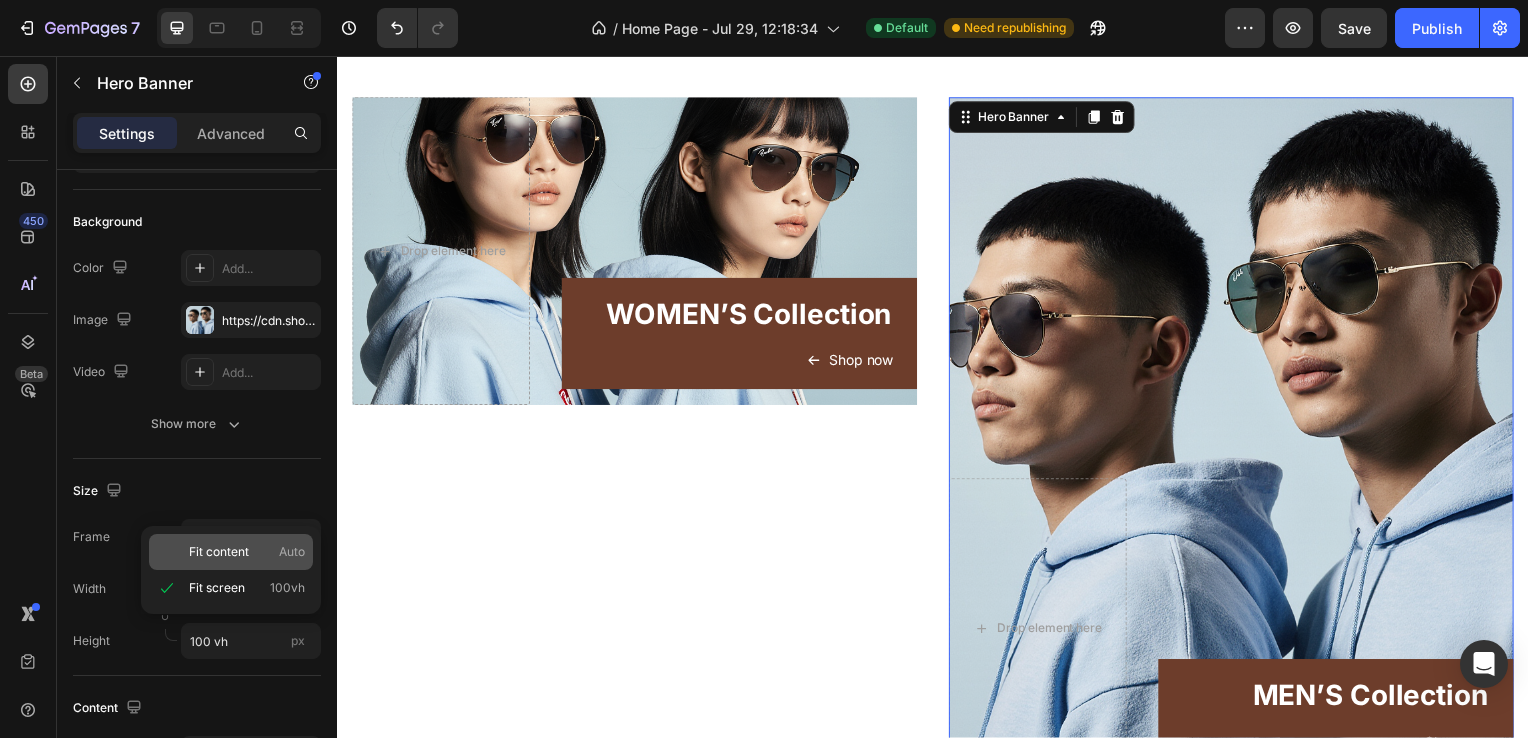 click on "Fit content Auto" at bounding box center (247, 552) 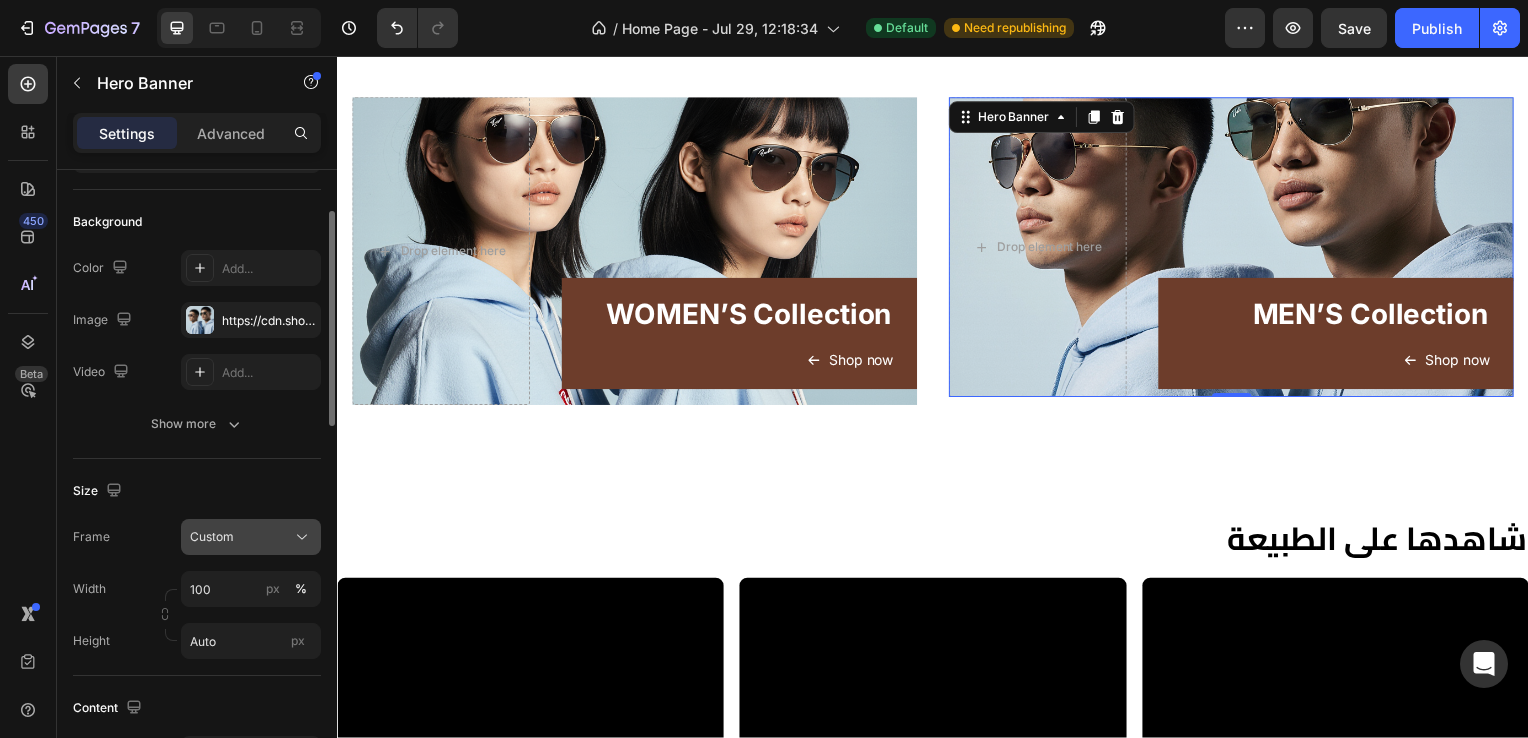 click 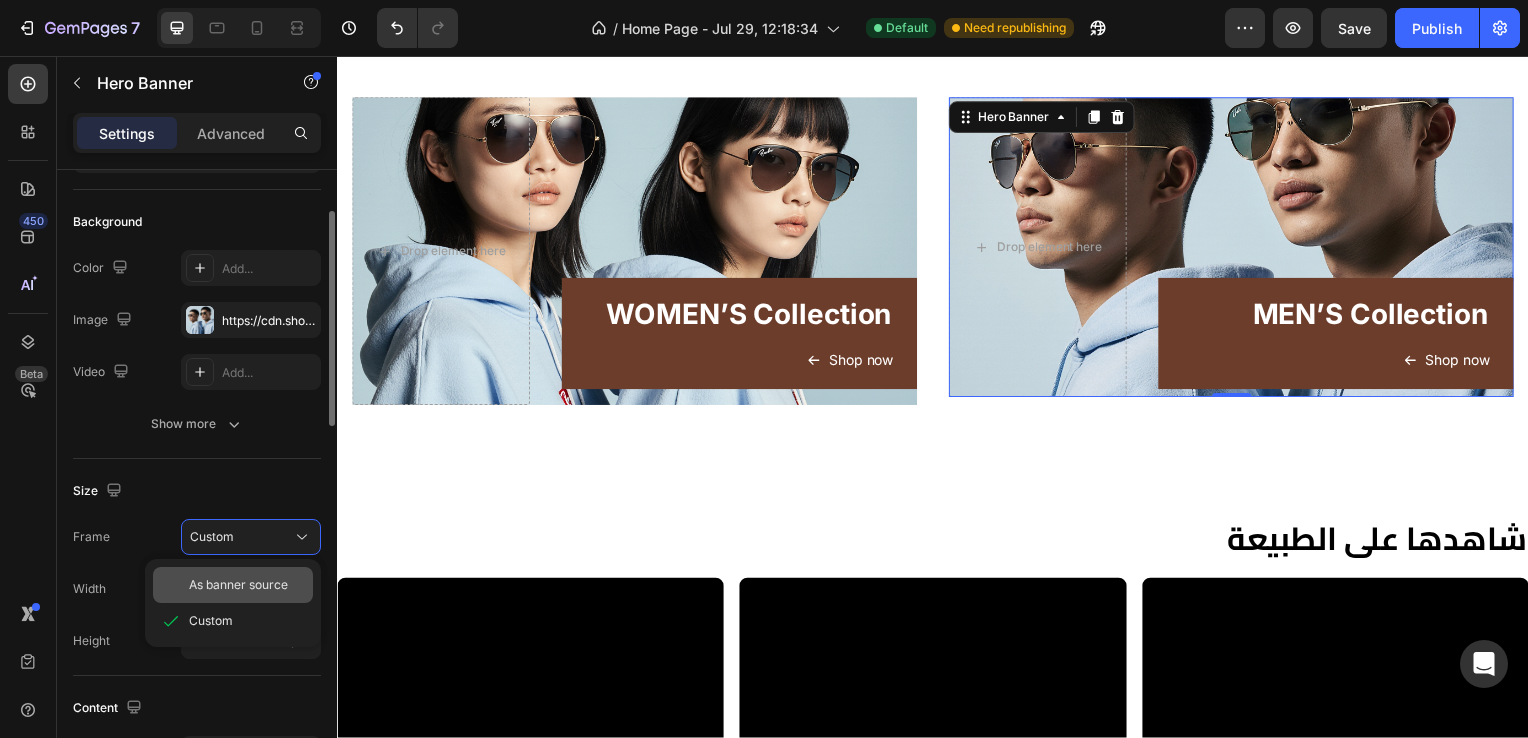 click on "As banner source" at bounding box center [238, 585] 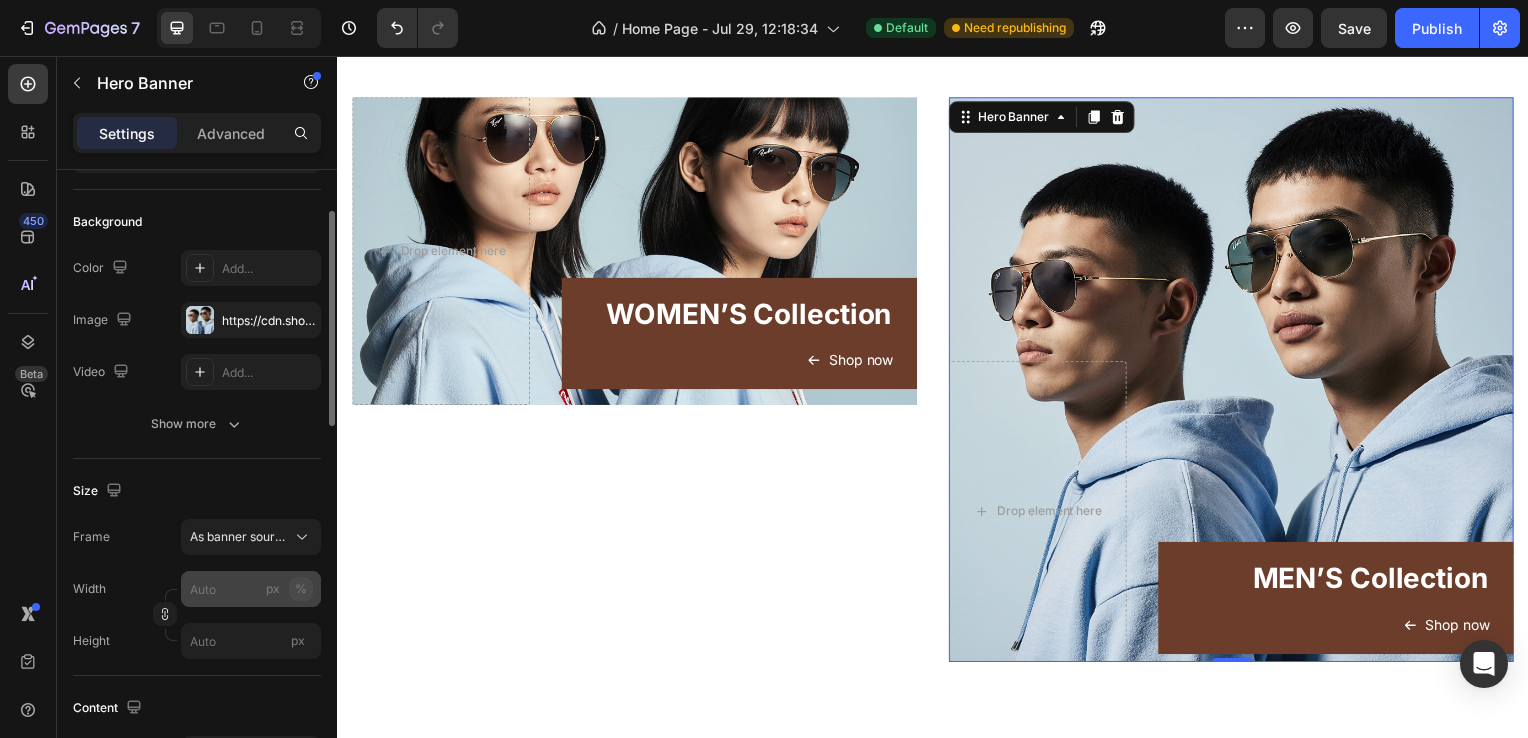 click on "%" at bounding box center [301, 589] 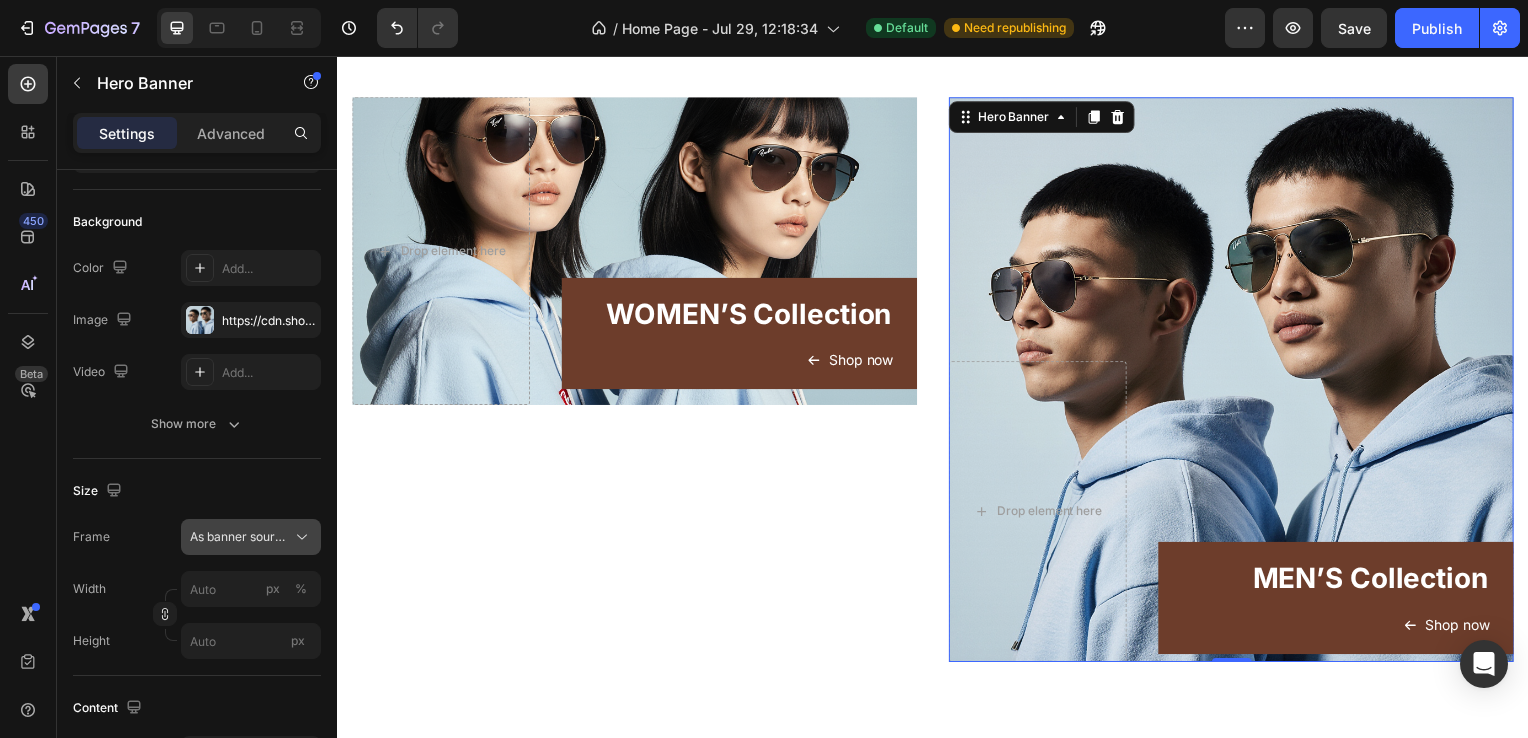 click 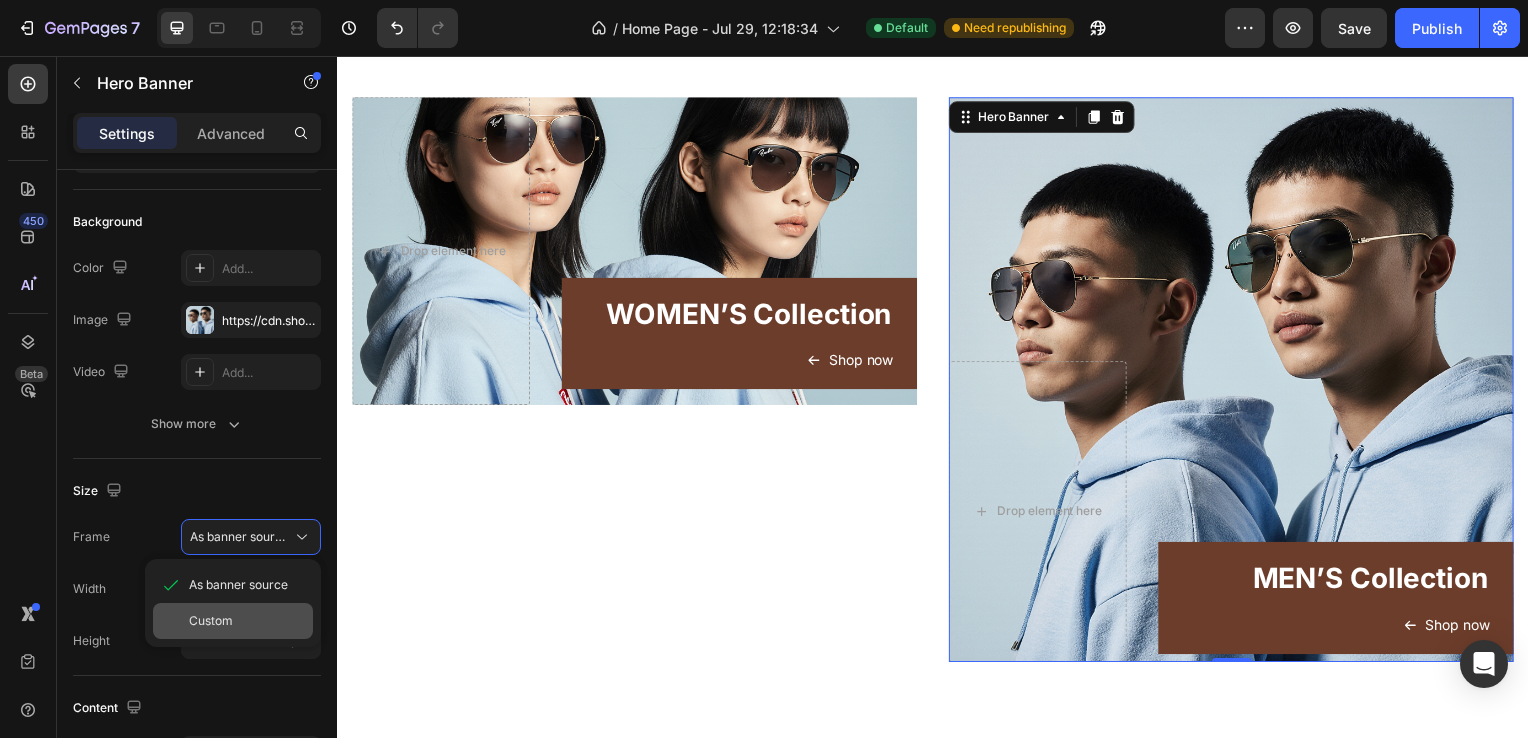 click on "Custom" at bounding box center [247, 621] 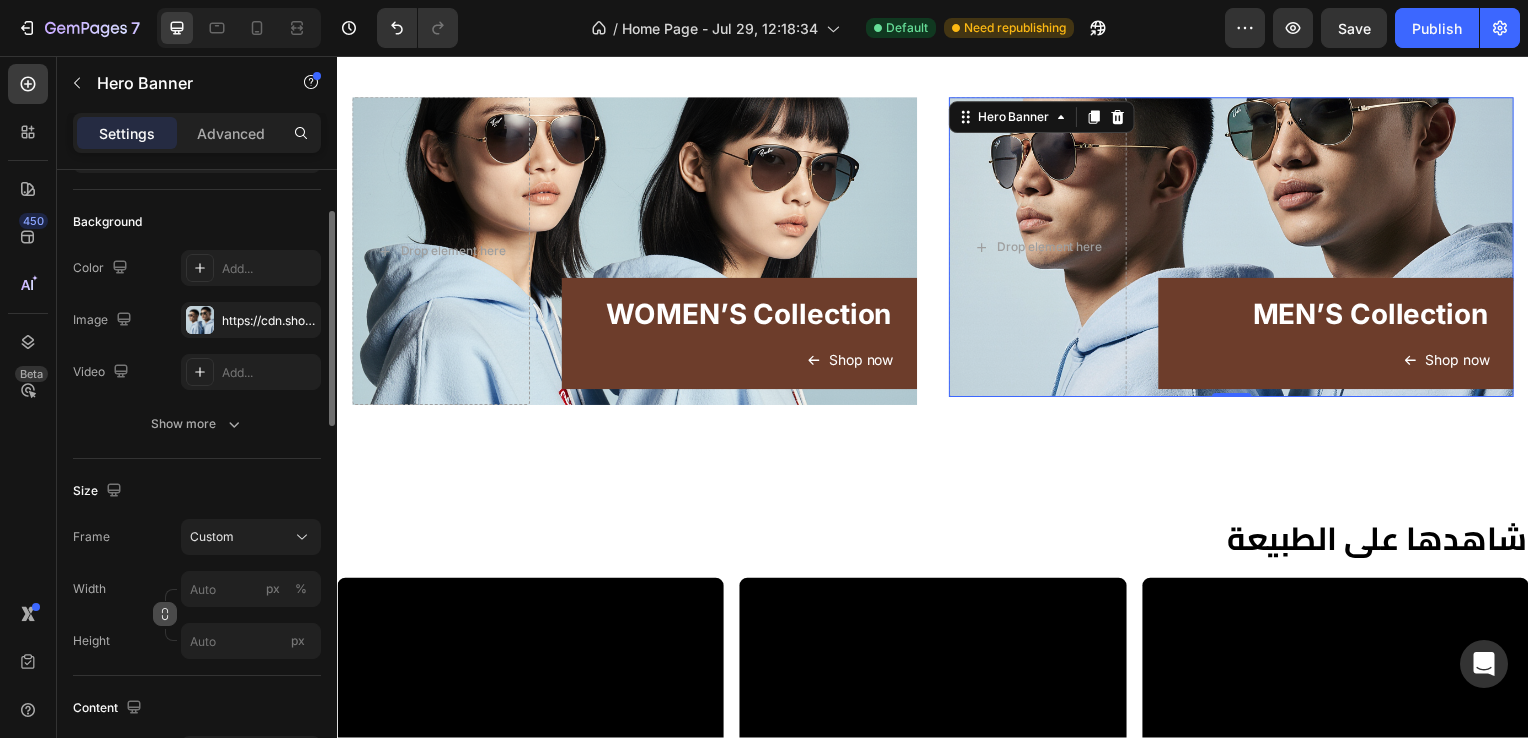 click 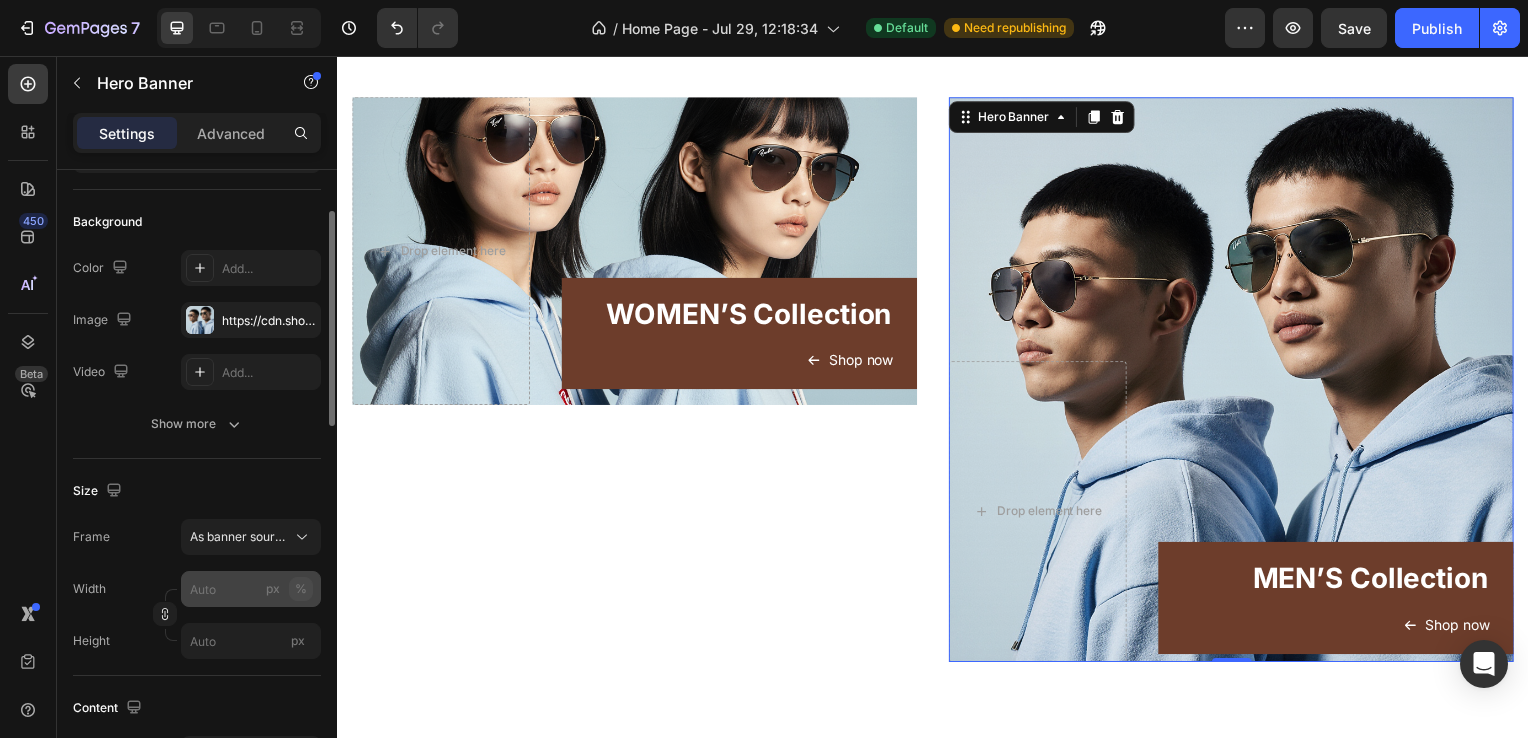 click on "%" at bounding box center (301, 589) 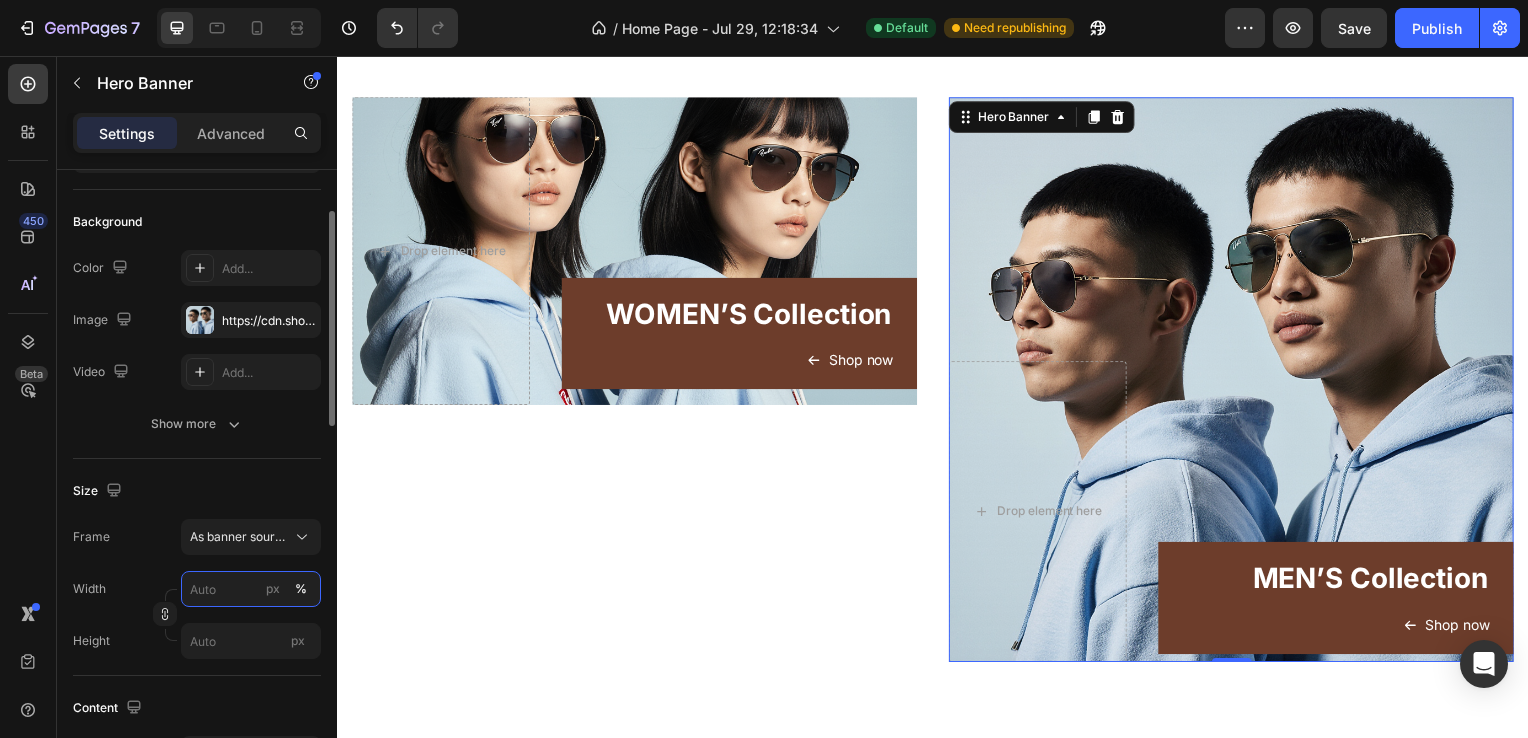 click on "px %" at bounding box center (251, 589) 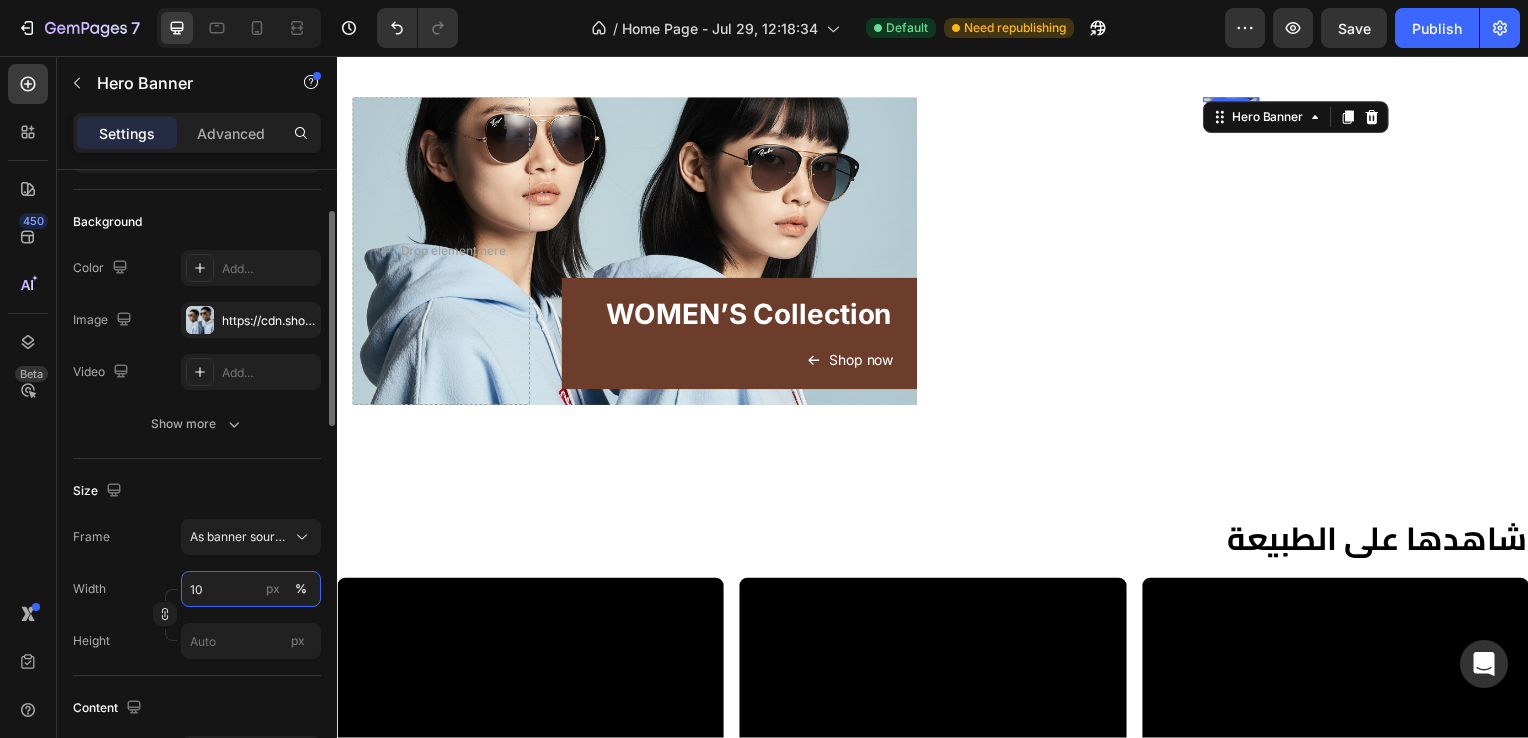 type on "1" 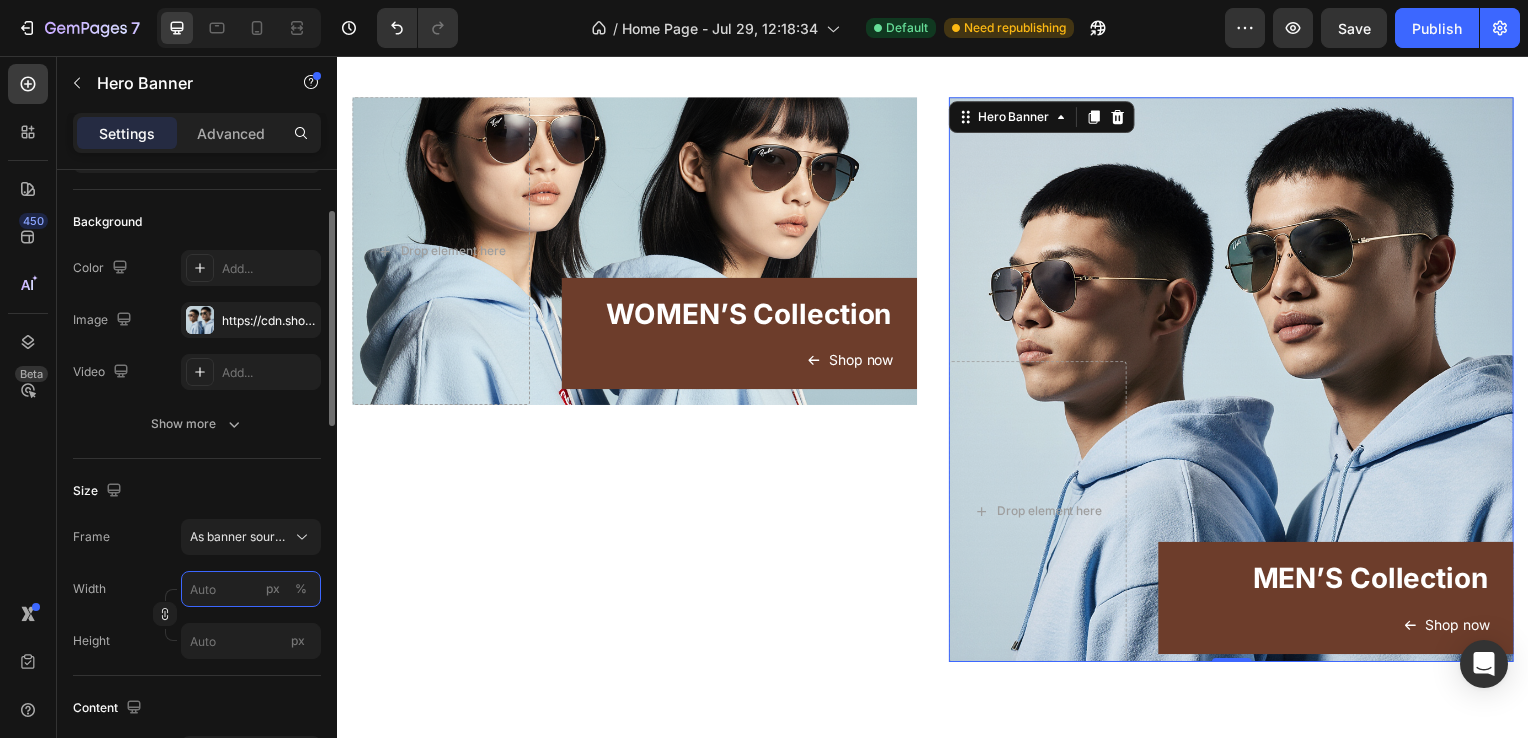 type on "1" 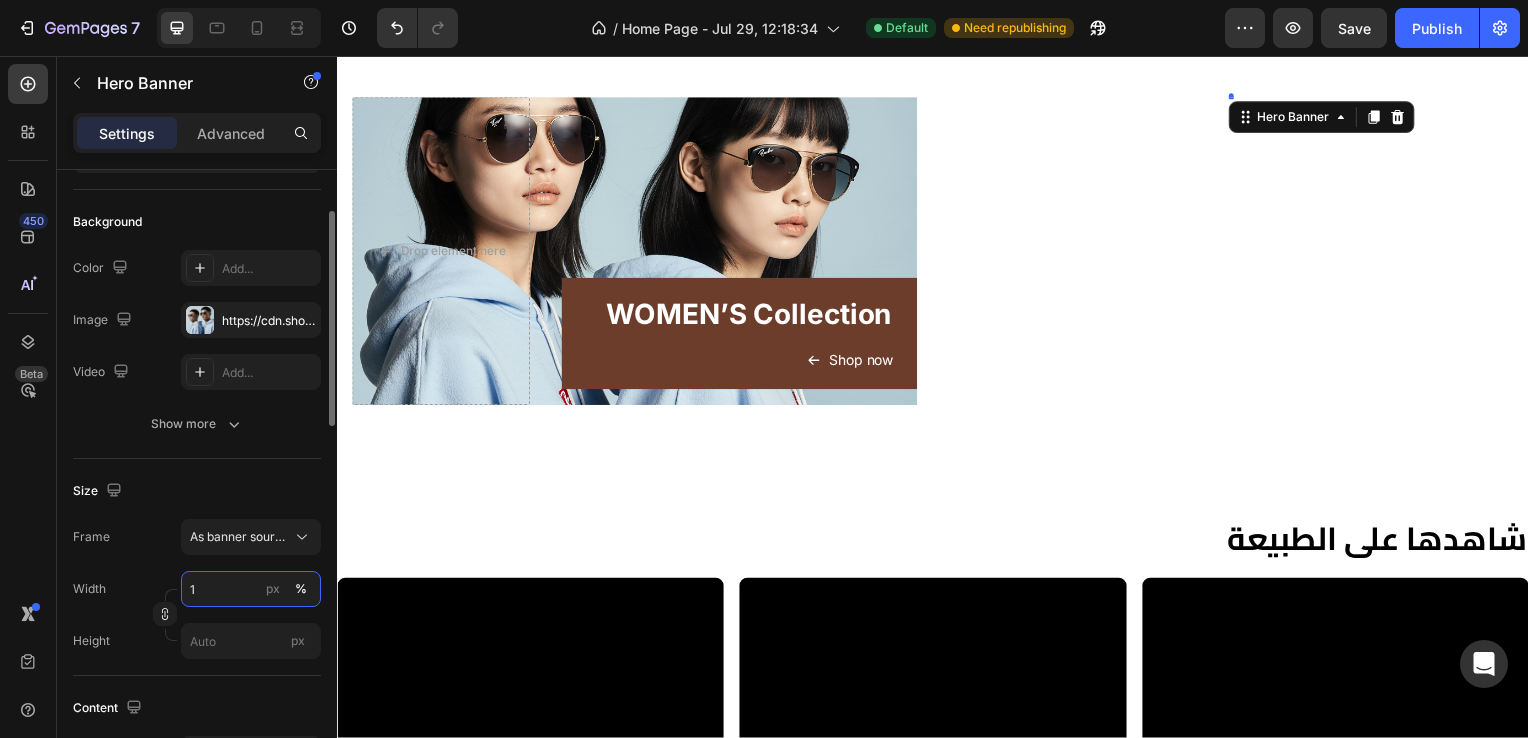type 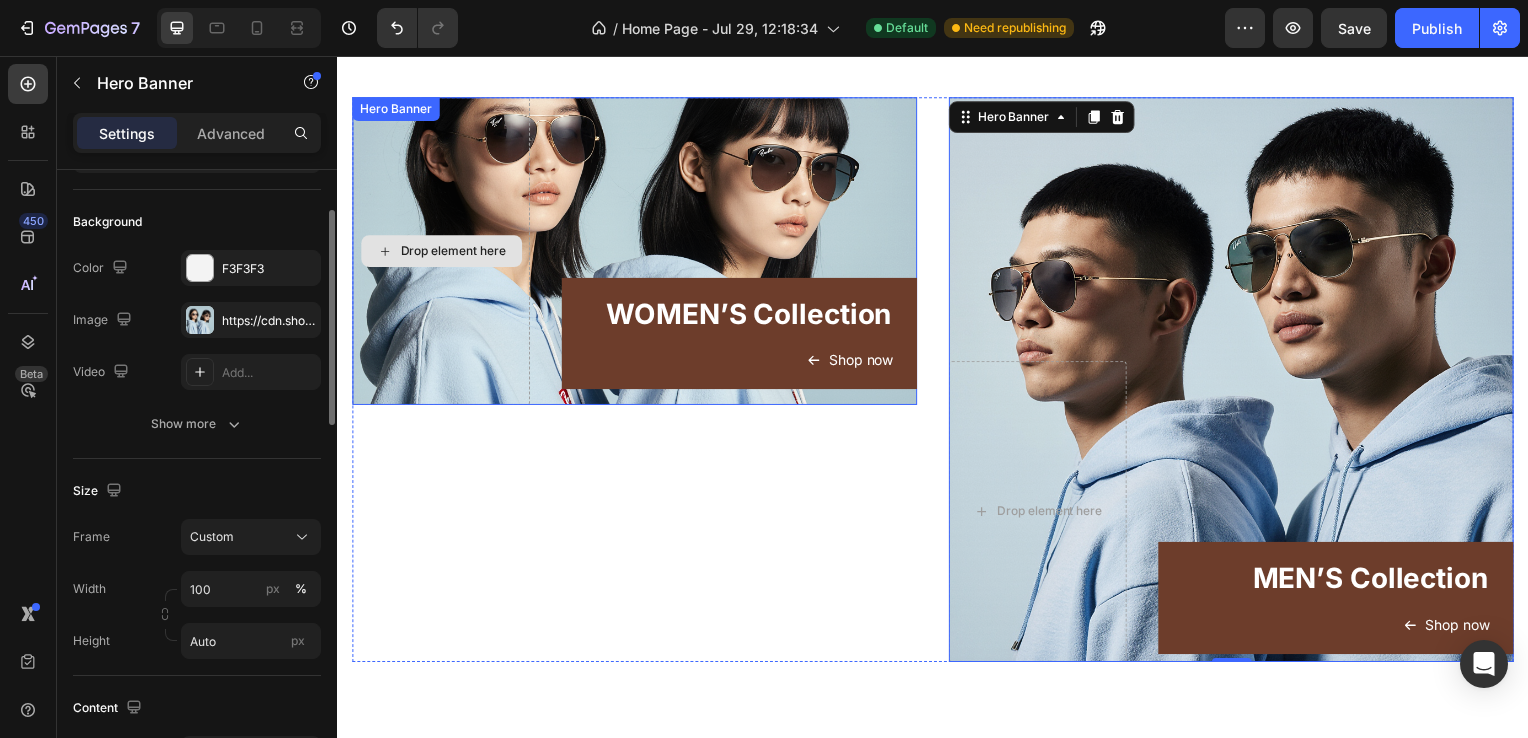 scroll, scrollTop: 120, scrollLeft: 0, axis: vertical 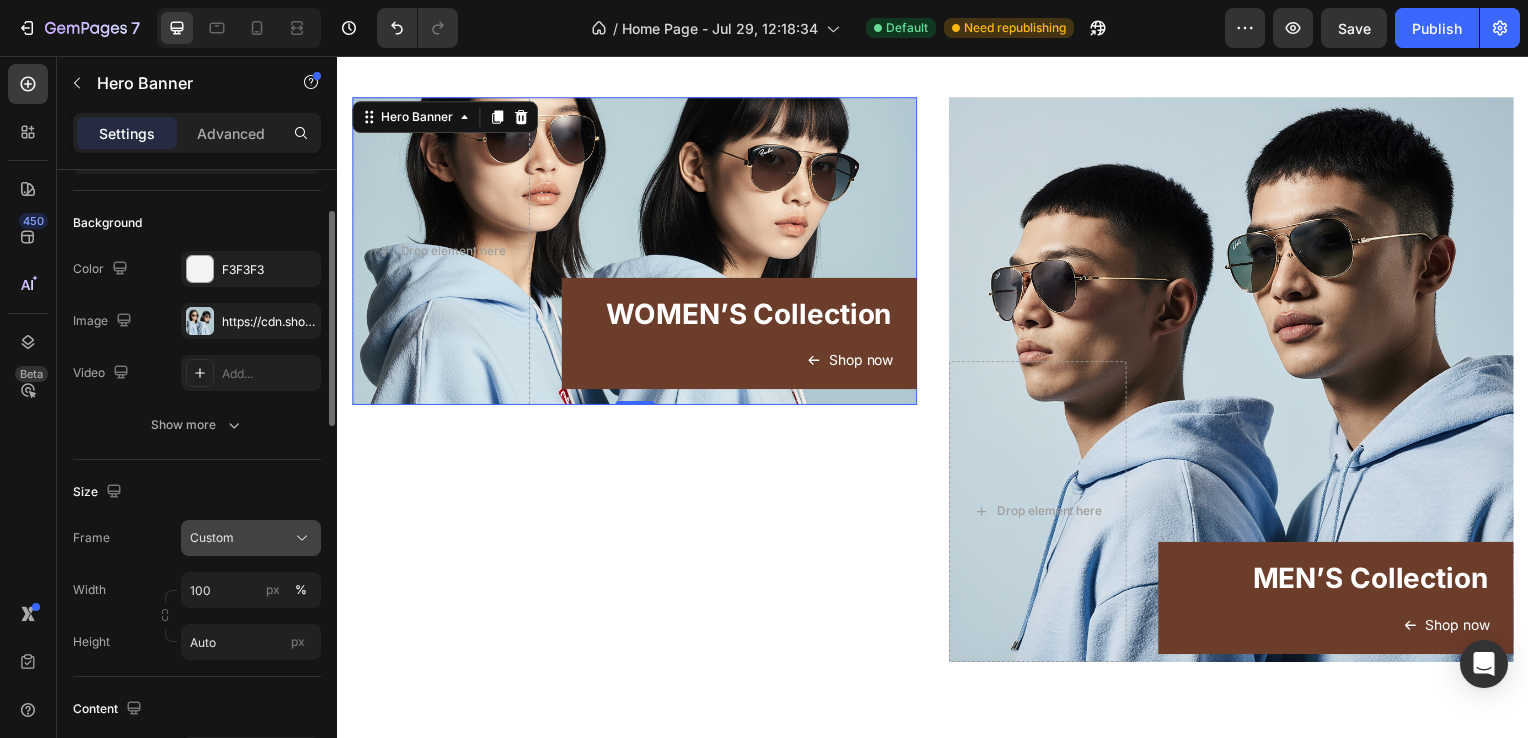 click 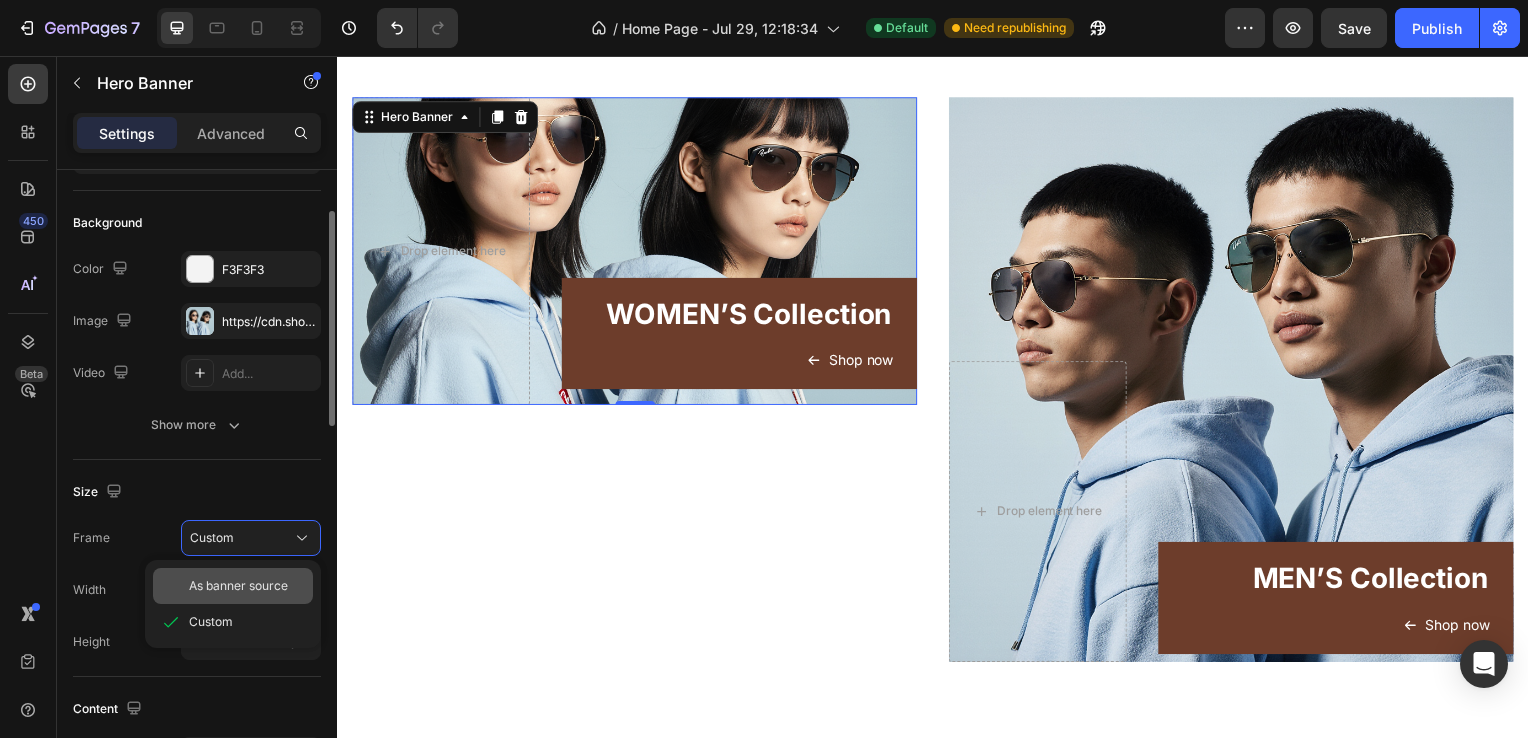 click on "As banner source" 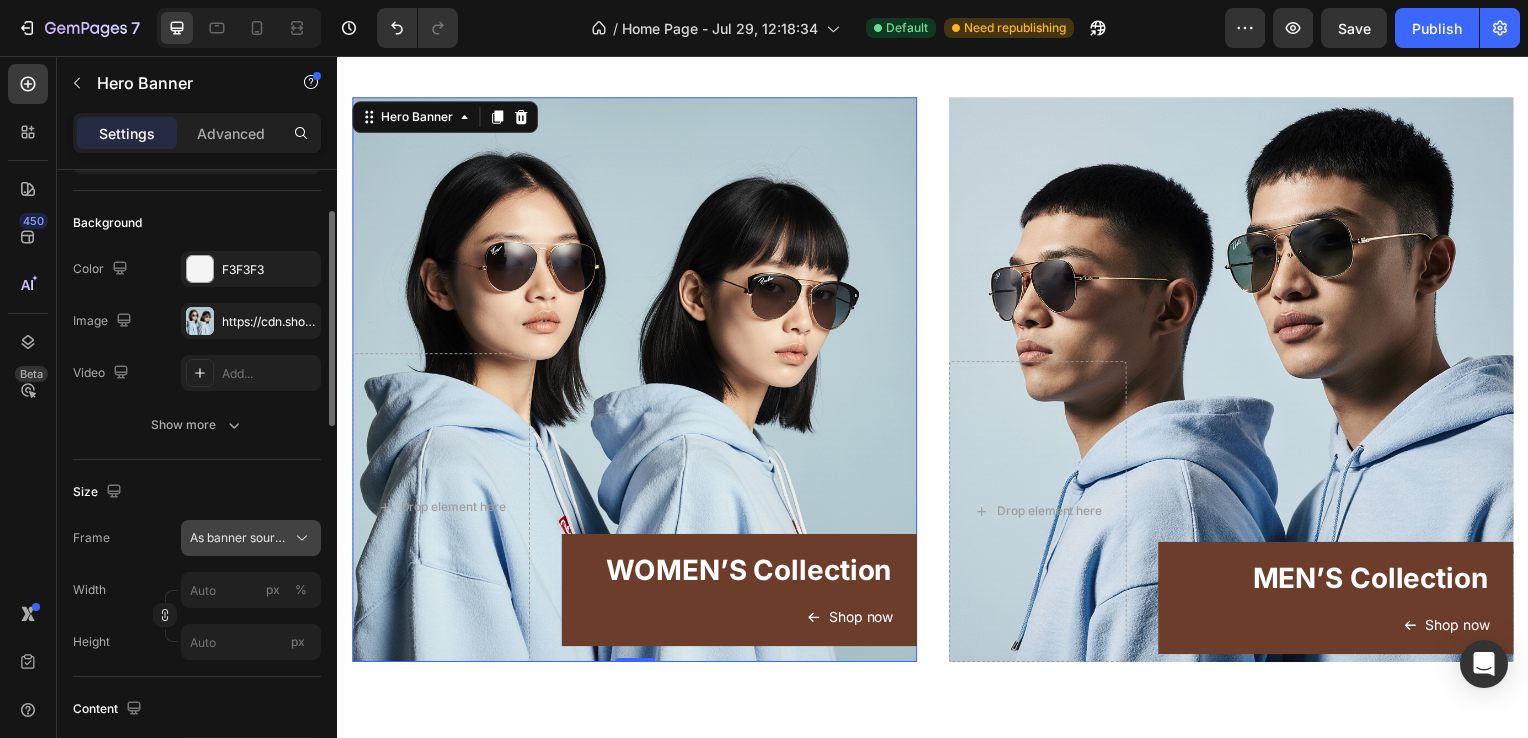 click on "As banner source" at bounding box center (251, 538) 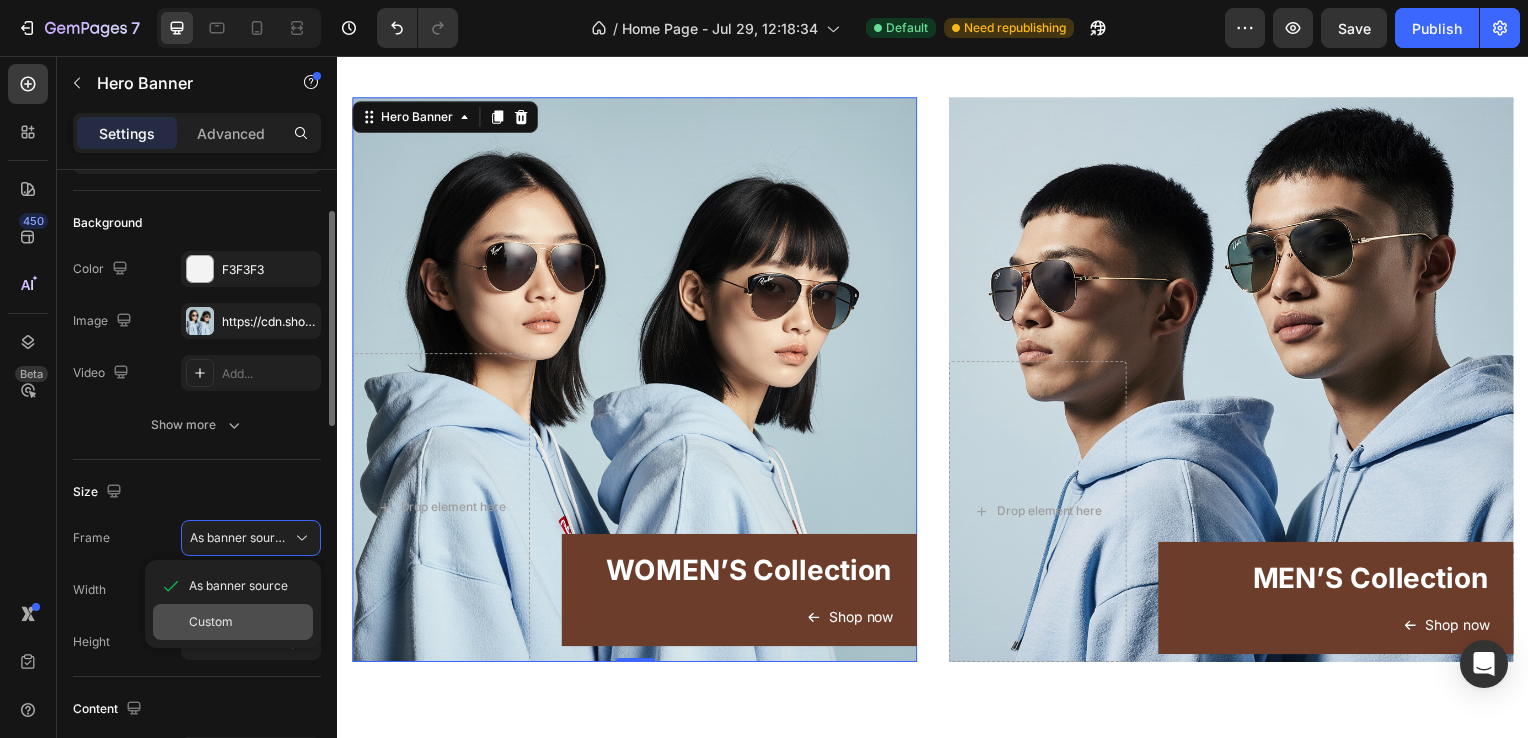 click on "Custom" at bounding box center (247, 622) 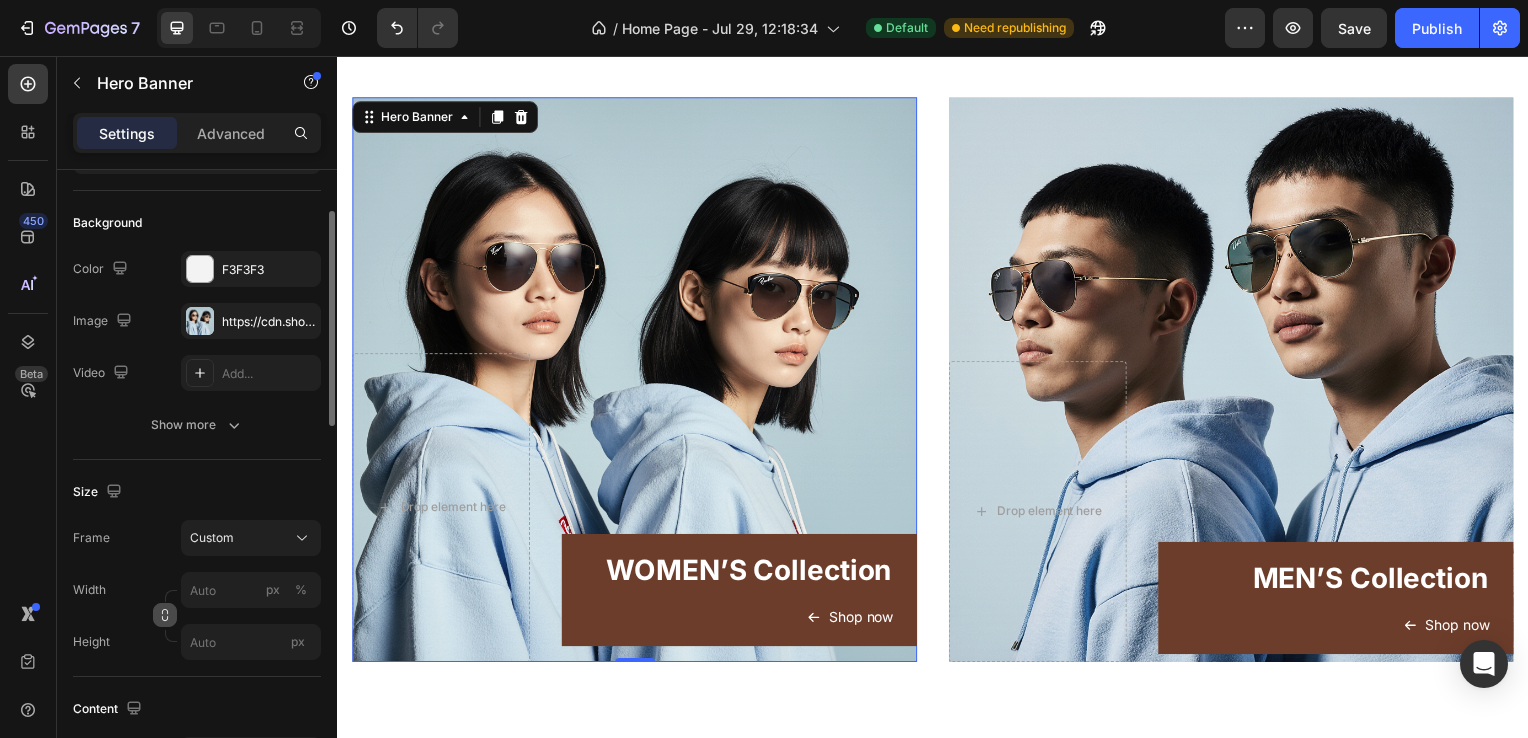 click 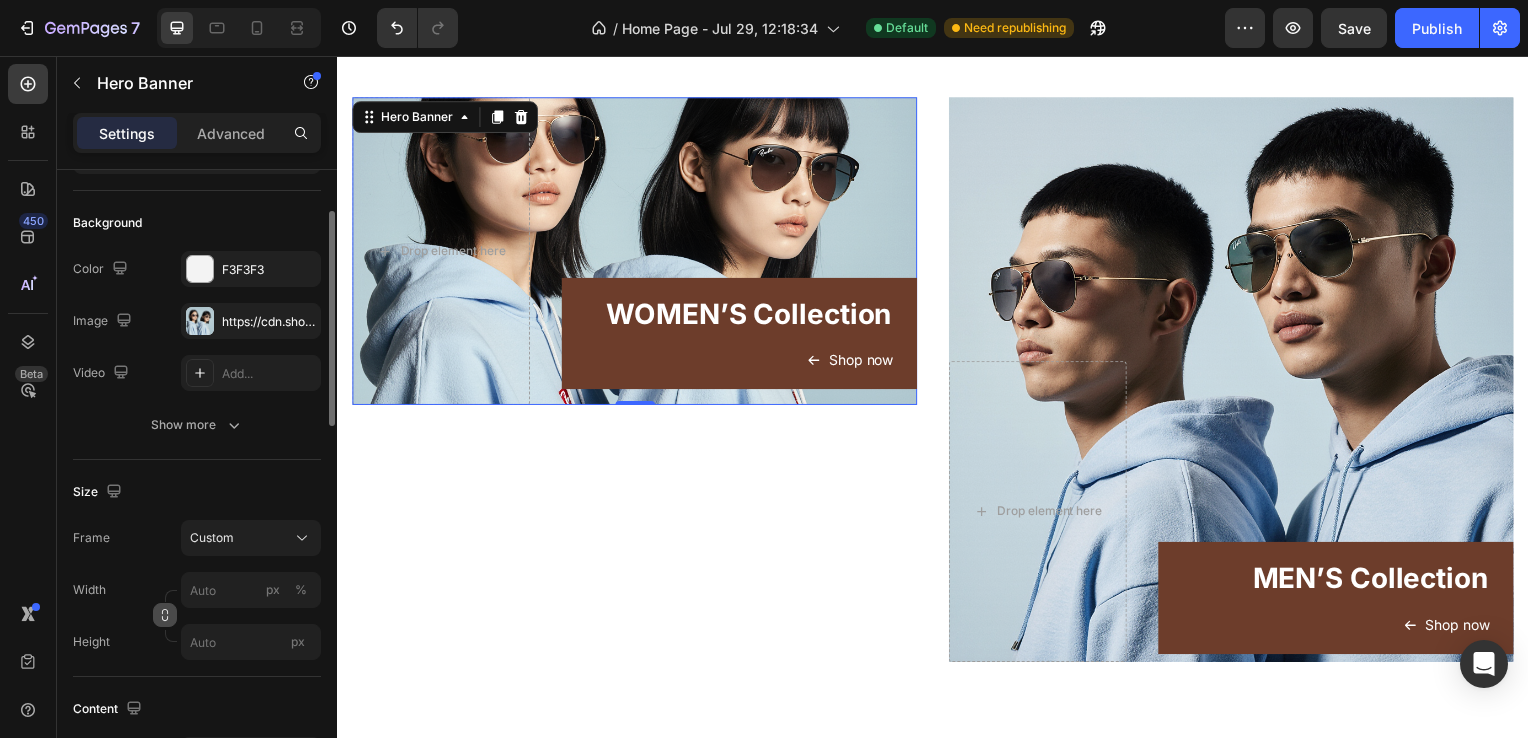click 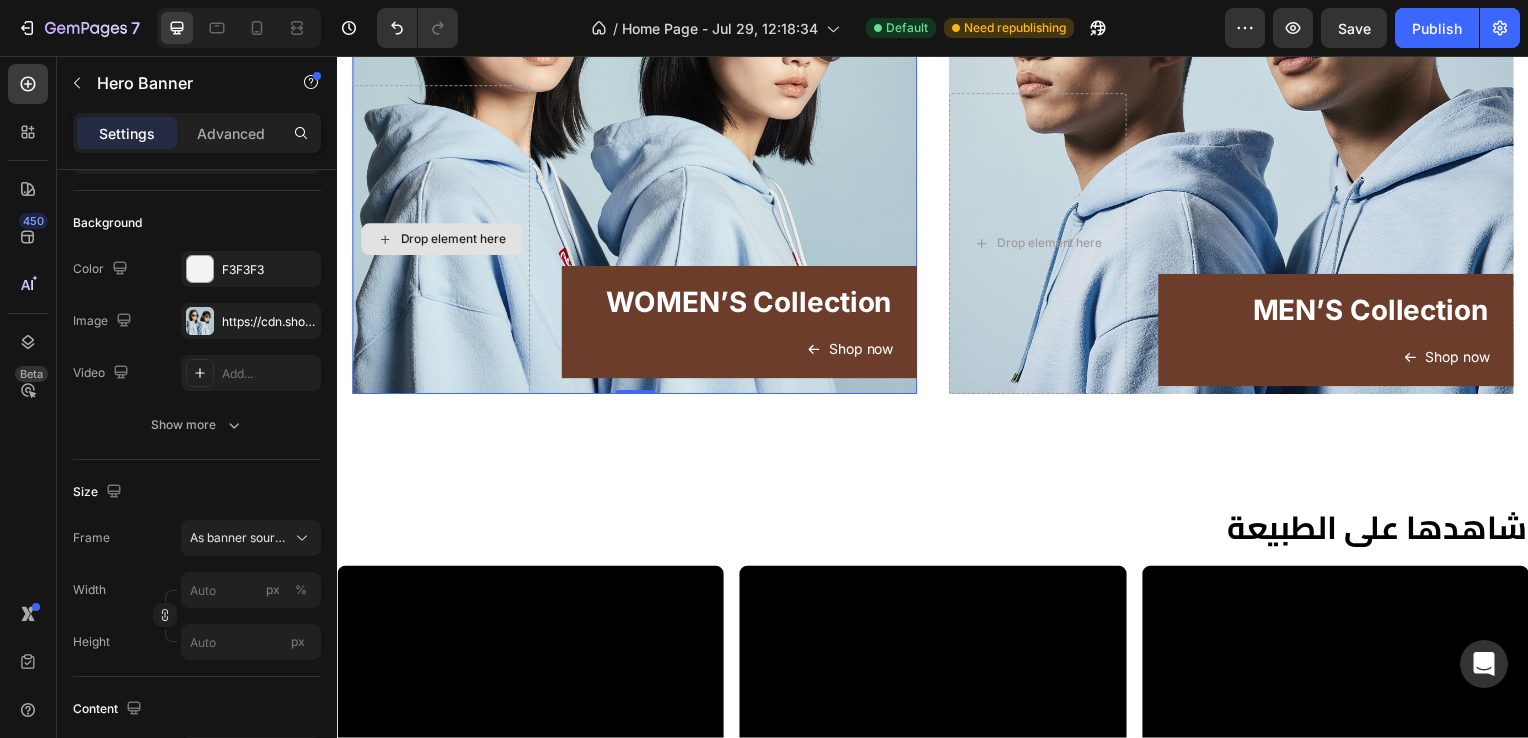 scroll, scrollTop: 1335, scrollLeft: 0, axis: vertical 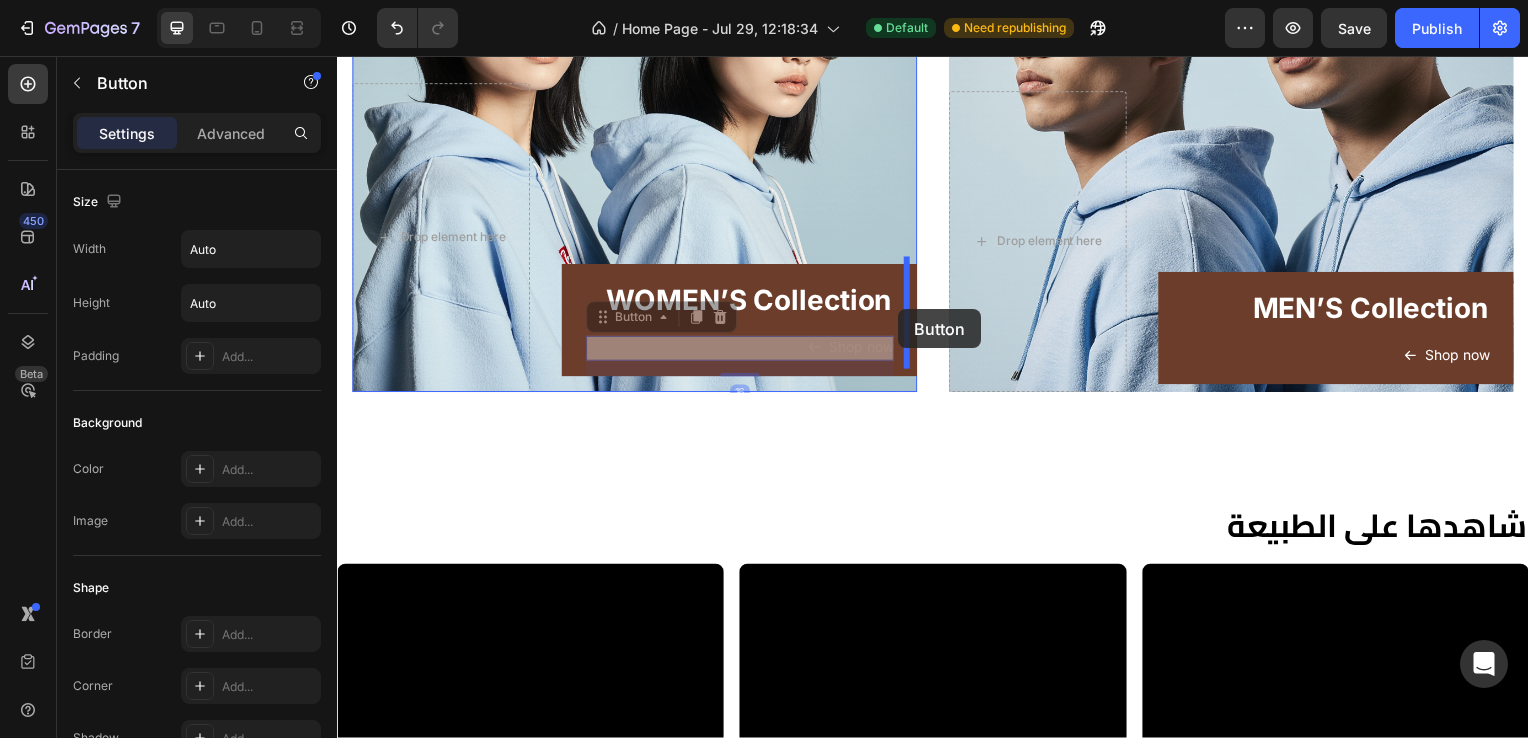 drag, startPoint x: 852, startPoint y: 349, endPoint x: 902, endPoint y: 311, distance: 62.801273 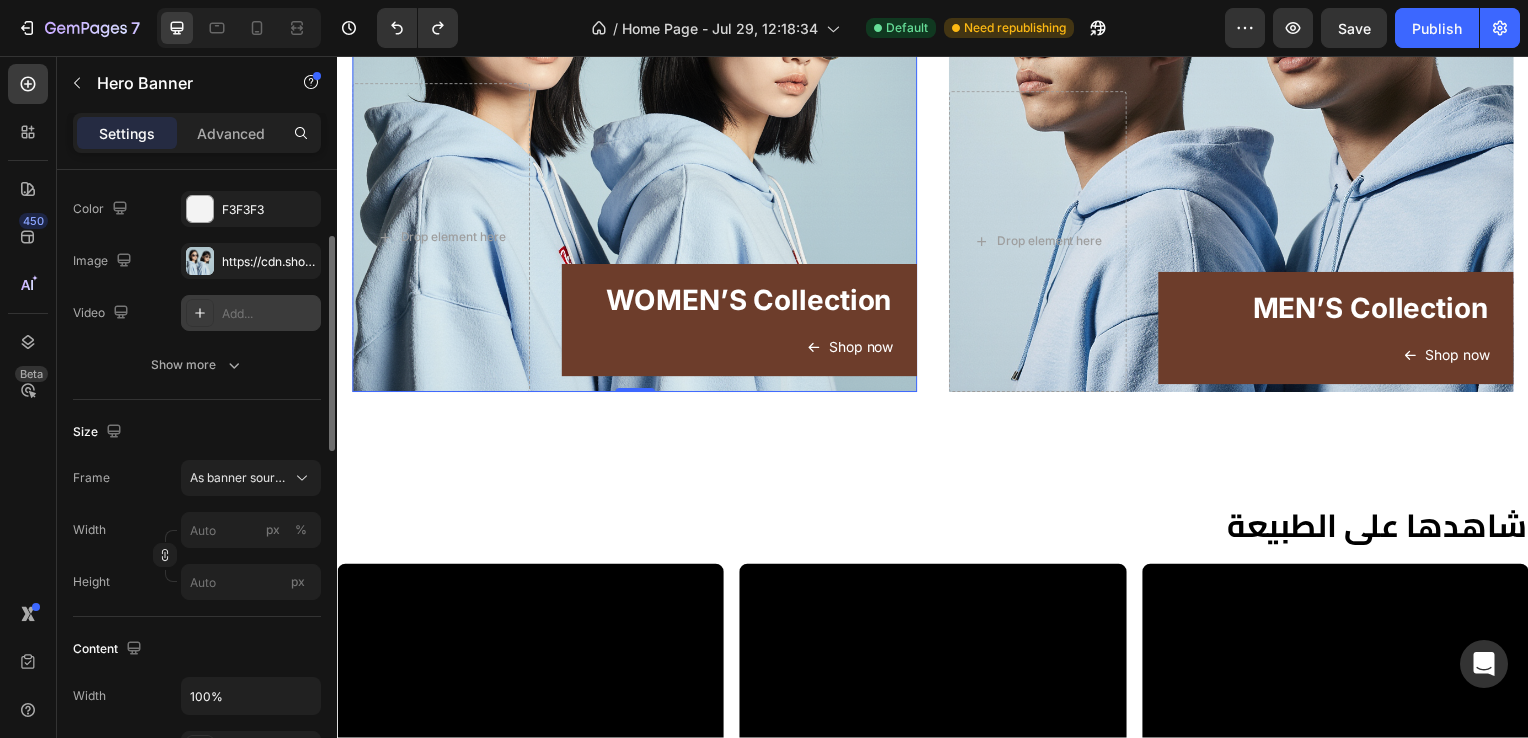 scroll, scrollTop: 183, scrollLeft: 0, axis: vertical 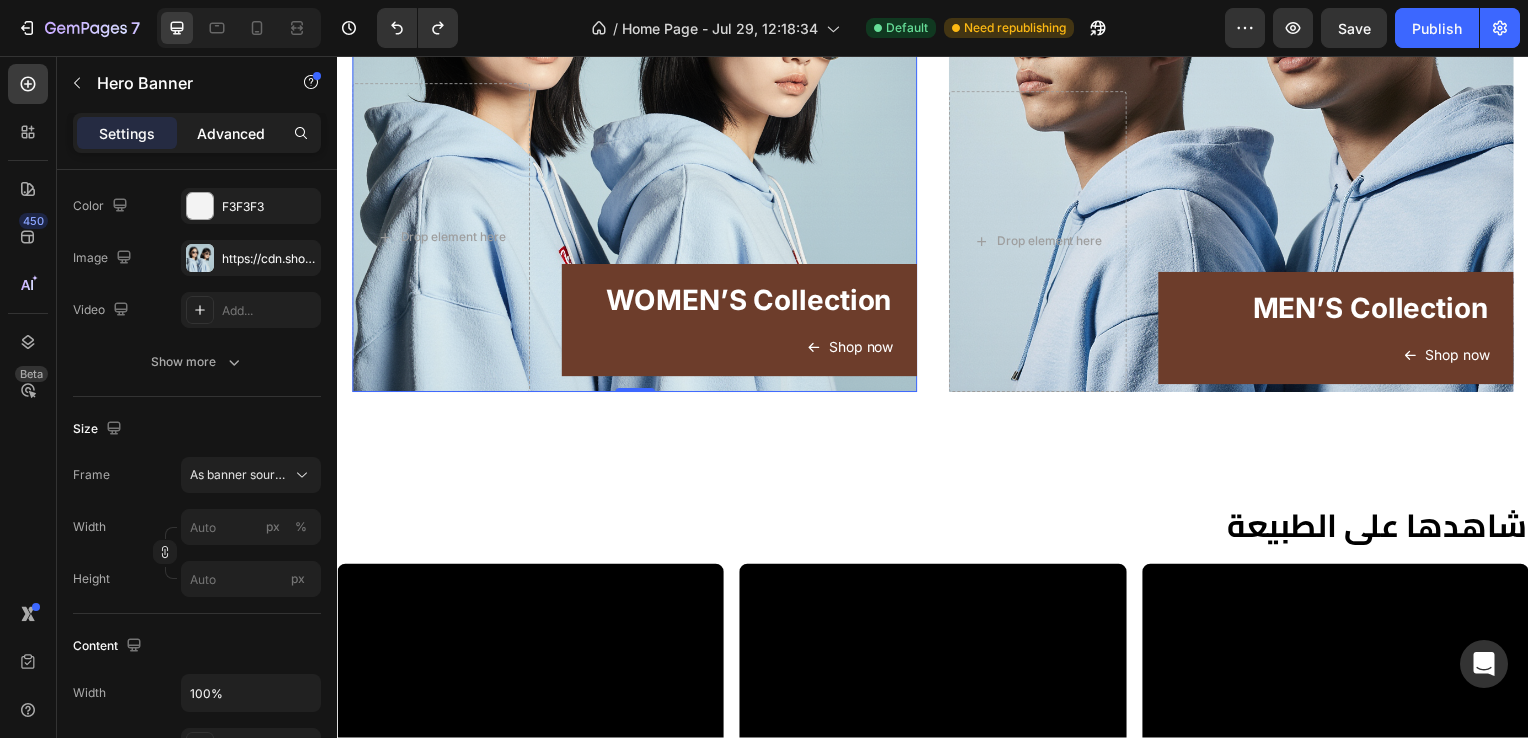 click on "Advanced" at bounding box center [231, 133] 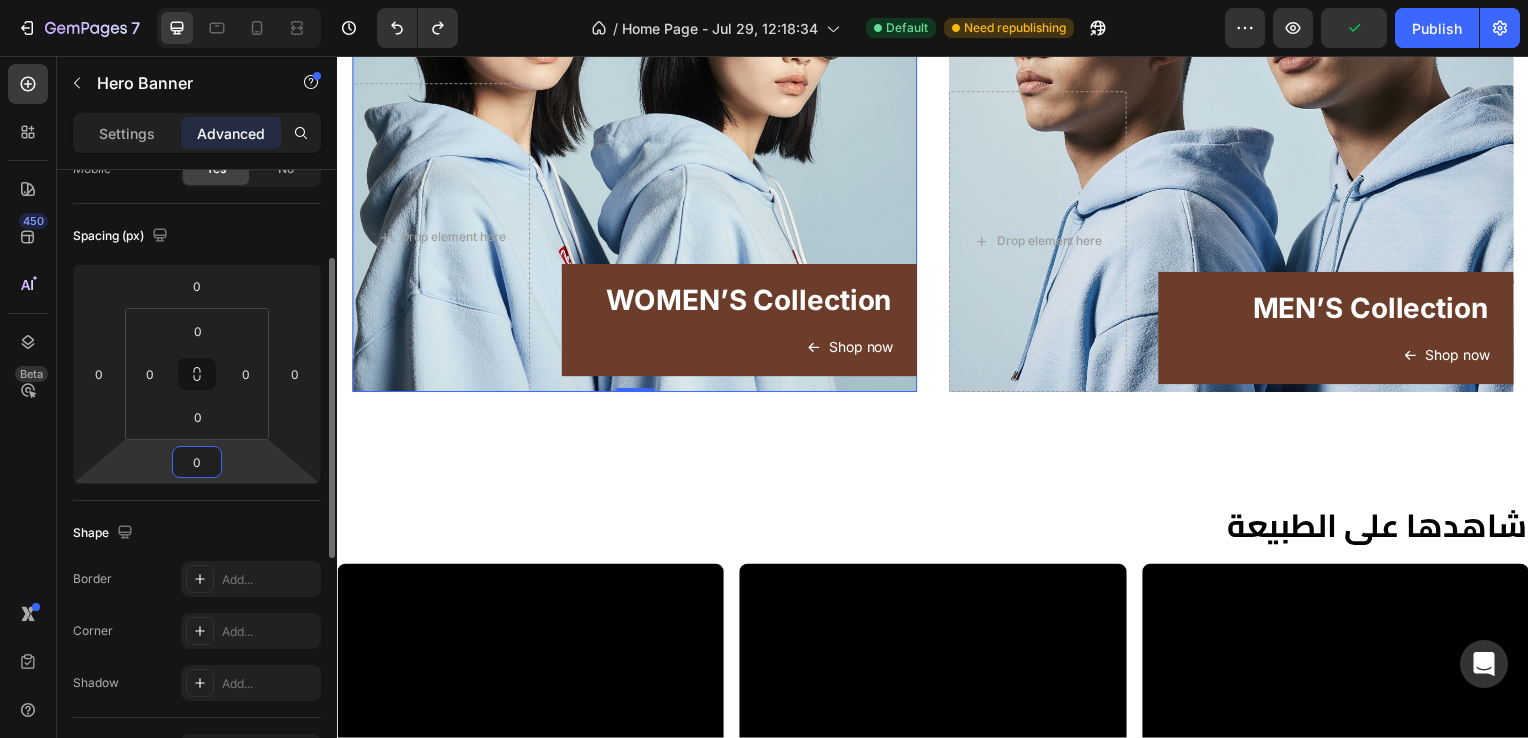 click on "0" at bounding box center (197, 462) 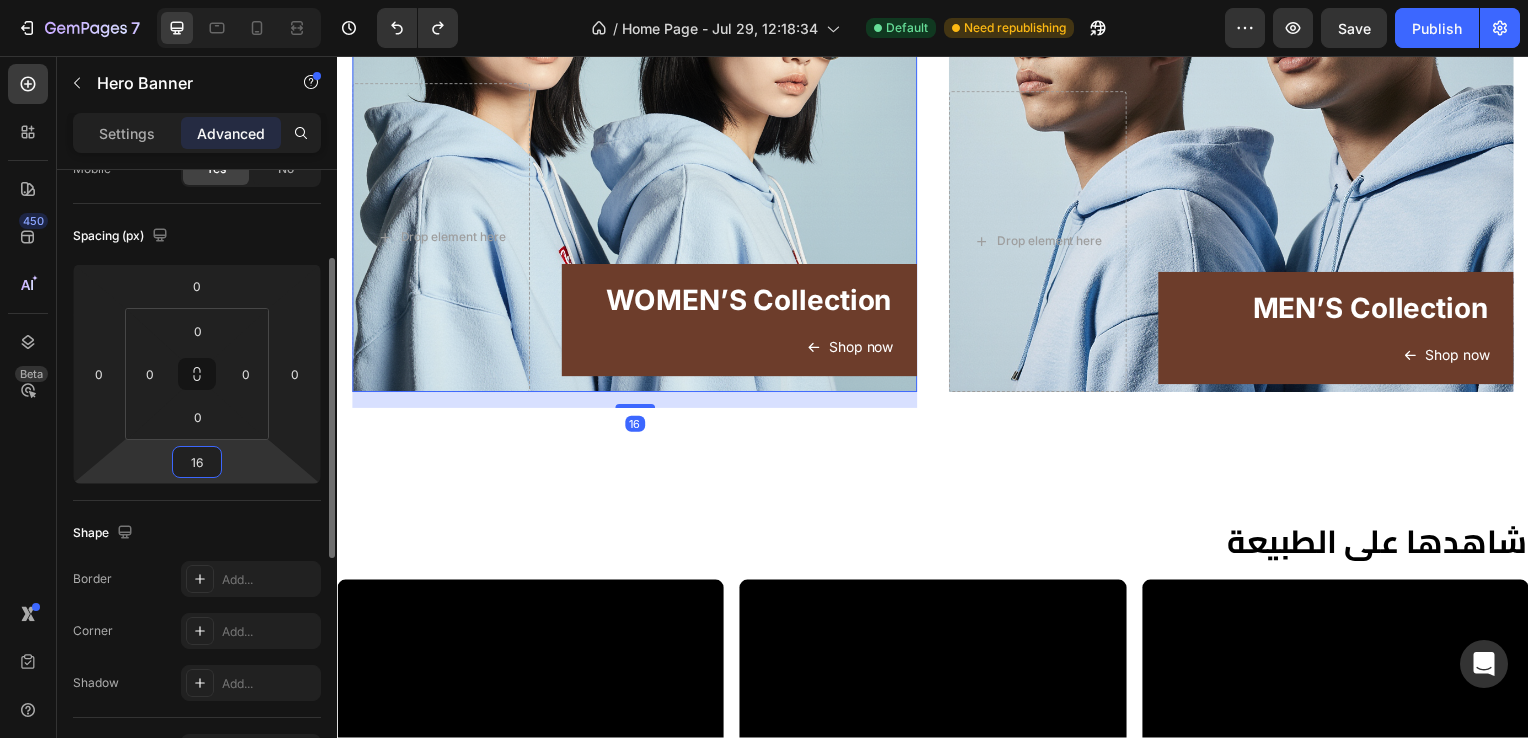 type on "1" 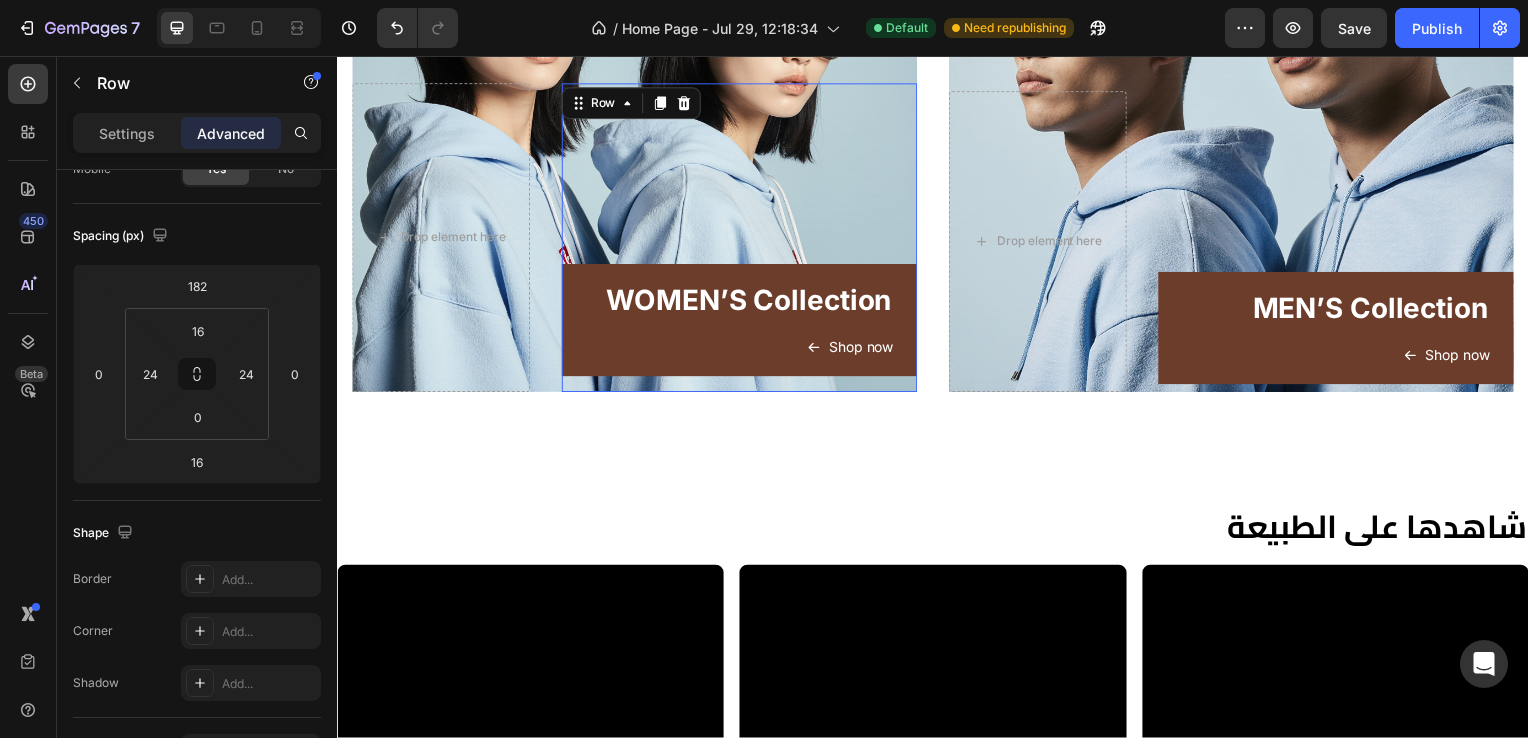click on "WOMEN’S Collection Heading
Shop now Button" at bounding box center (742, 330) 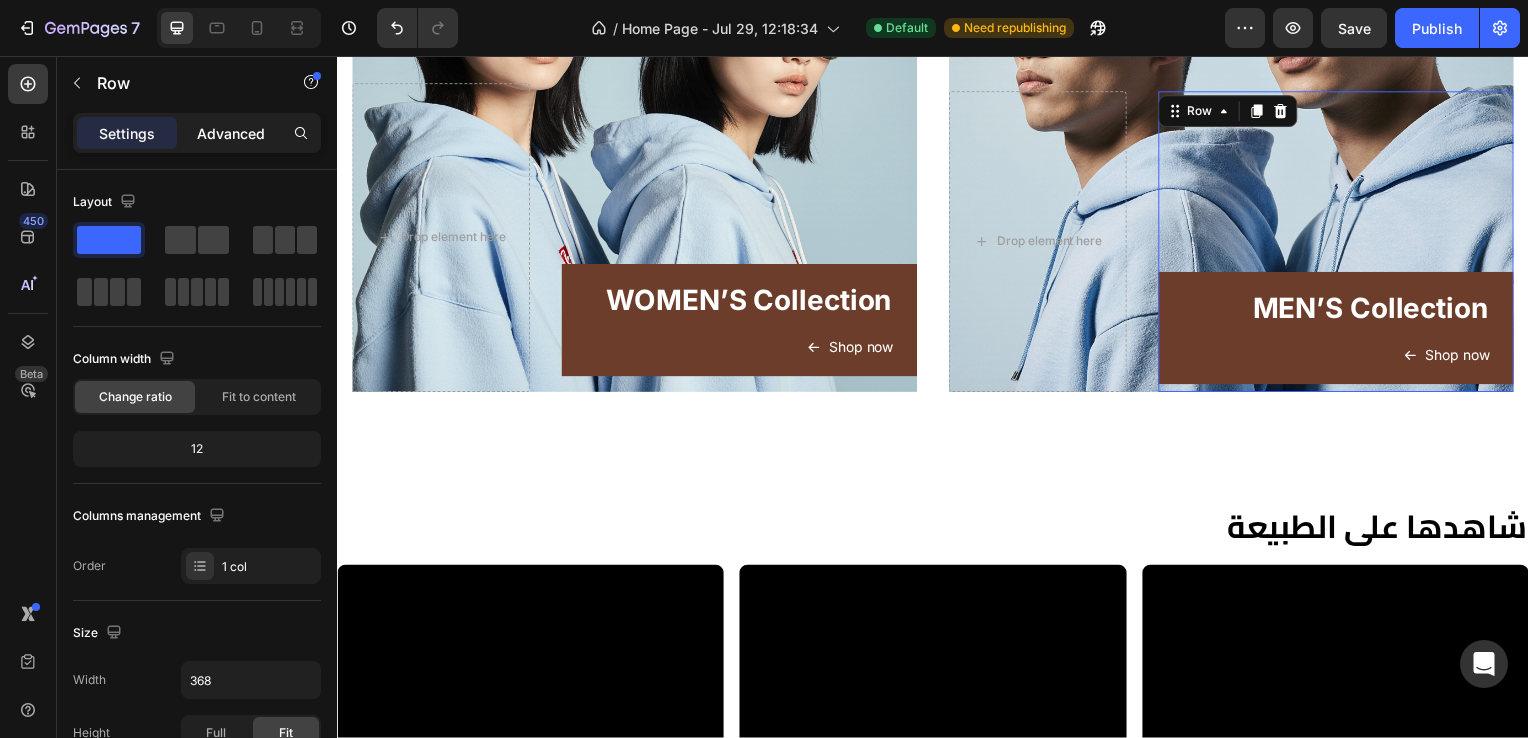 click on "Advanced" at bounding box center [231, 133] 